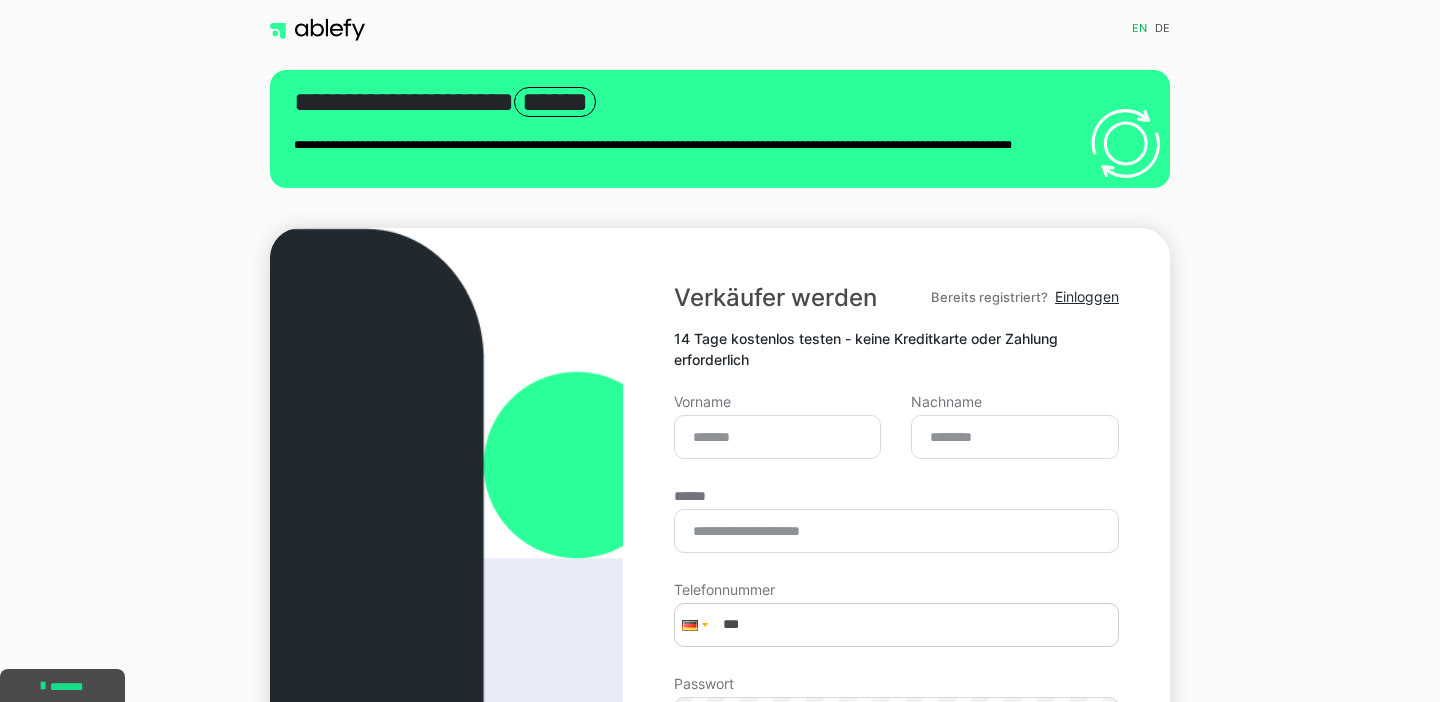 scroll, scrollTop: 207, scrollLeft: 0, axis: vertical 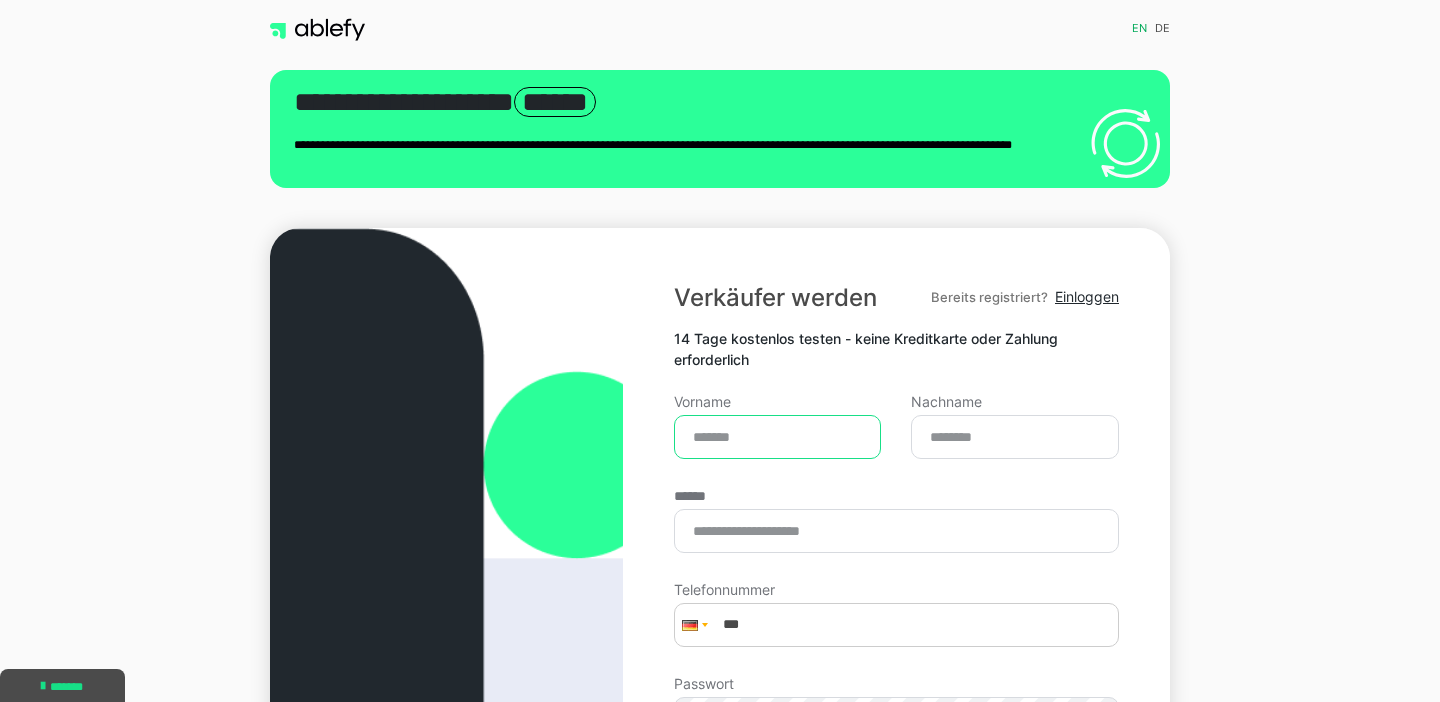 click on "Vorname" at bounding box center (778, 437) 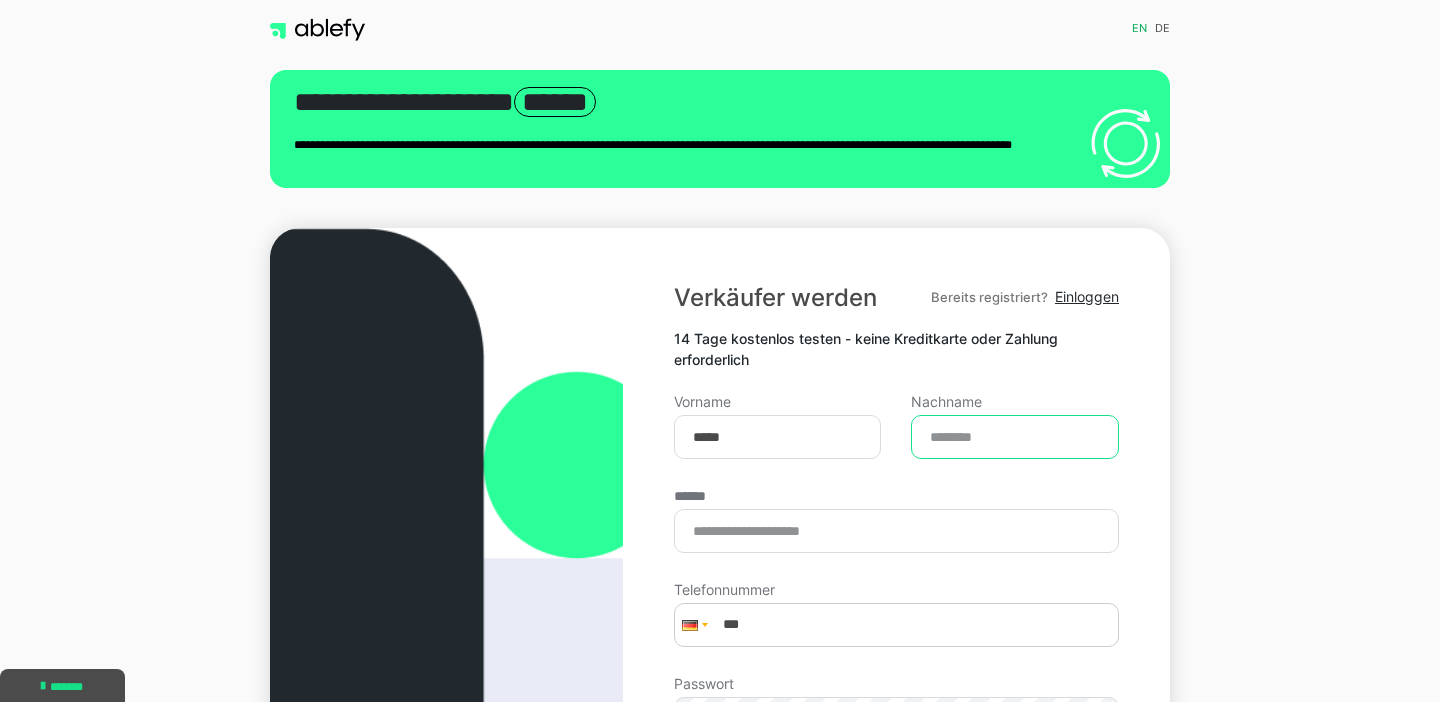 type on "**********" 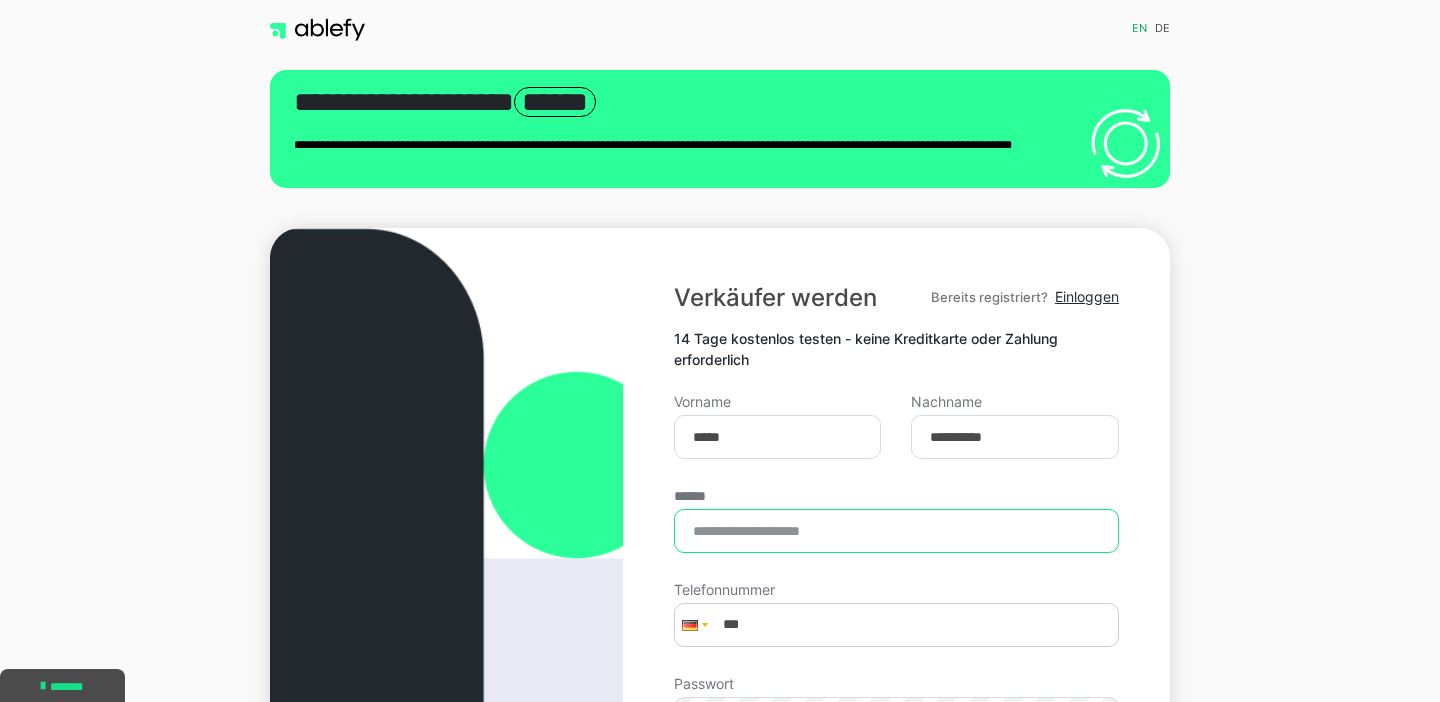 type on "**********" 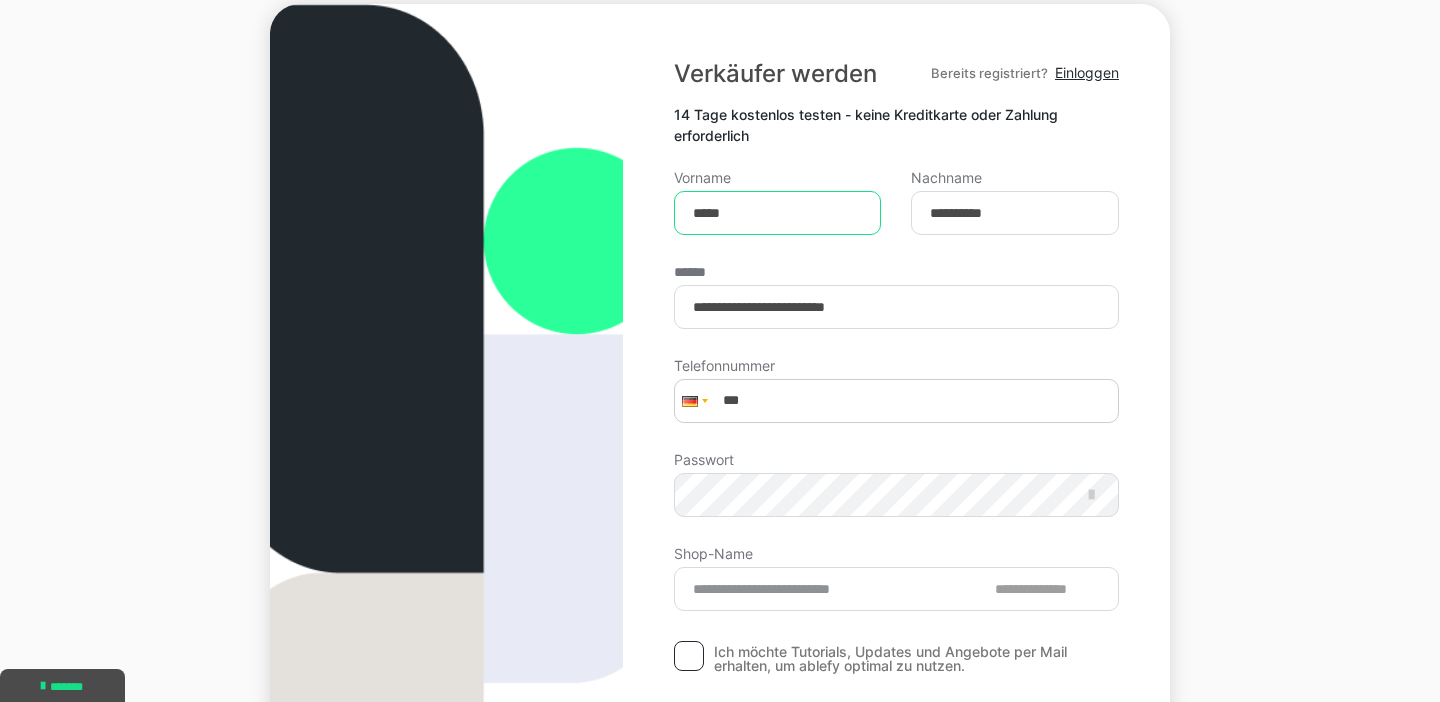 scroll, scrollTop: 244, scrollLeft: 0, axis: vertical 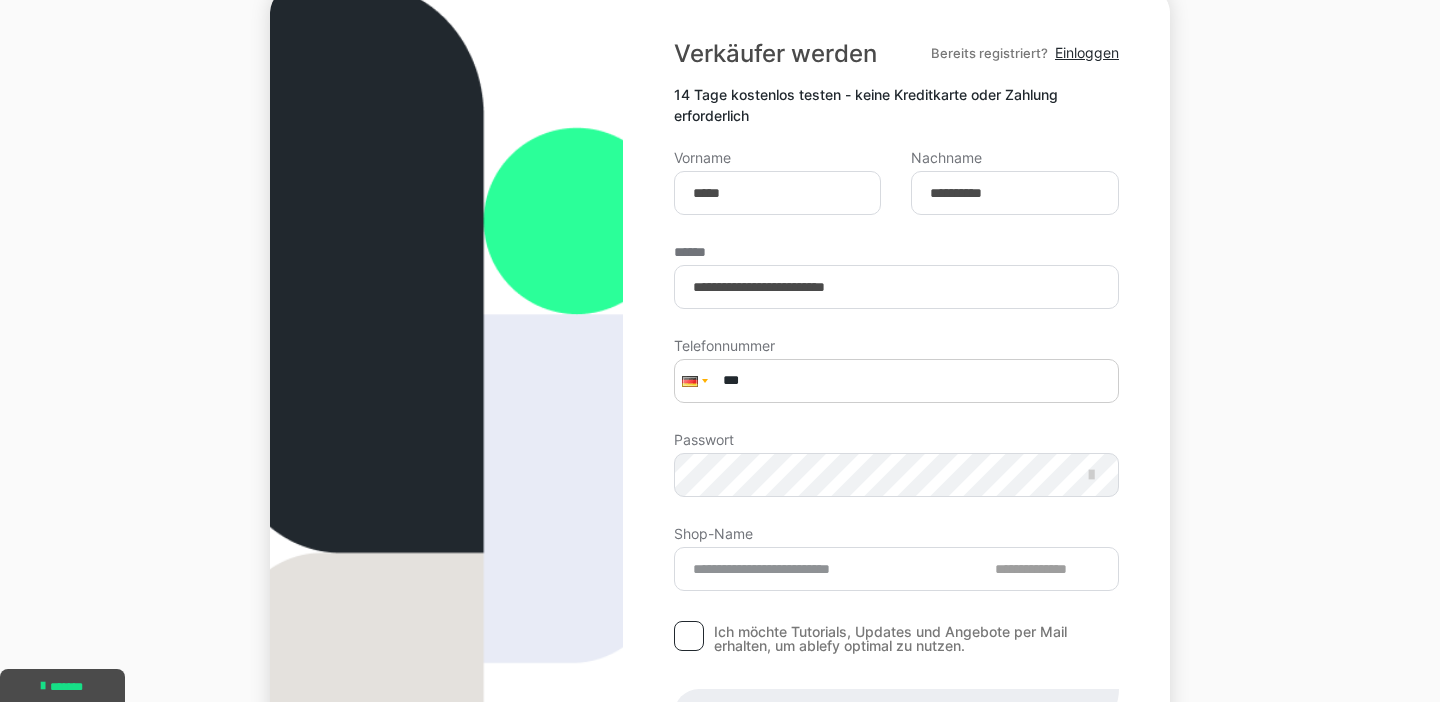 click on "***" at bounding box center (896, 381) 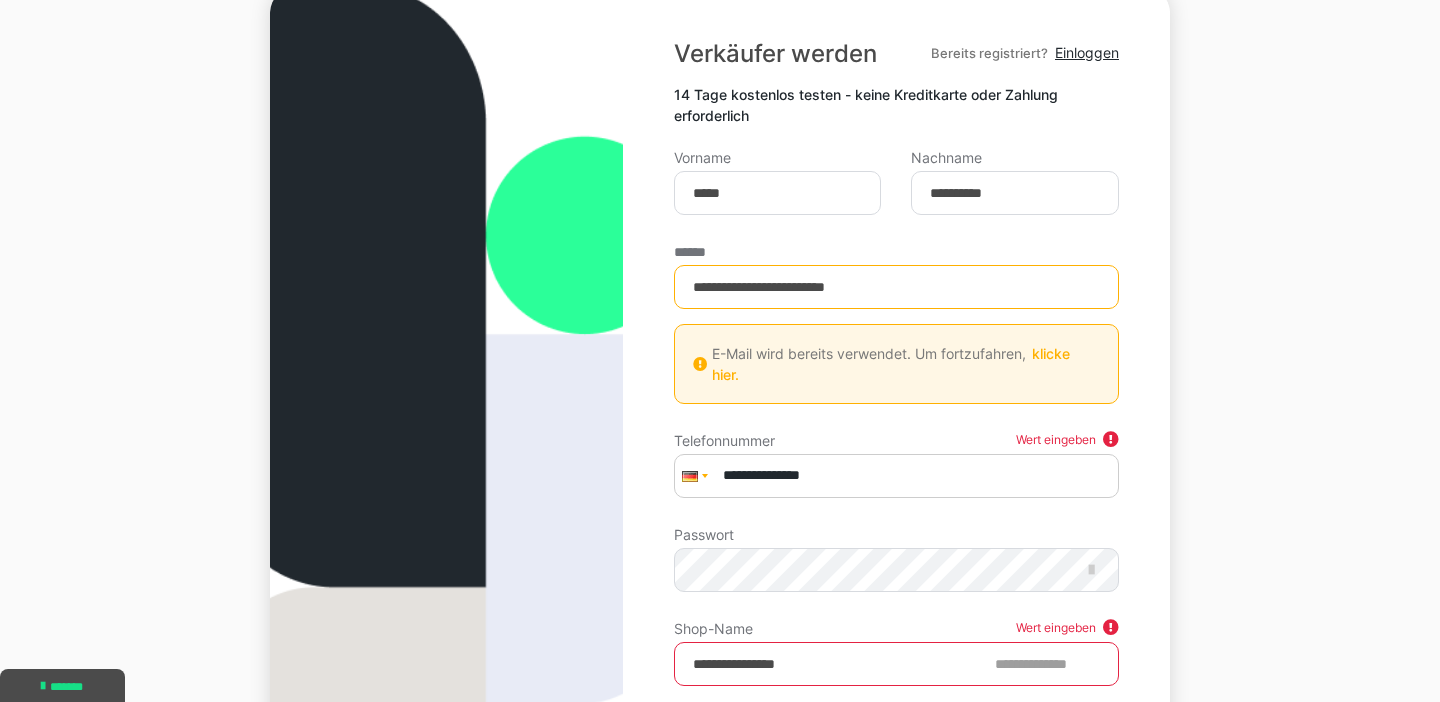type on "**********" 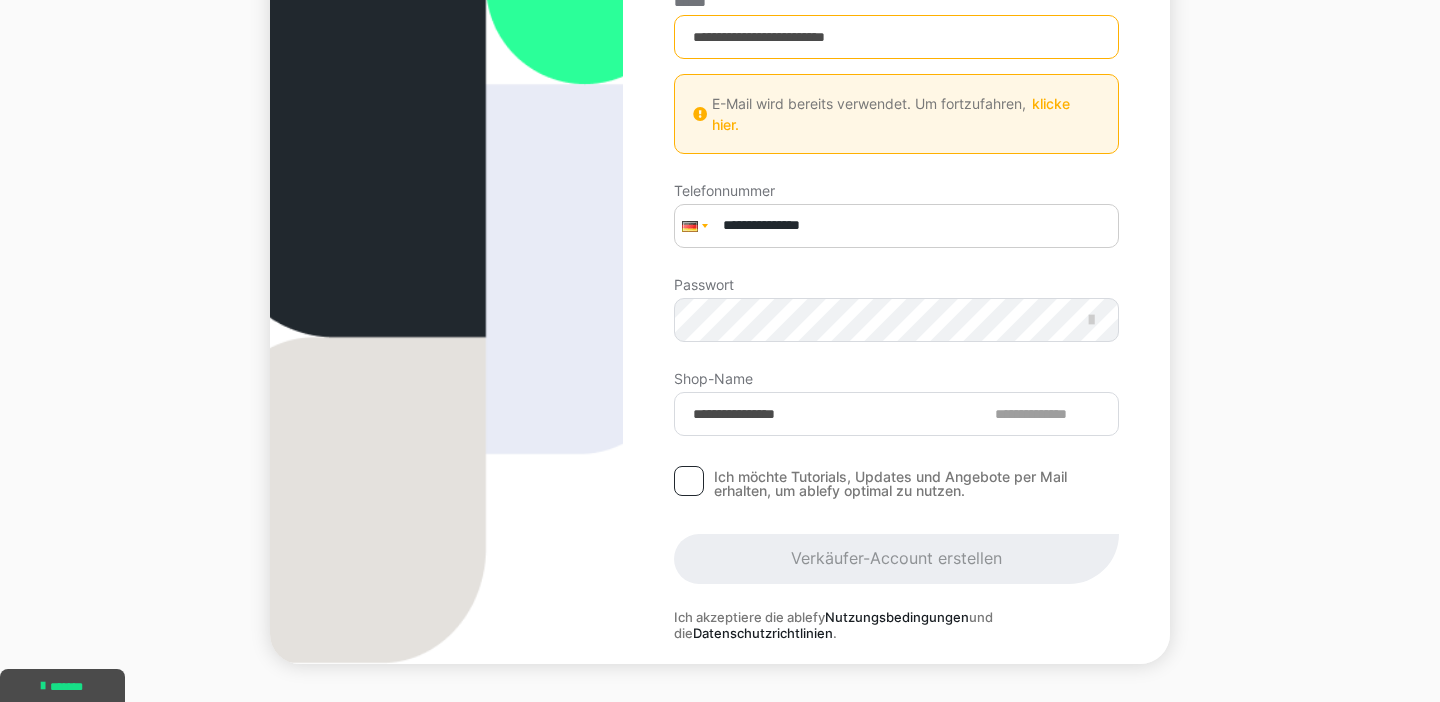 scroll, scrollTop: 499, scrollLeft: 0, axis: vertical 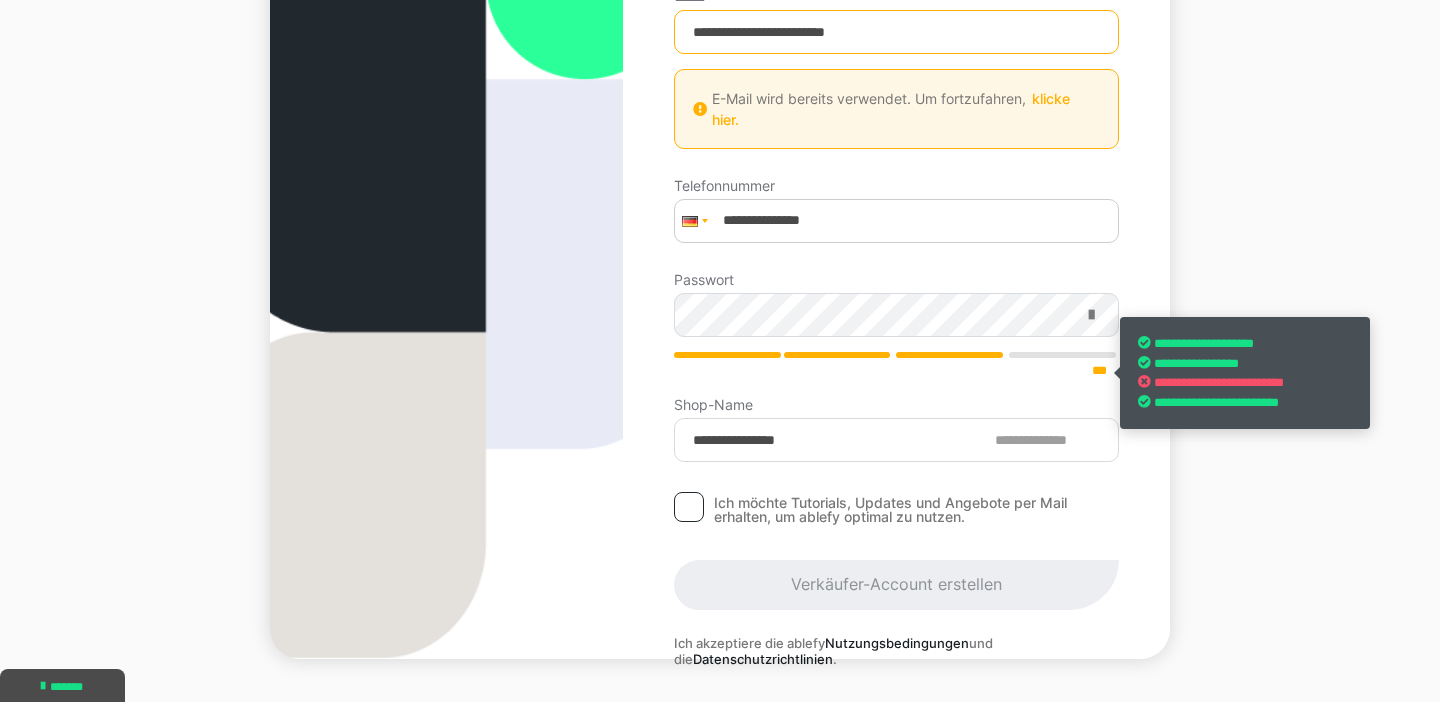 click at bounding box center [1091, 315] 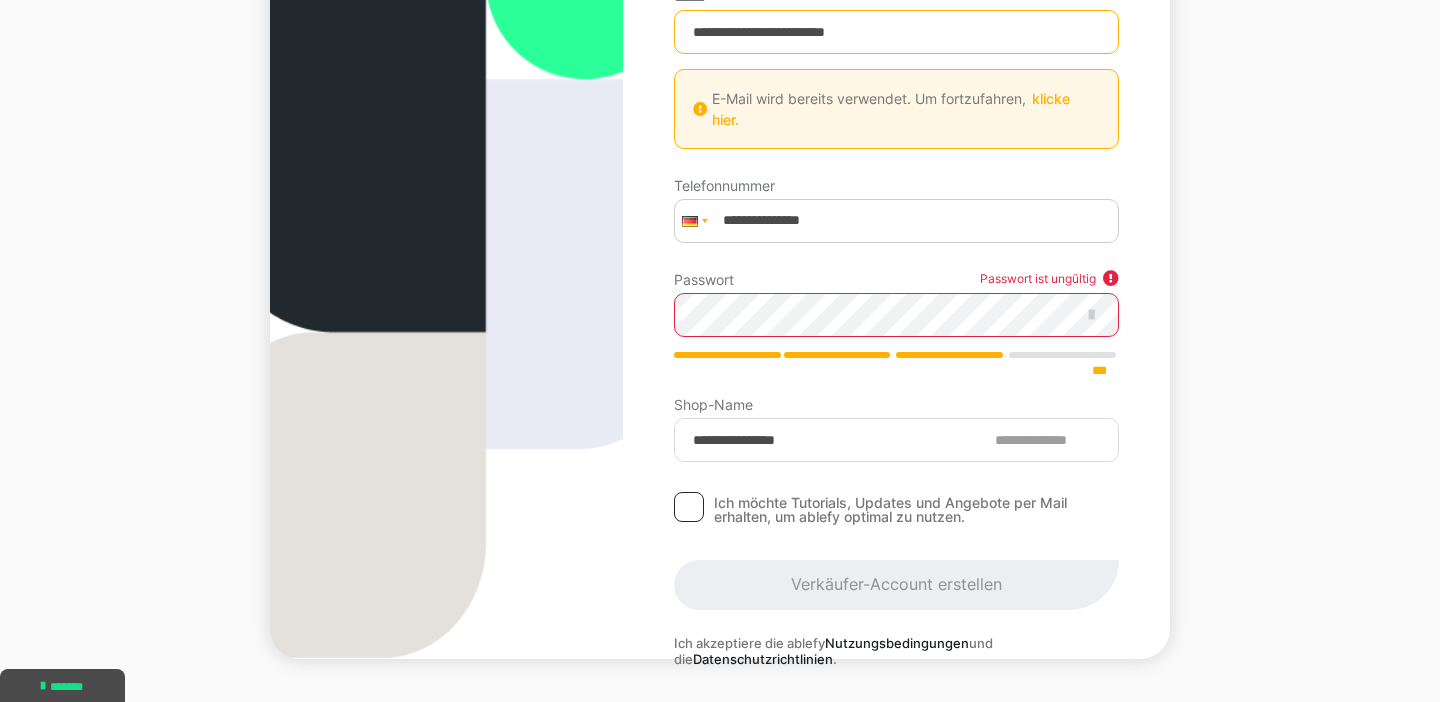 click on "Passwort Passwort ist ungültig ***" at bounding box center (896, 335) 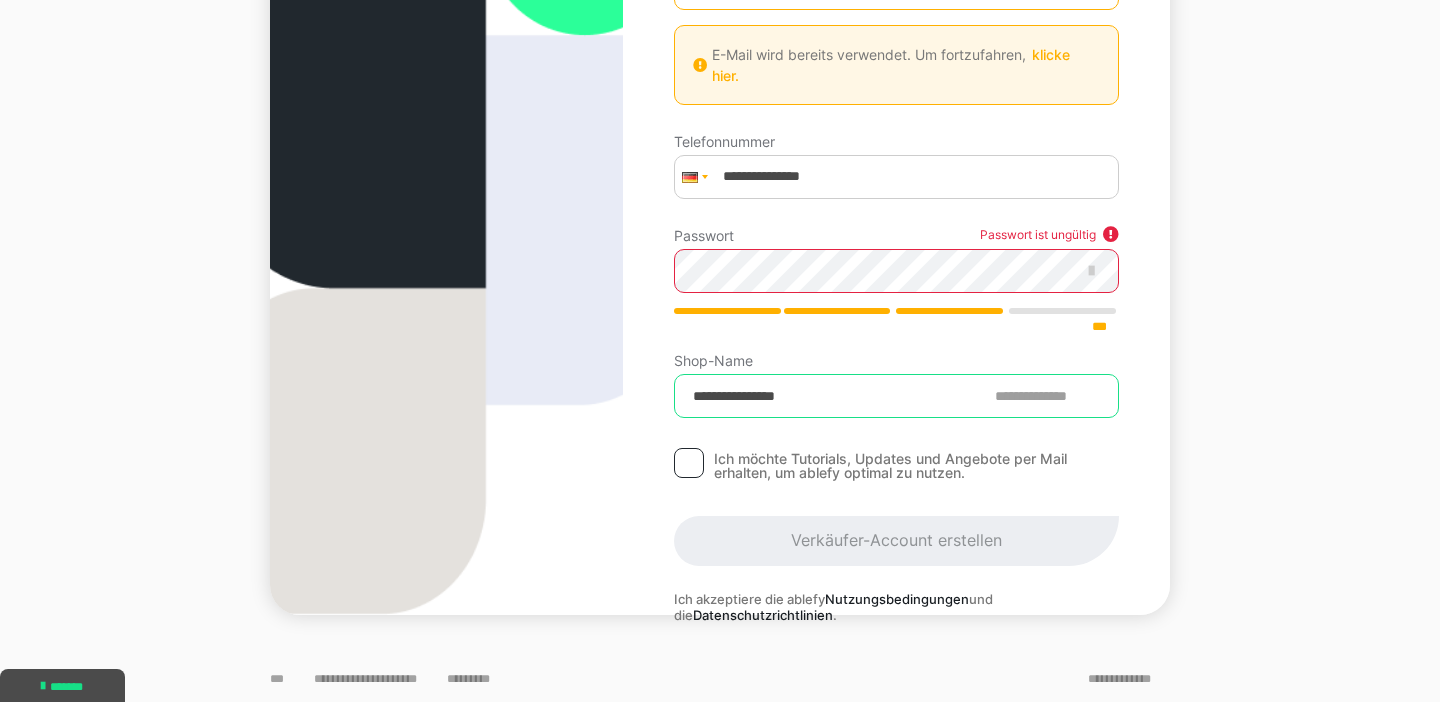 click on "Shop-Name" at bounding box center (896, 396) 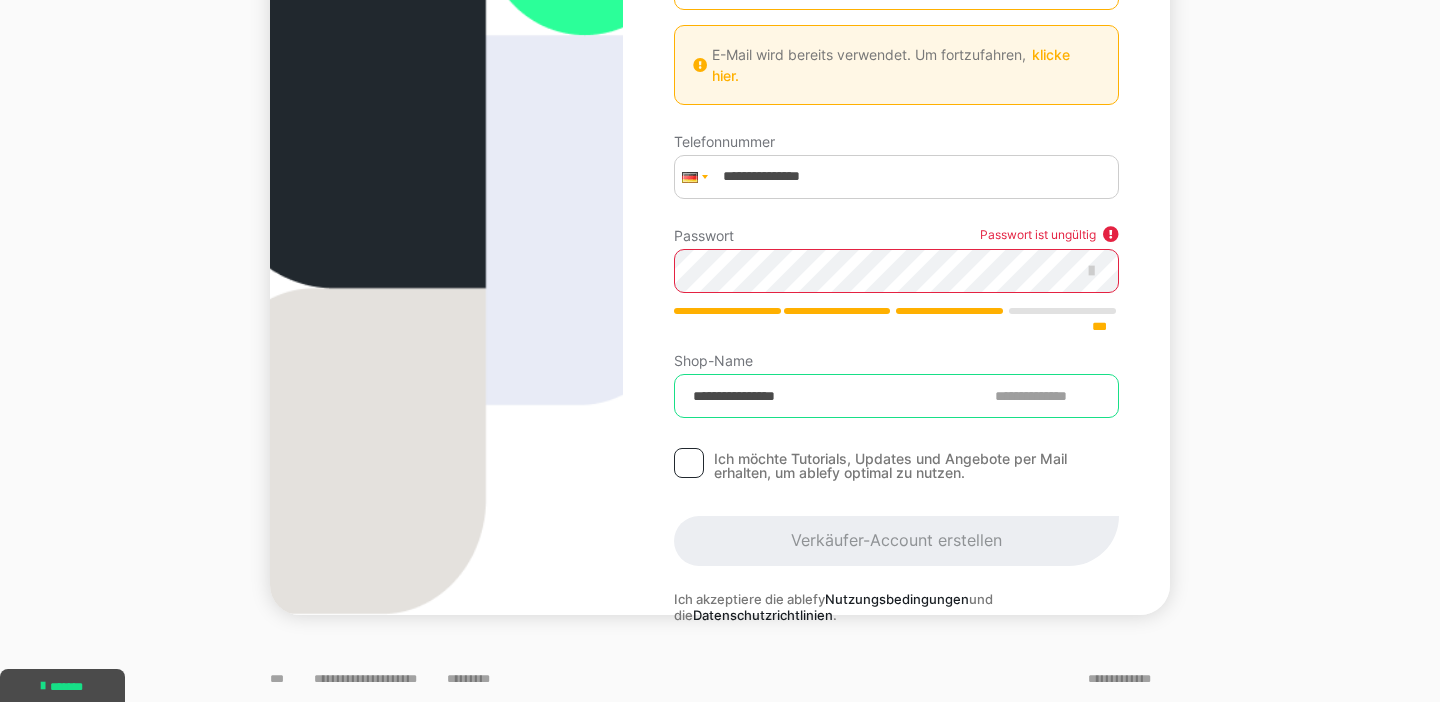 scroll, scrollTop: 0, scrollLeft: 0, axis: both 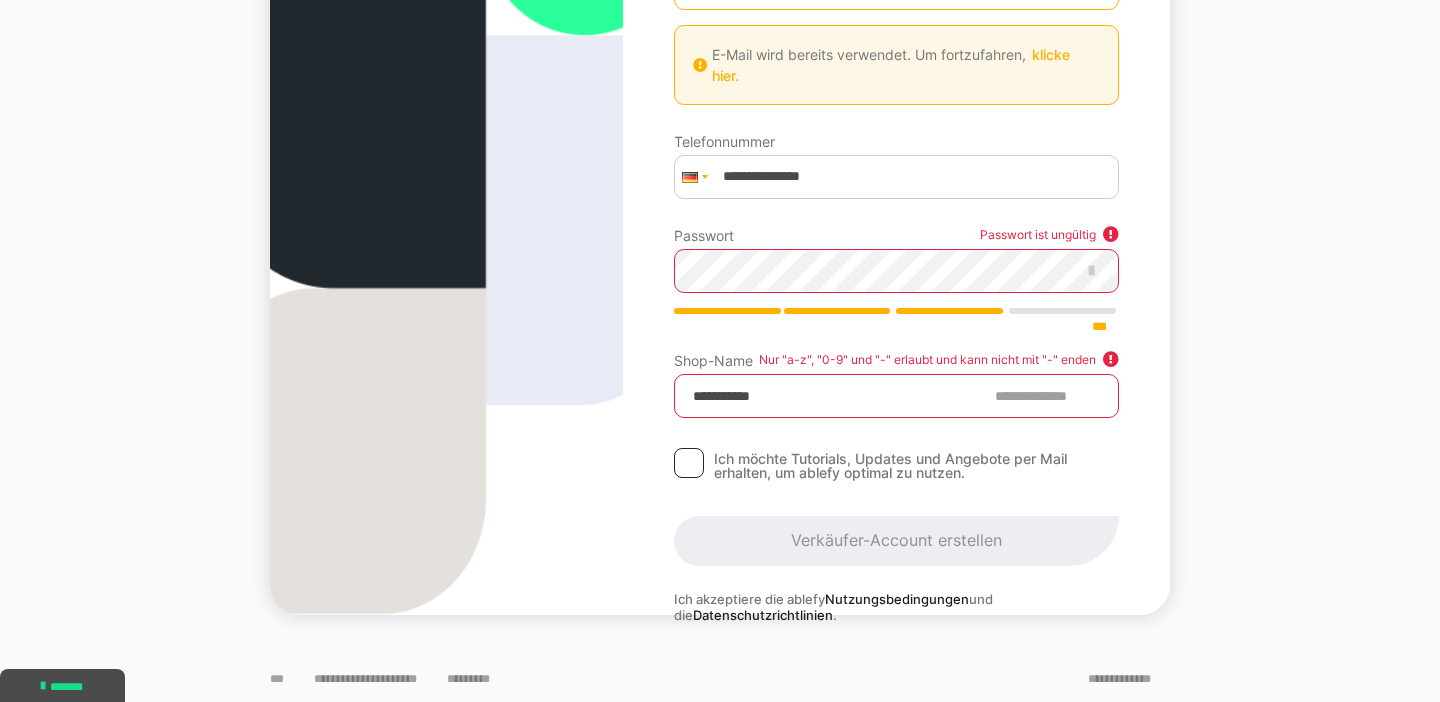 drag, startPoint x: 857, startPoint y: 404, endPoint x: 639, endPoint y: 403, distance: 218.00229 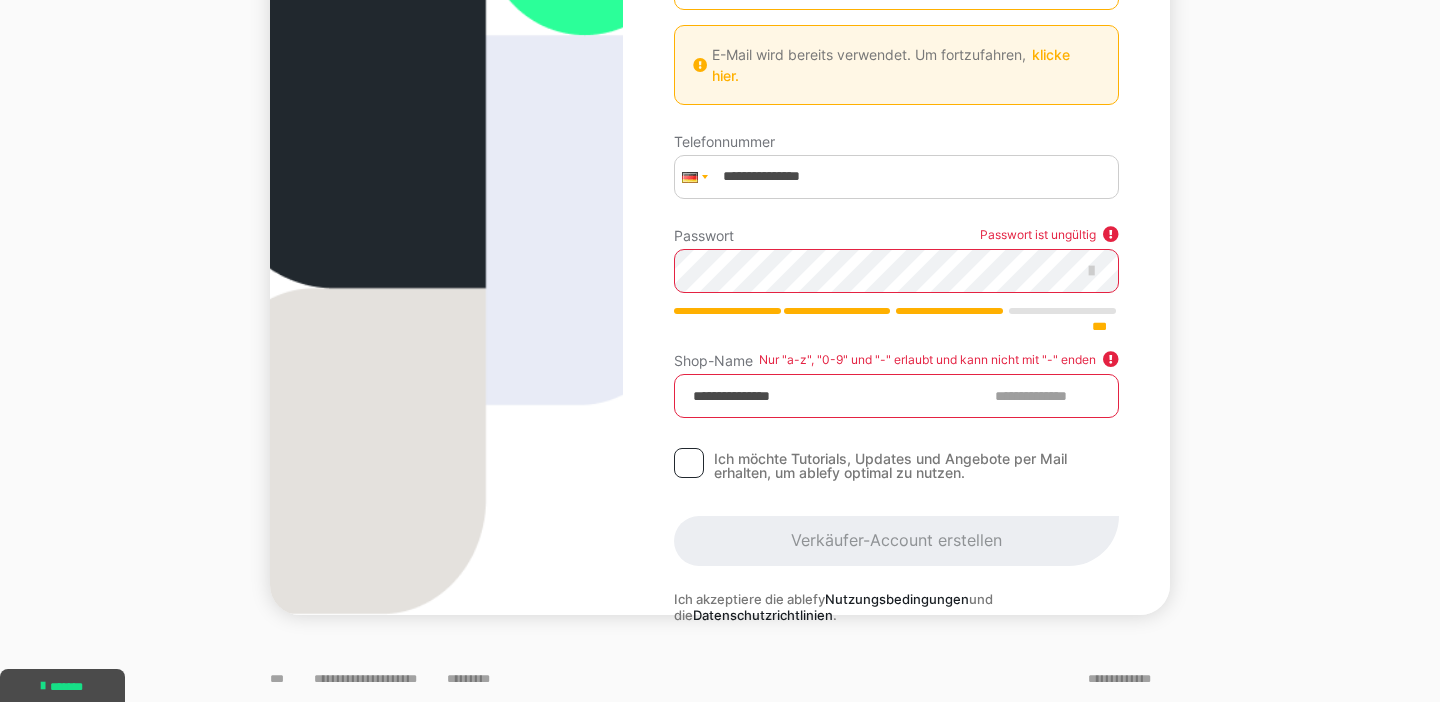 type on "**********" 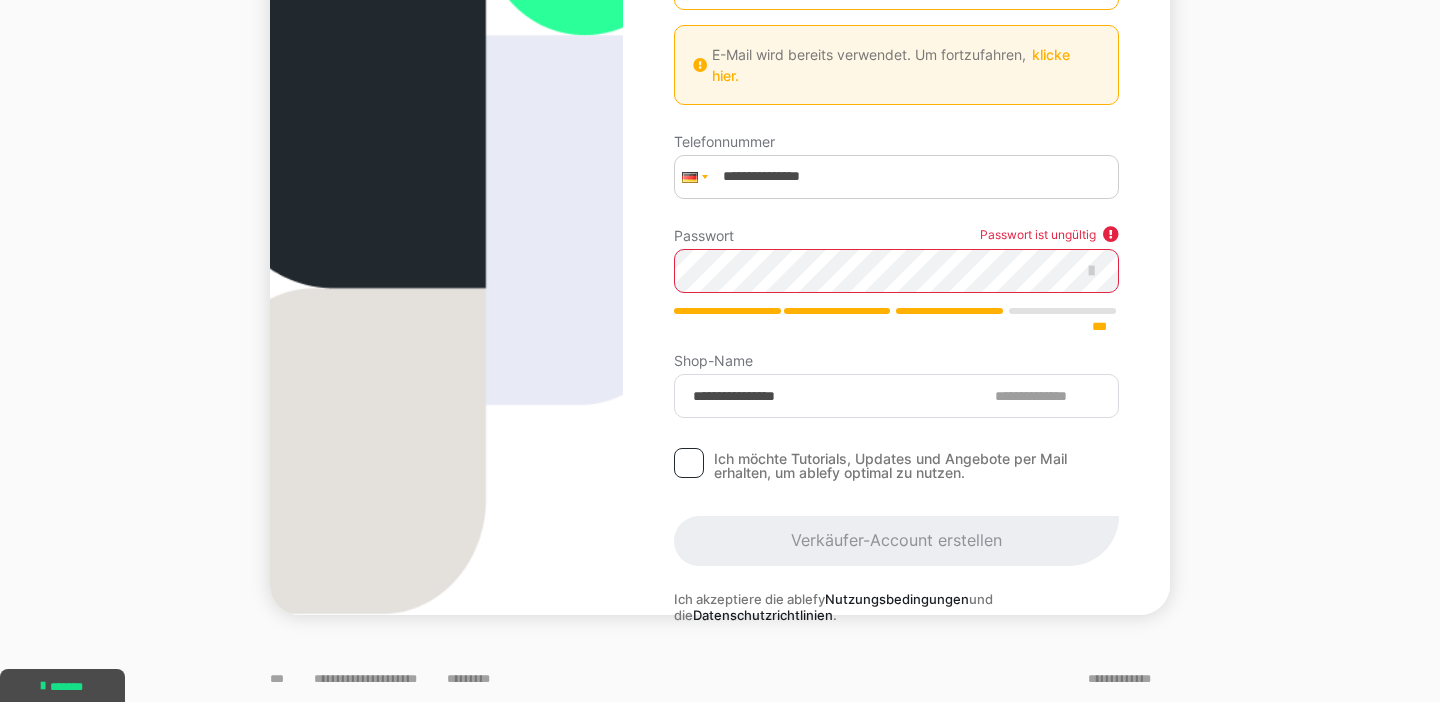 click on "**********" at bounding box center (896, 150) 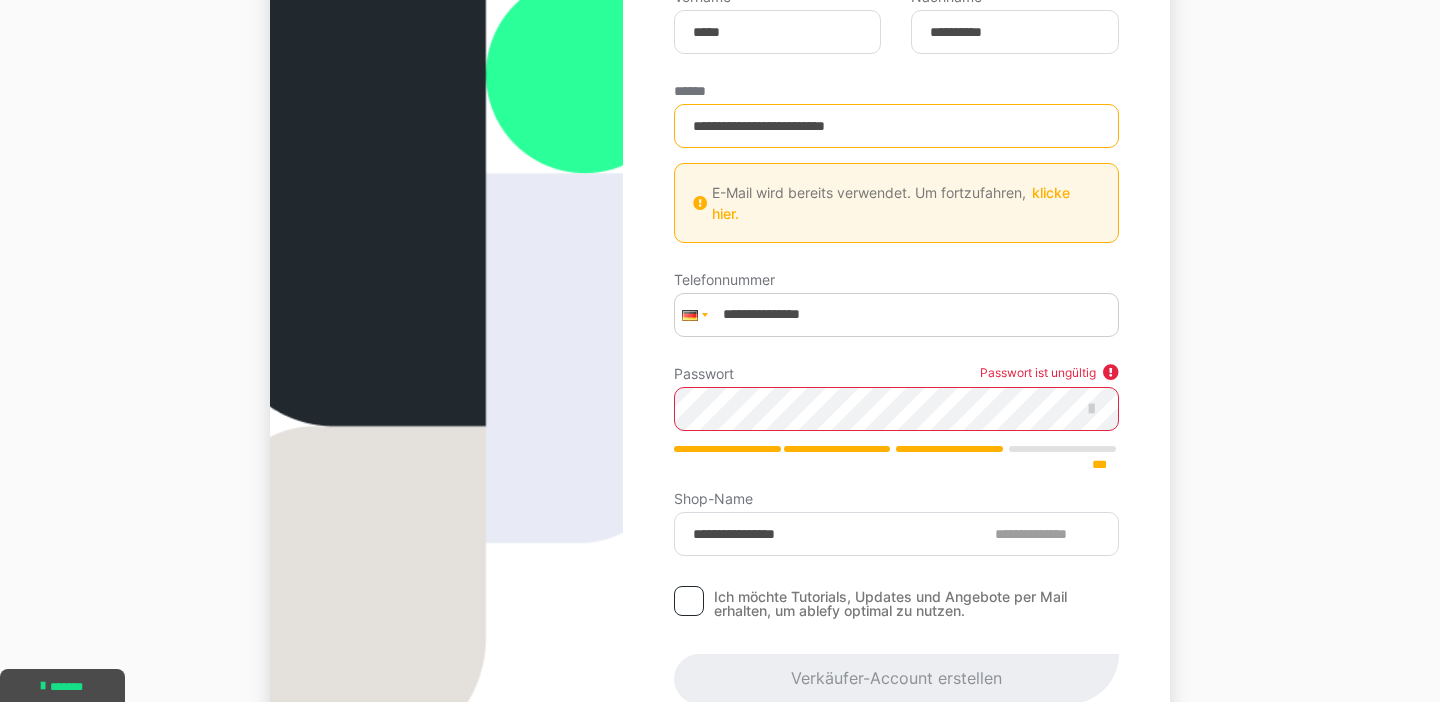 scroll, scrollTop: 407, scrollLeft: 0, axis: vertical 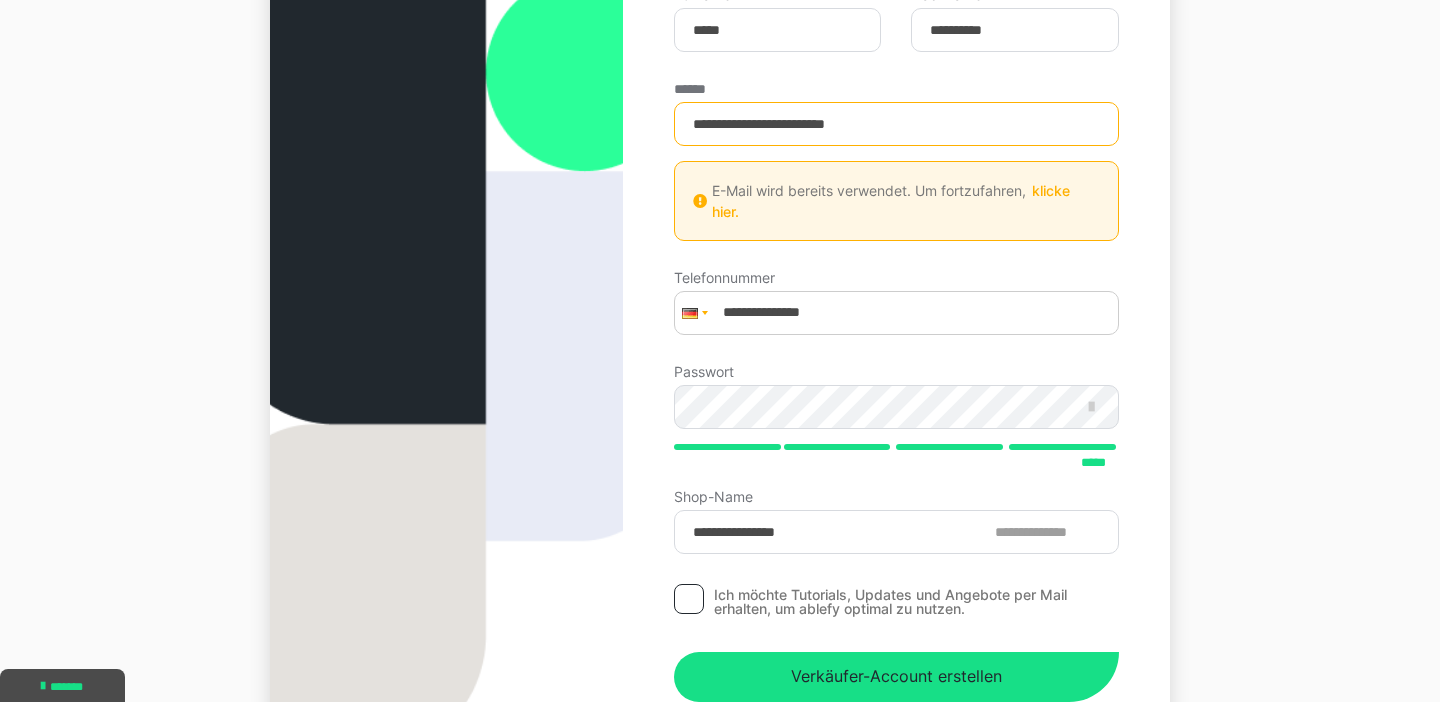 click on "**********" at bounding box center [896, 522] 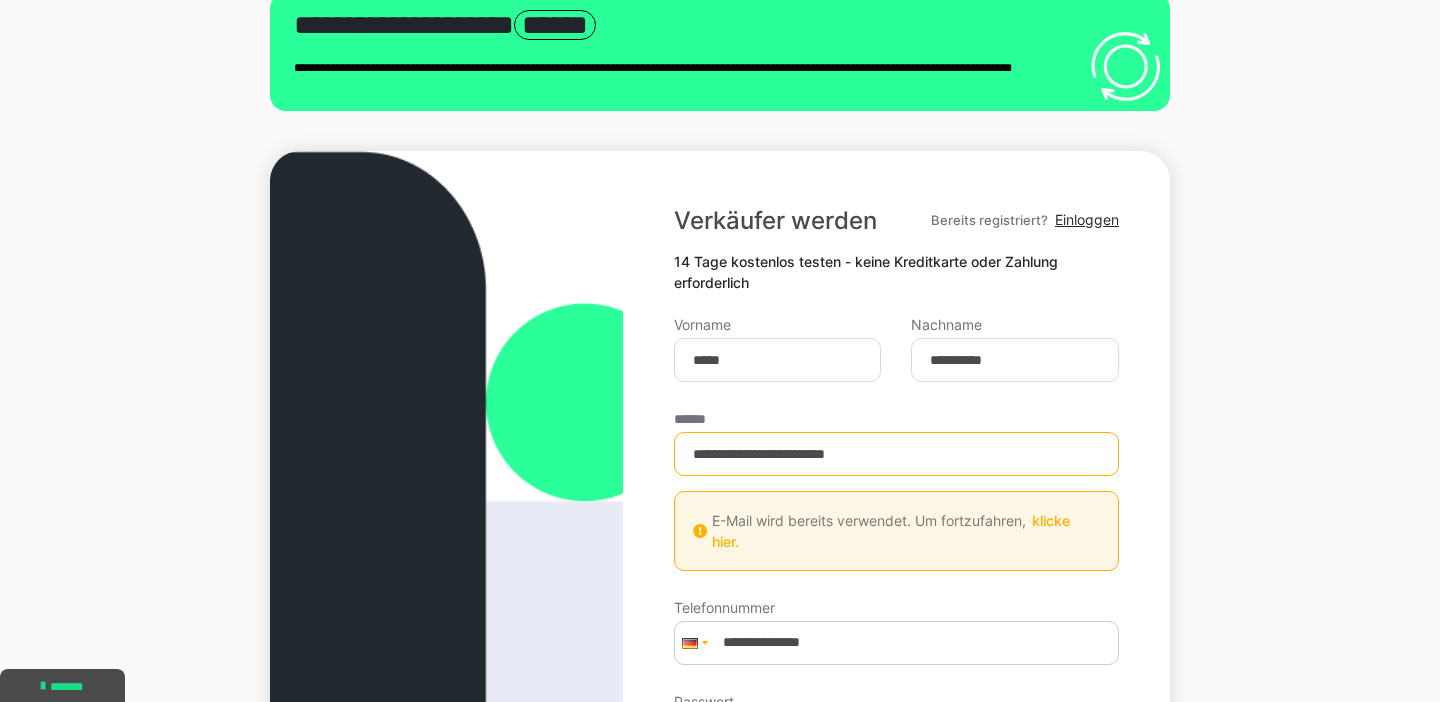 scroll, scrollTop: 78, scrollLeft: 0, axis: vertical 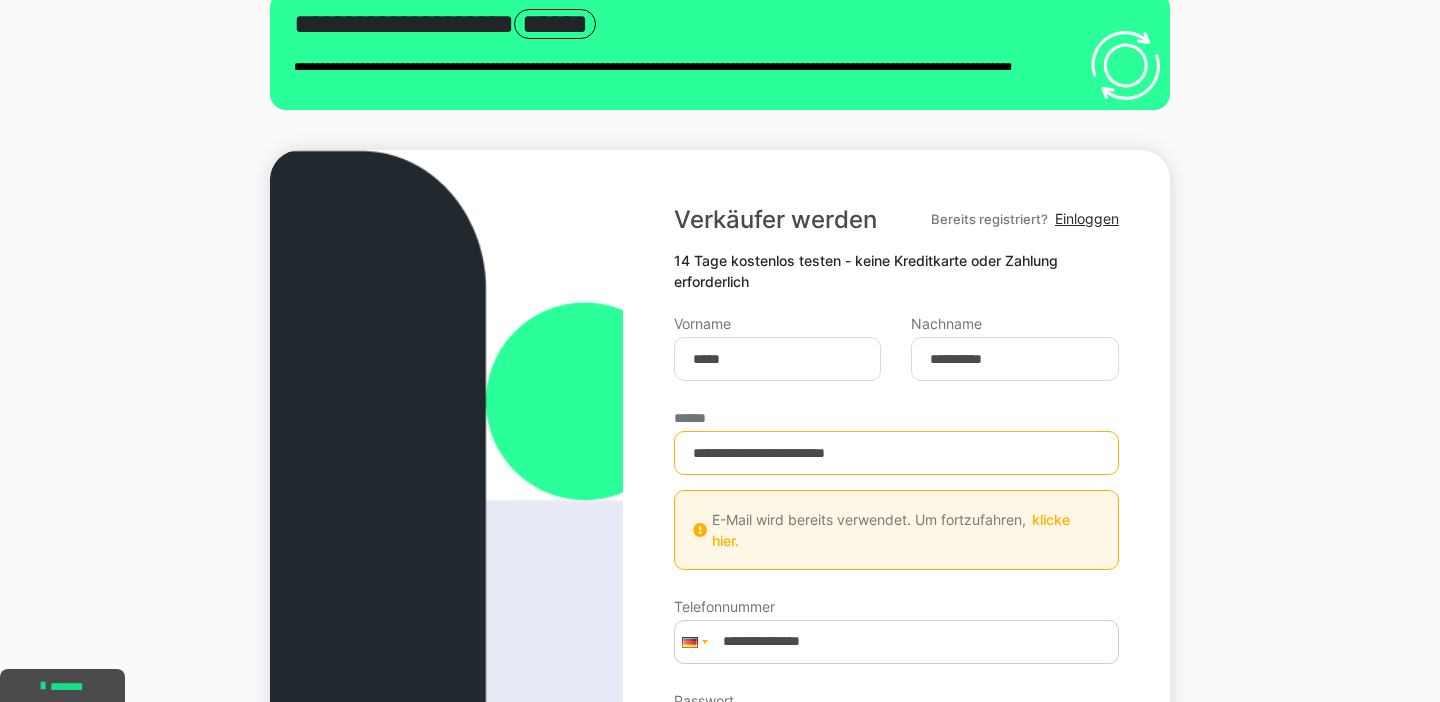 click on "klicke hier." at bounding box center [891, 530] 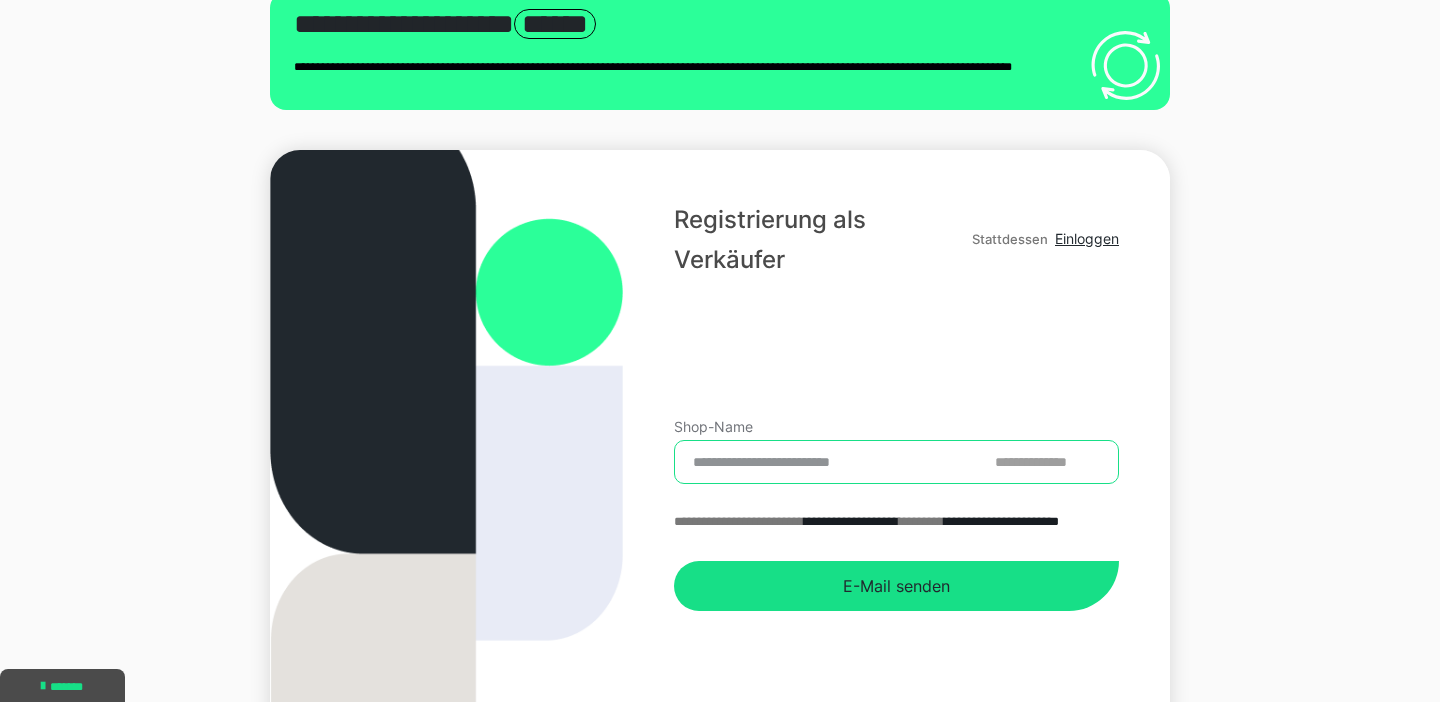 click on "Shop-Name" at bounding box center (896, 462) 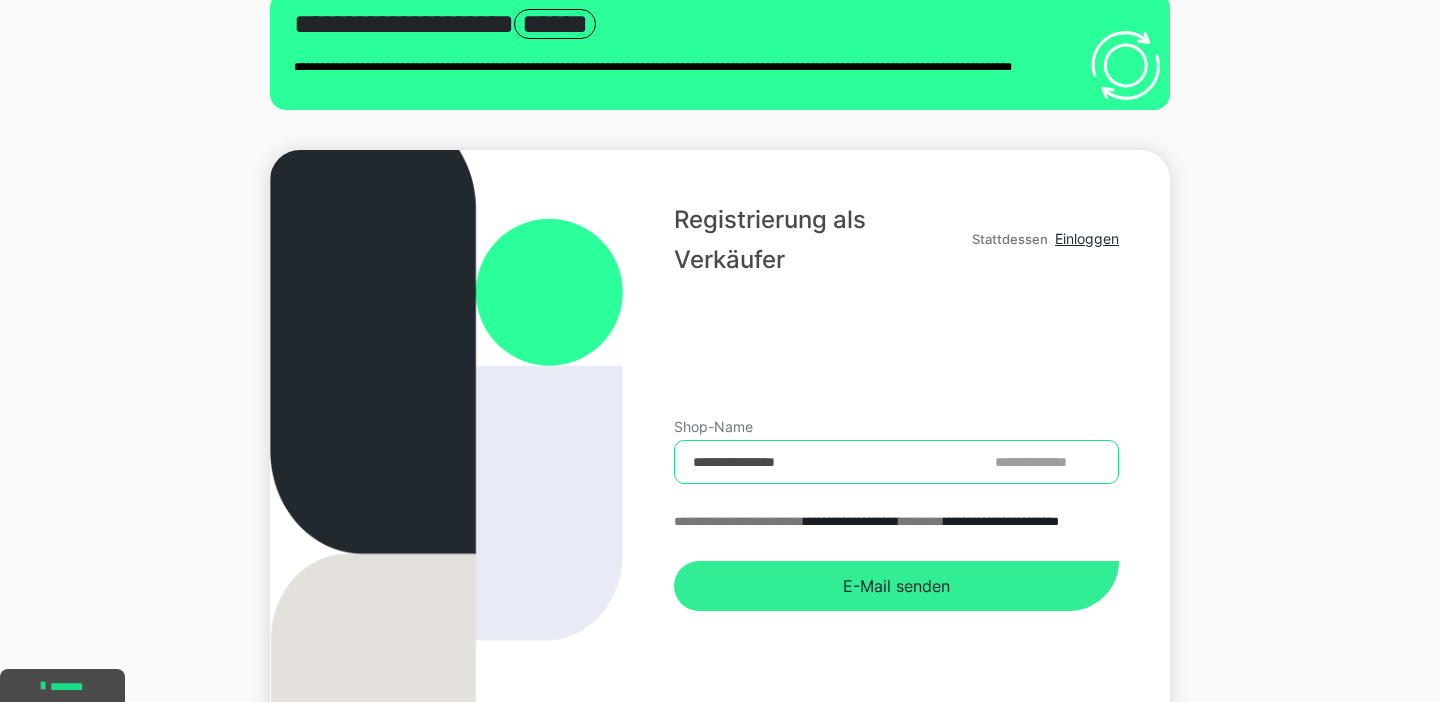 type on "**********" 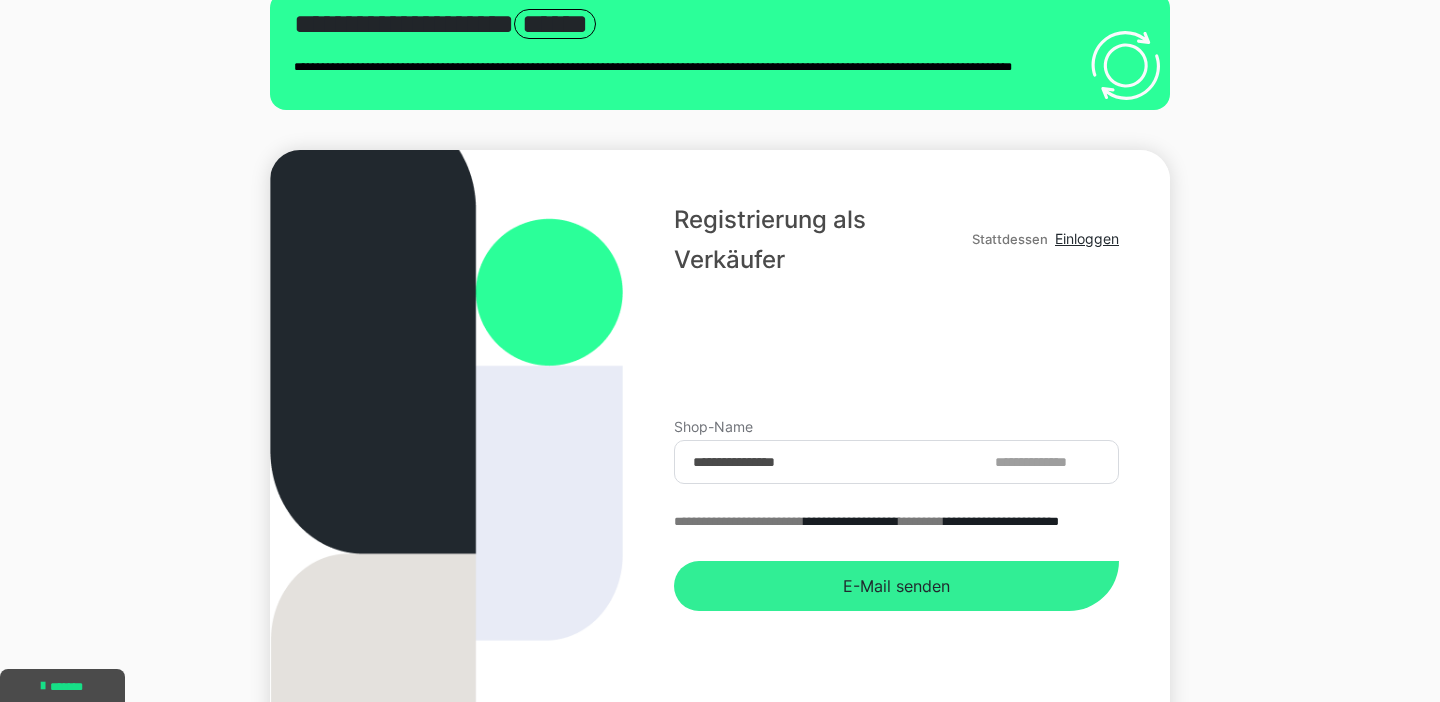 click on "E-Mail senden" at bounding box center (896, 586) 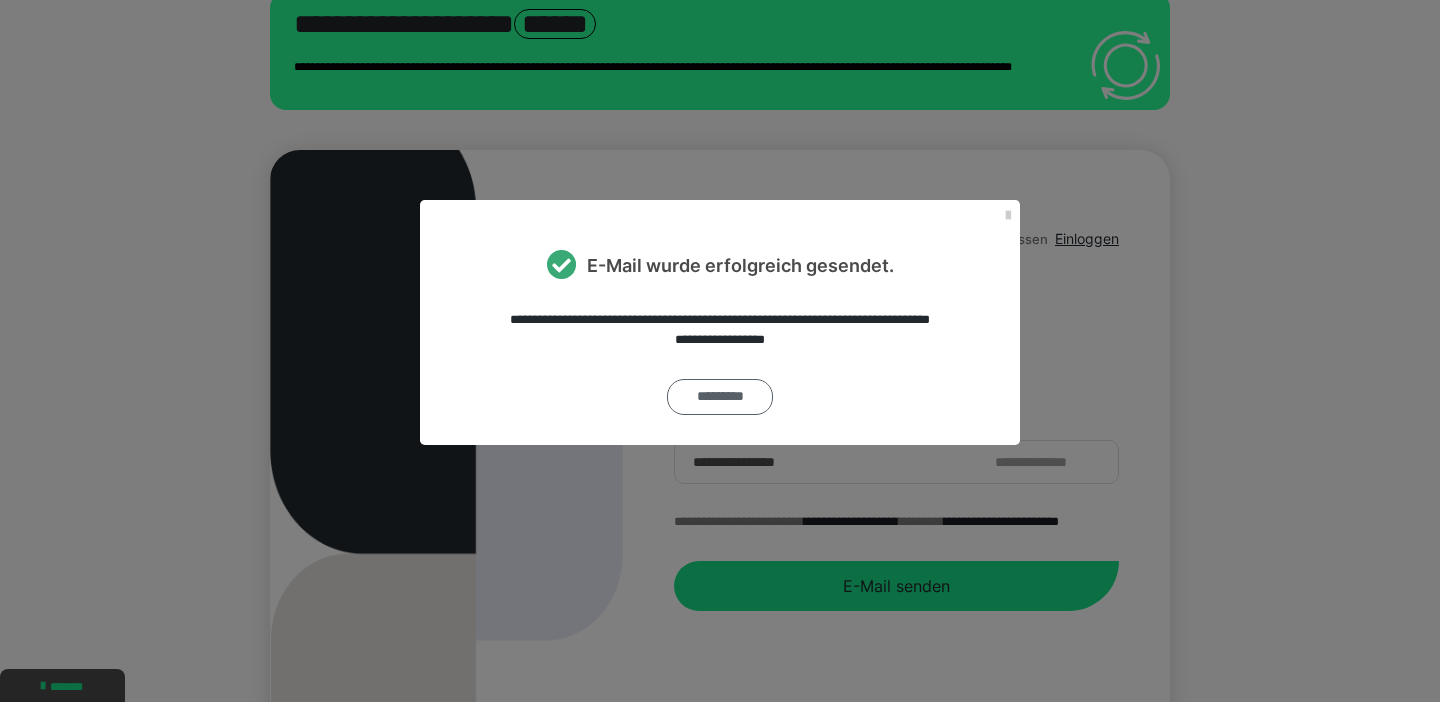 click on "*********" at bounding box center (720, 397) 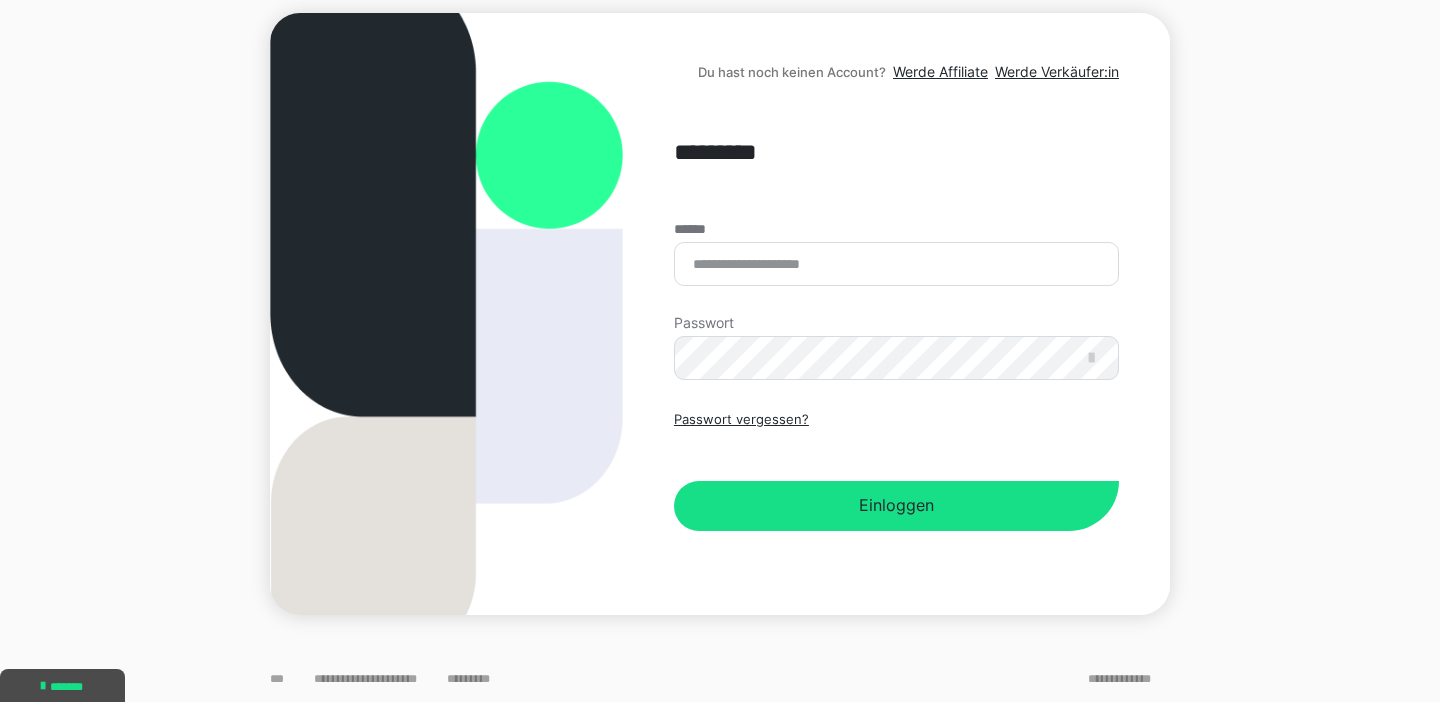 scroll, scrollTop: 130, scrollLeft: 0, axis: vertical 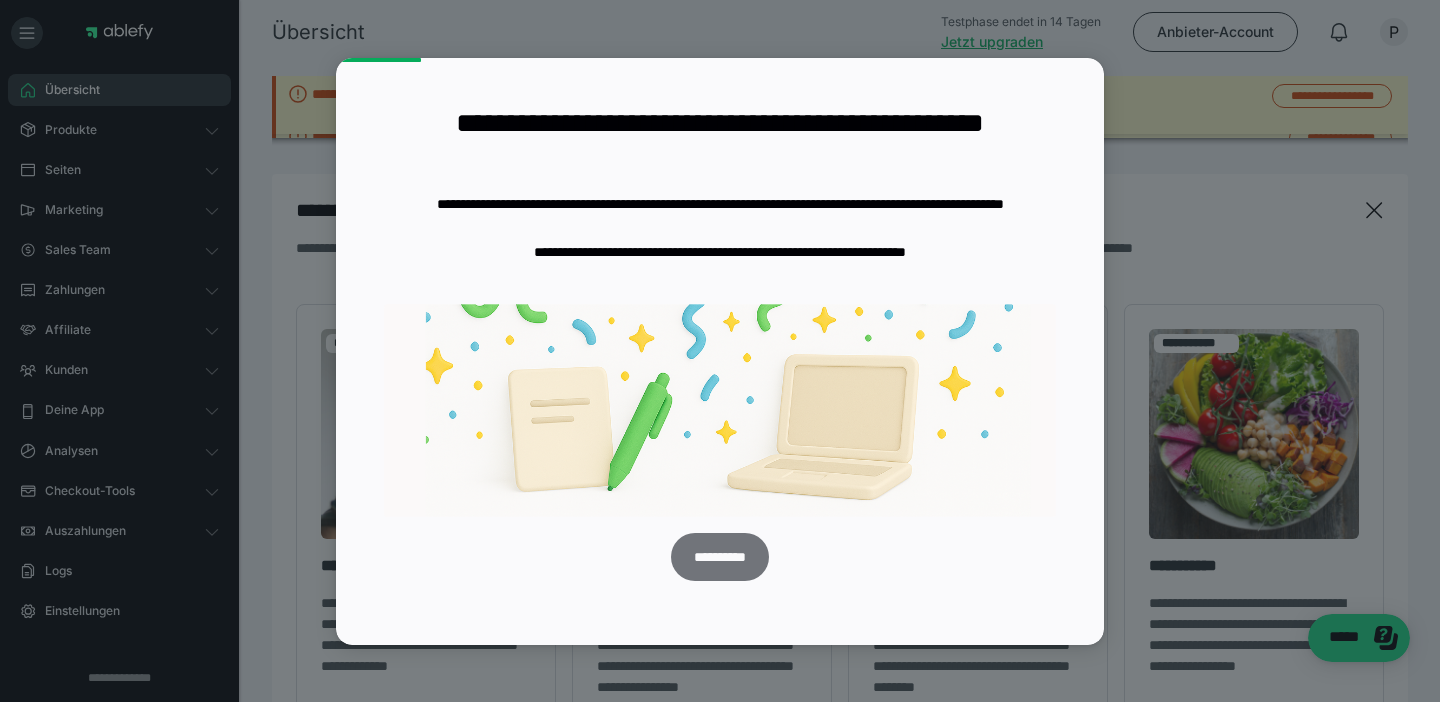 click on "**********" at bounding box center (719, 557) 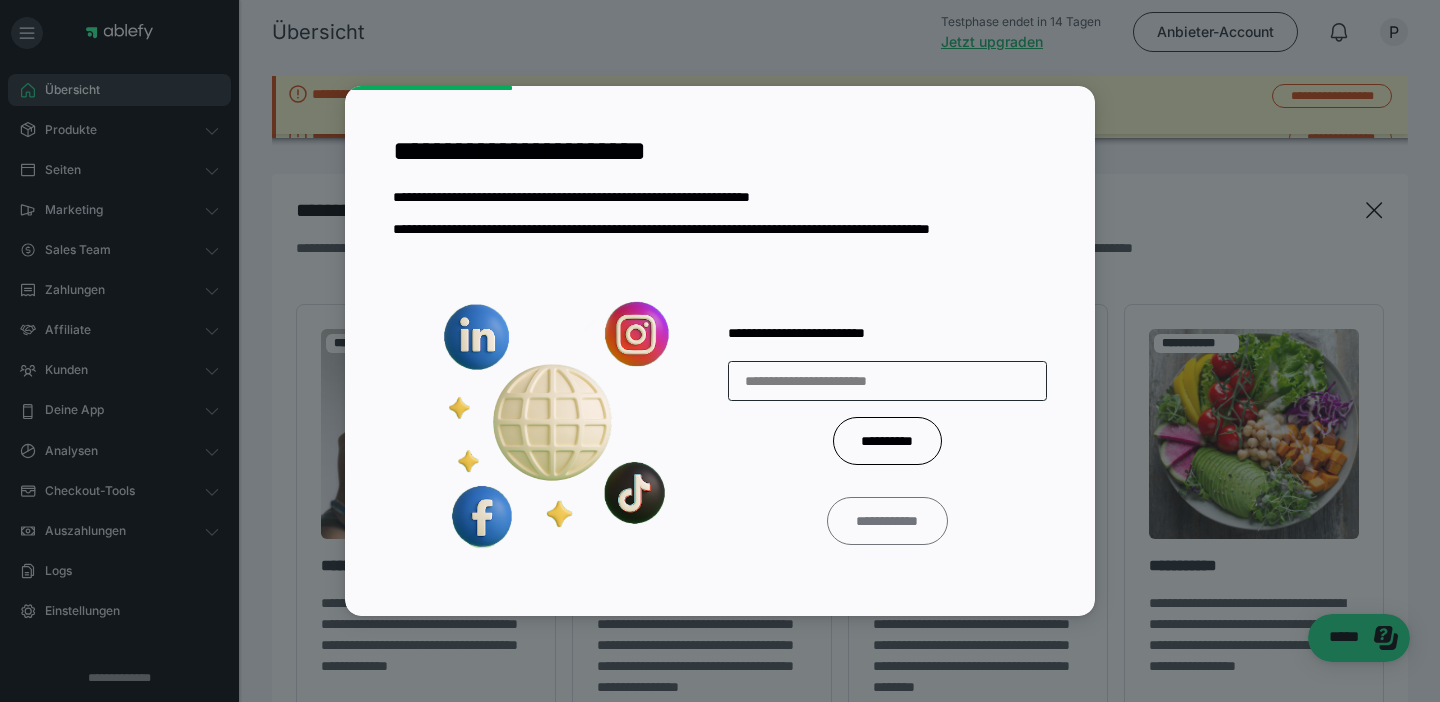 click on "**********" at bounding box center (888, 521) 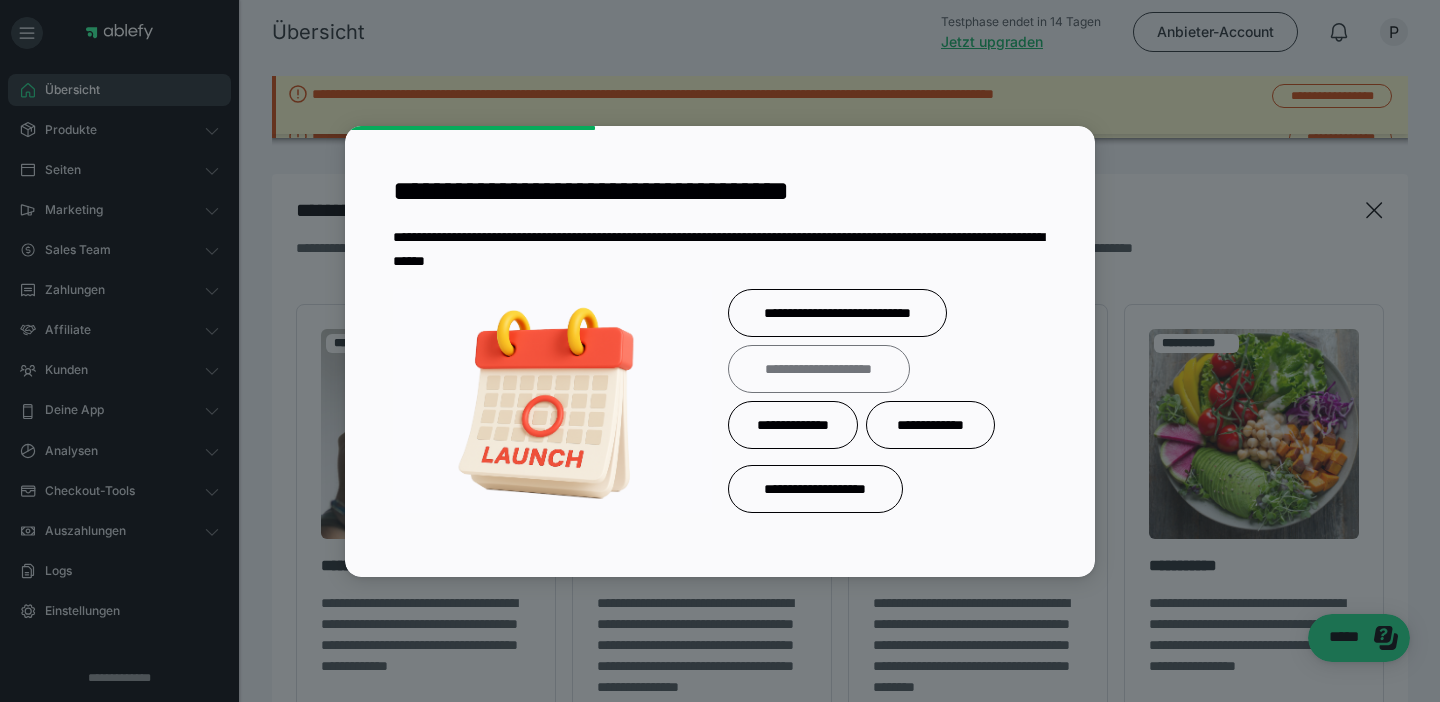 click on "**********" at bounding box center [819, 369] 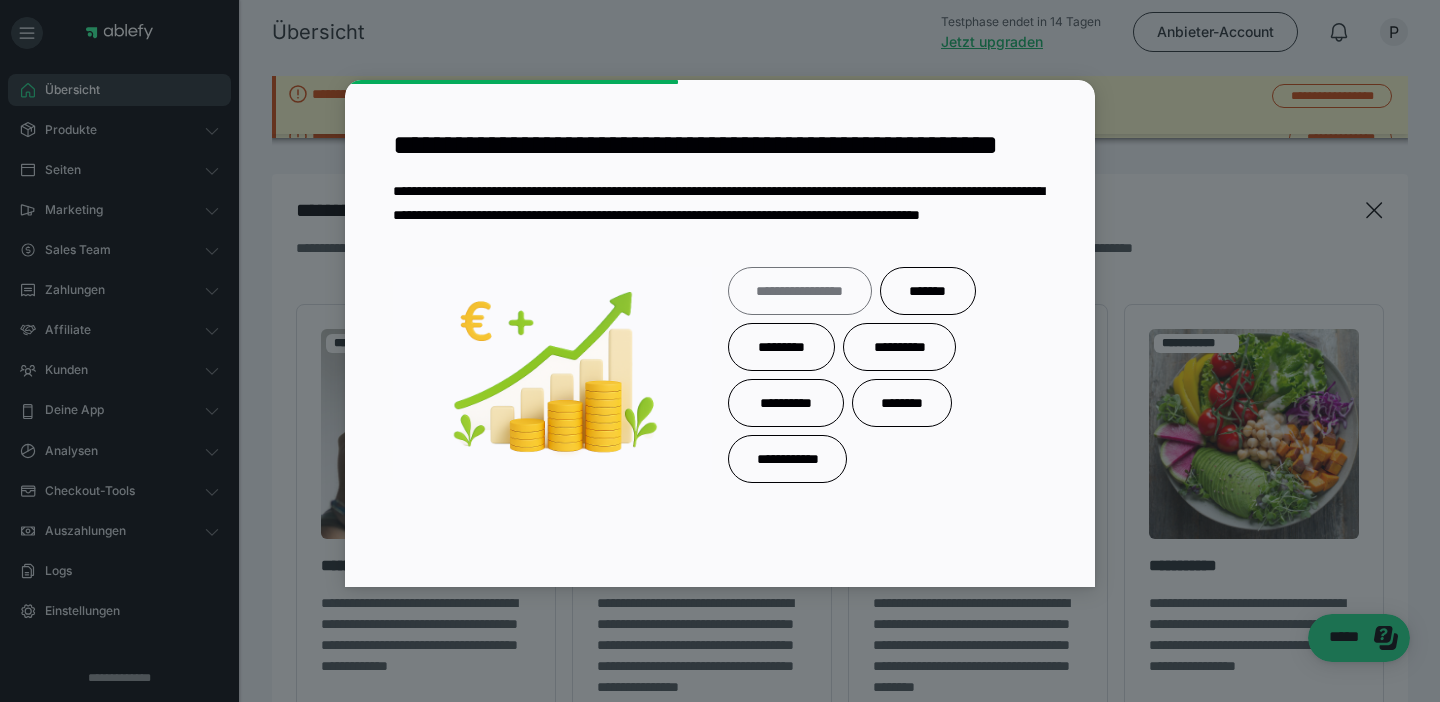 click on "**********" at bounding box center [800, 291] 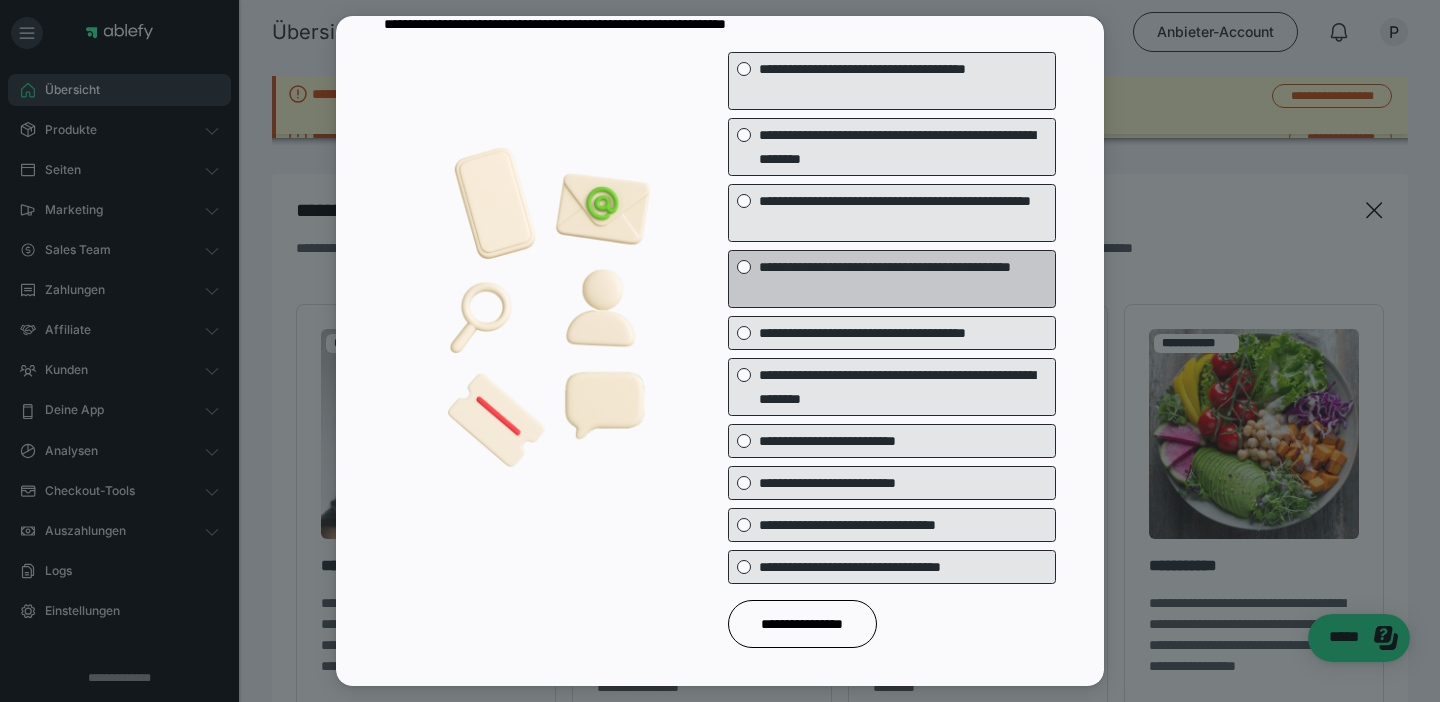 scroll, scrollTop: 105, scrollLeft: 0, axis: vertical 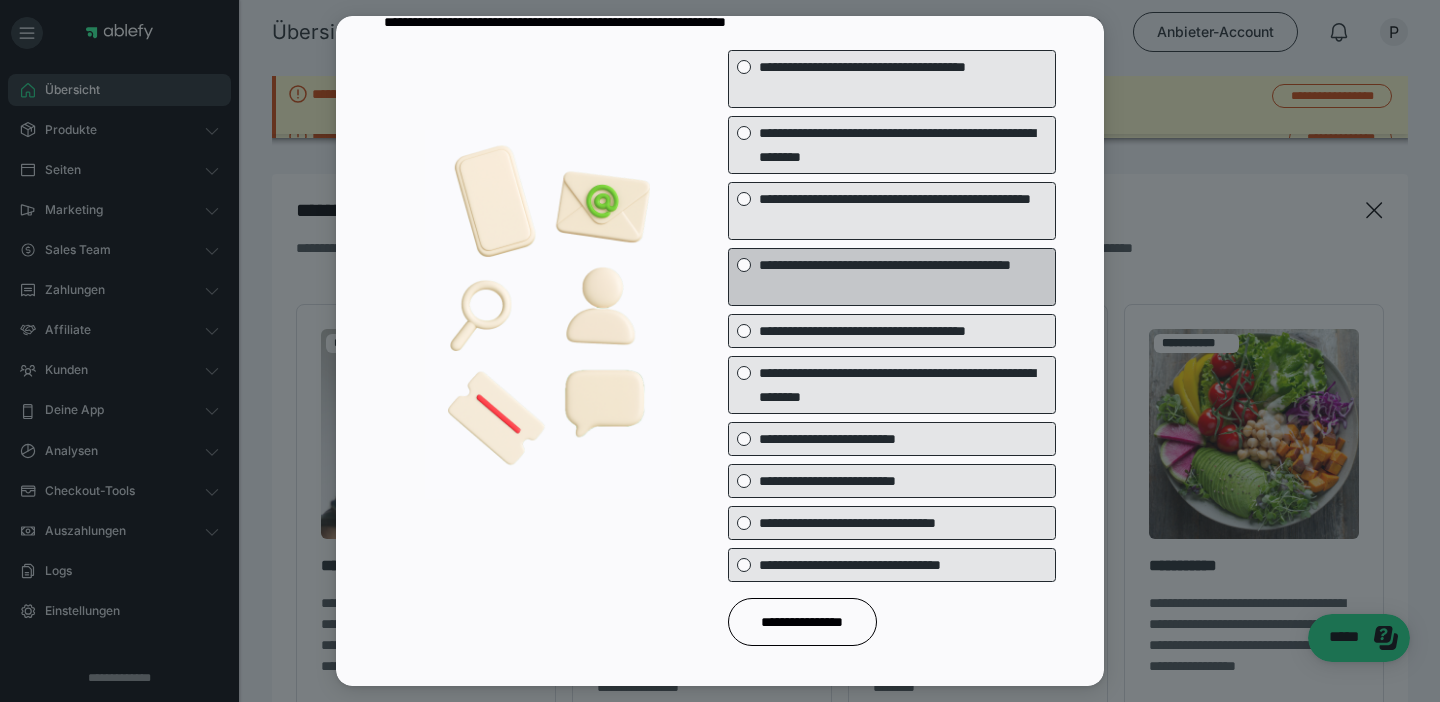 click on "**********" at bounding box center (907, 277) 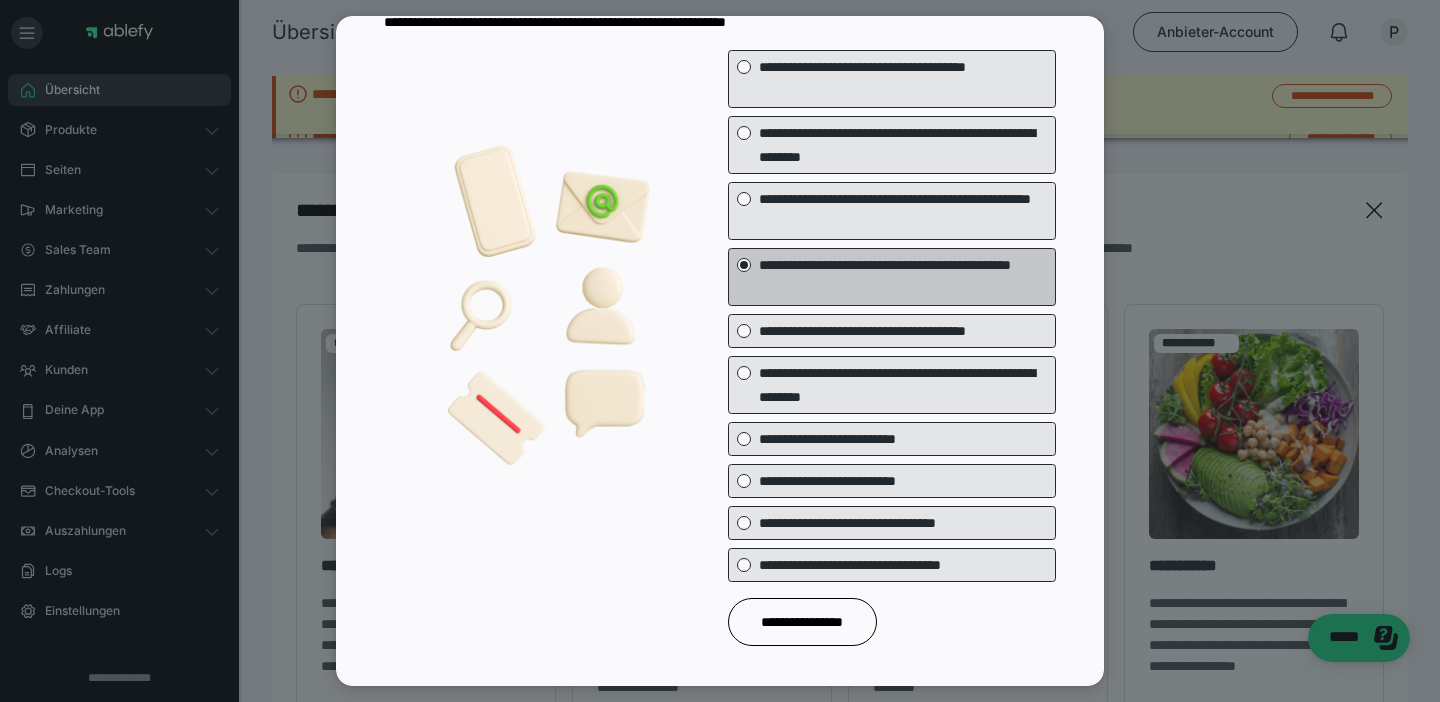 scroll, scrollTop: 0, scrollLeft: 0, axis: both 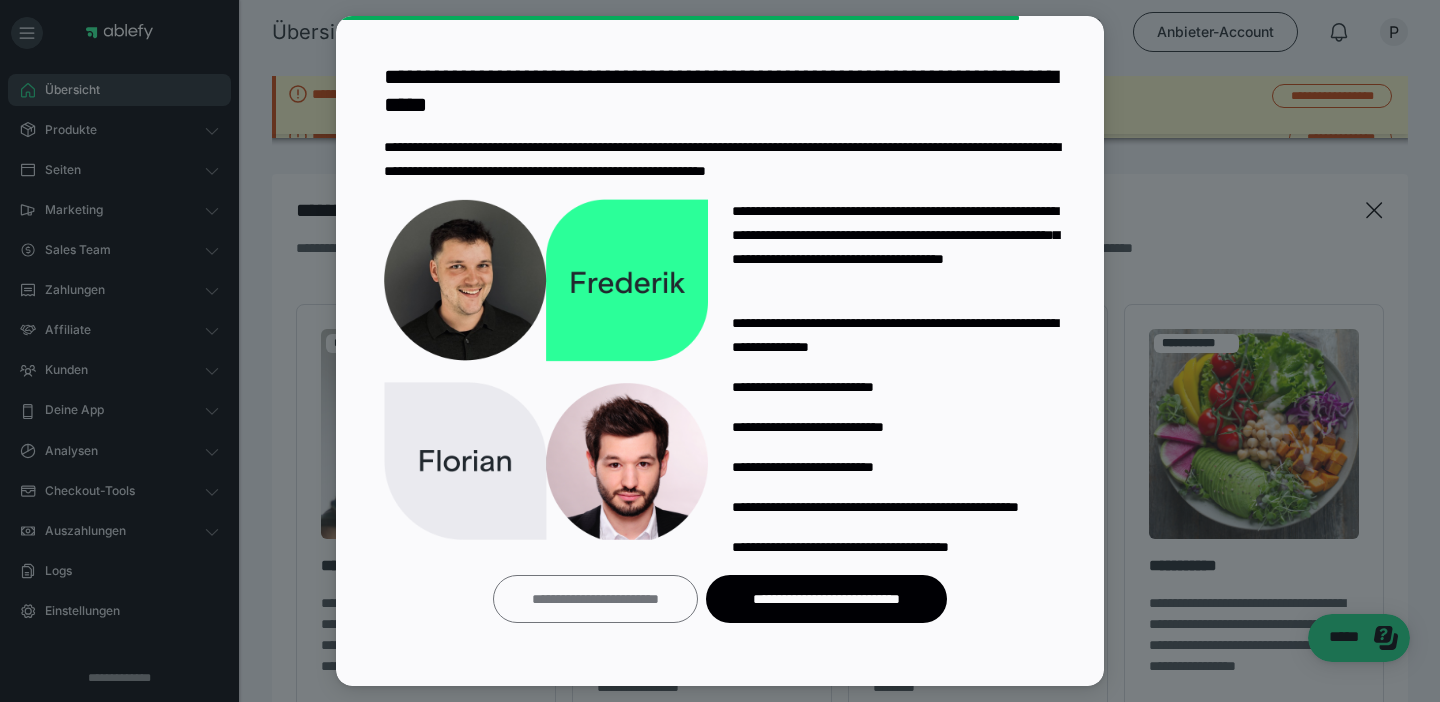 click on "**********" at bounding box center (595, 599) 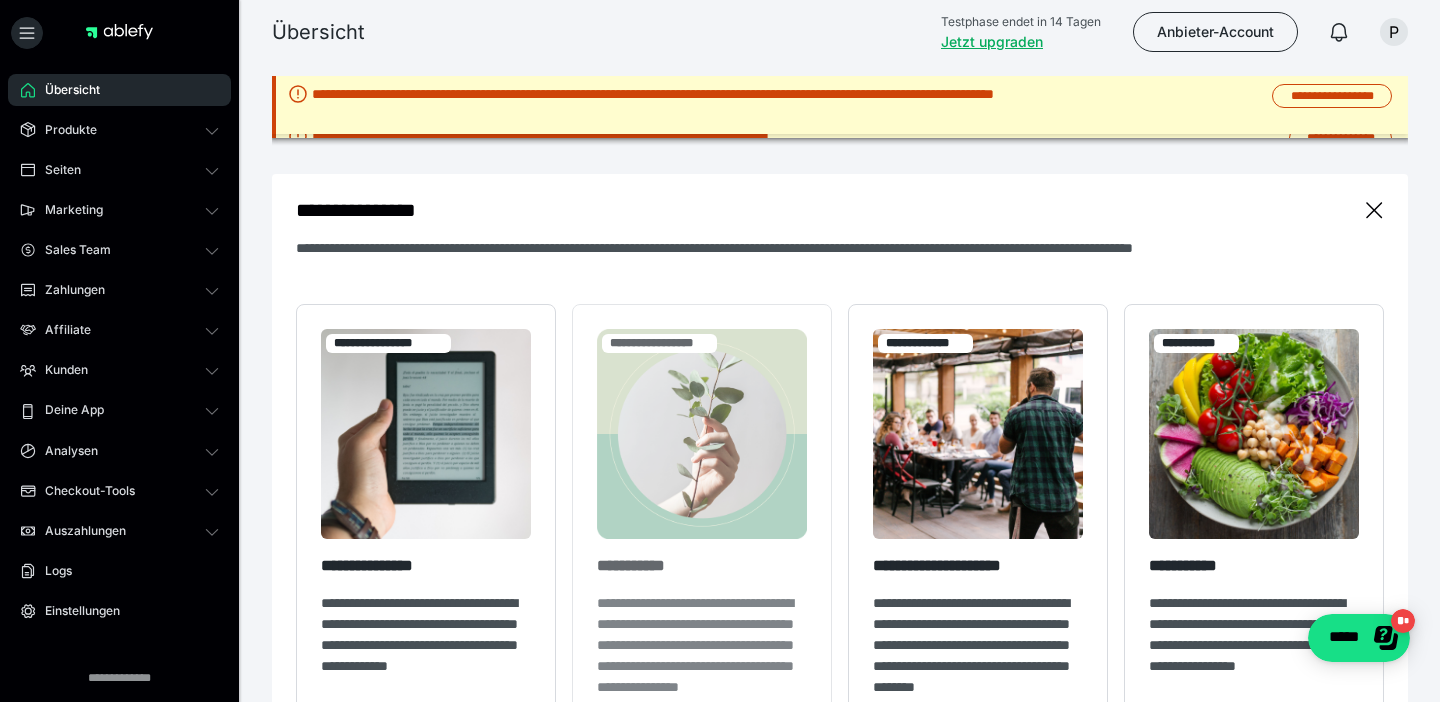 scroll, scrollTop: 0, scrollLeft: 0, axis: both 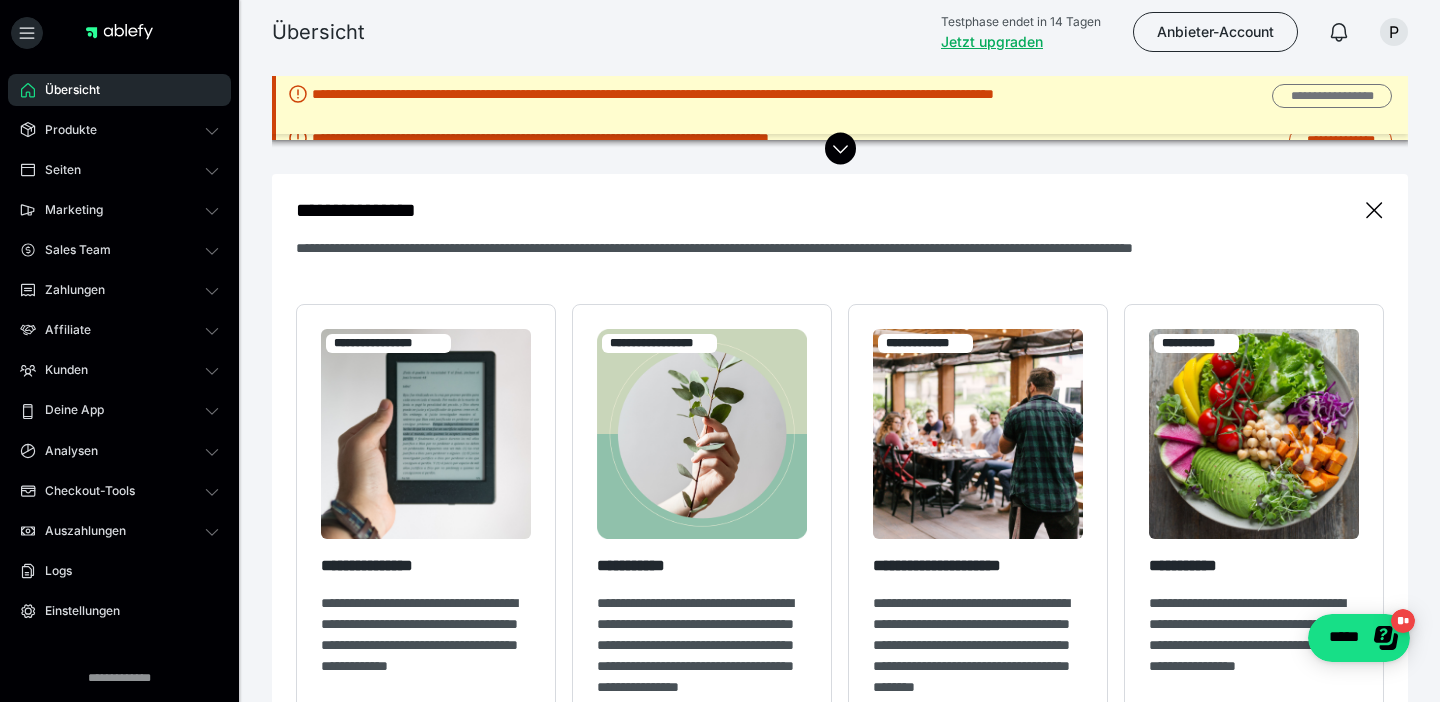 click on "**********" at bounding box center (1332, 96) 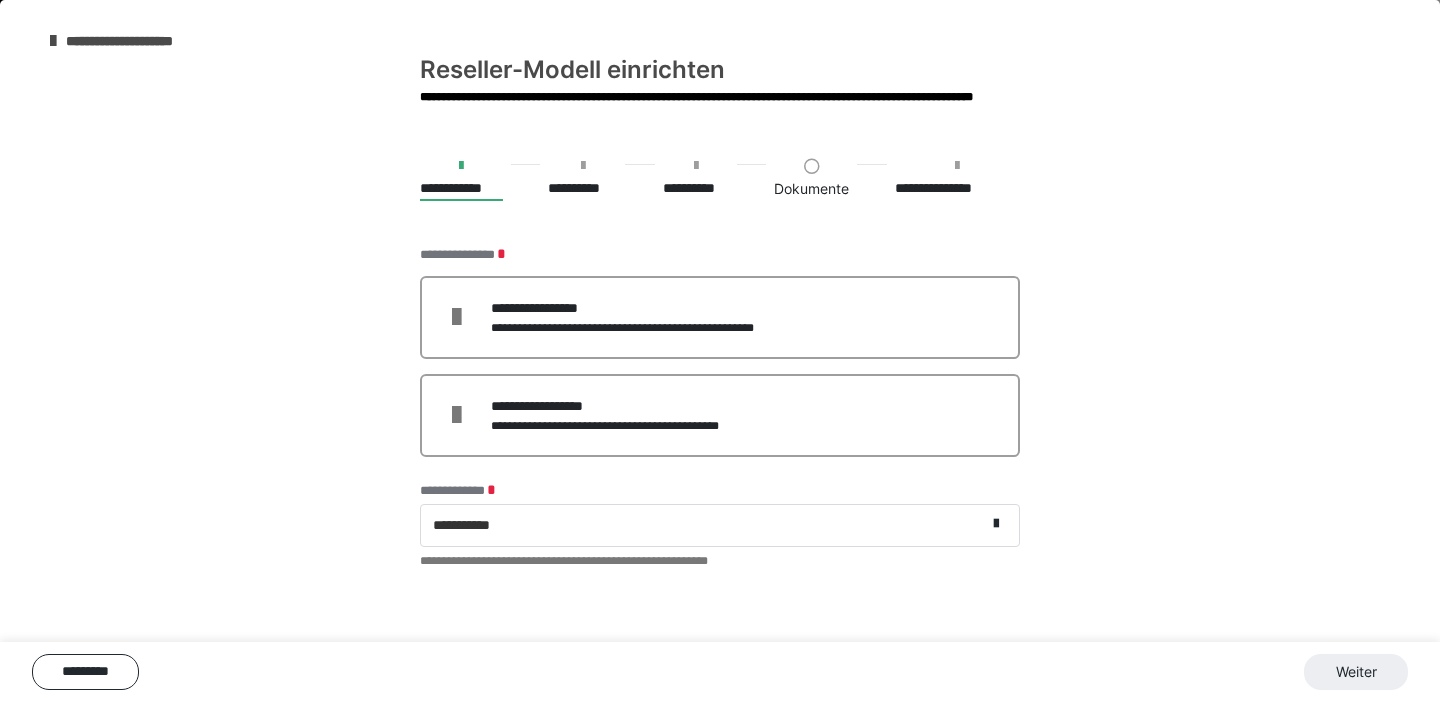 scroll, scrollTop: 0, scrollLeft: 0, axis: both 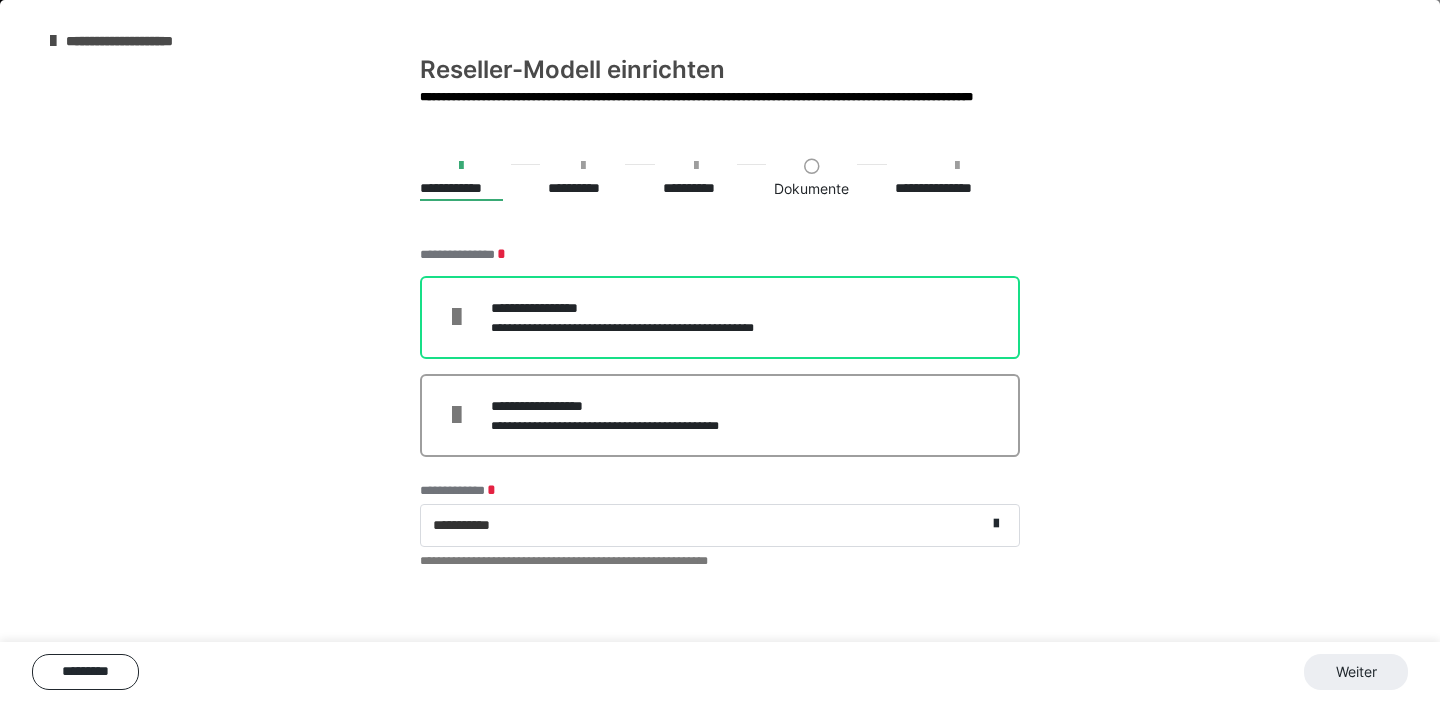 click on "**********" at bounding box center [648, 308] 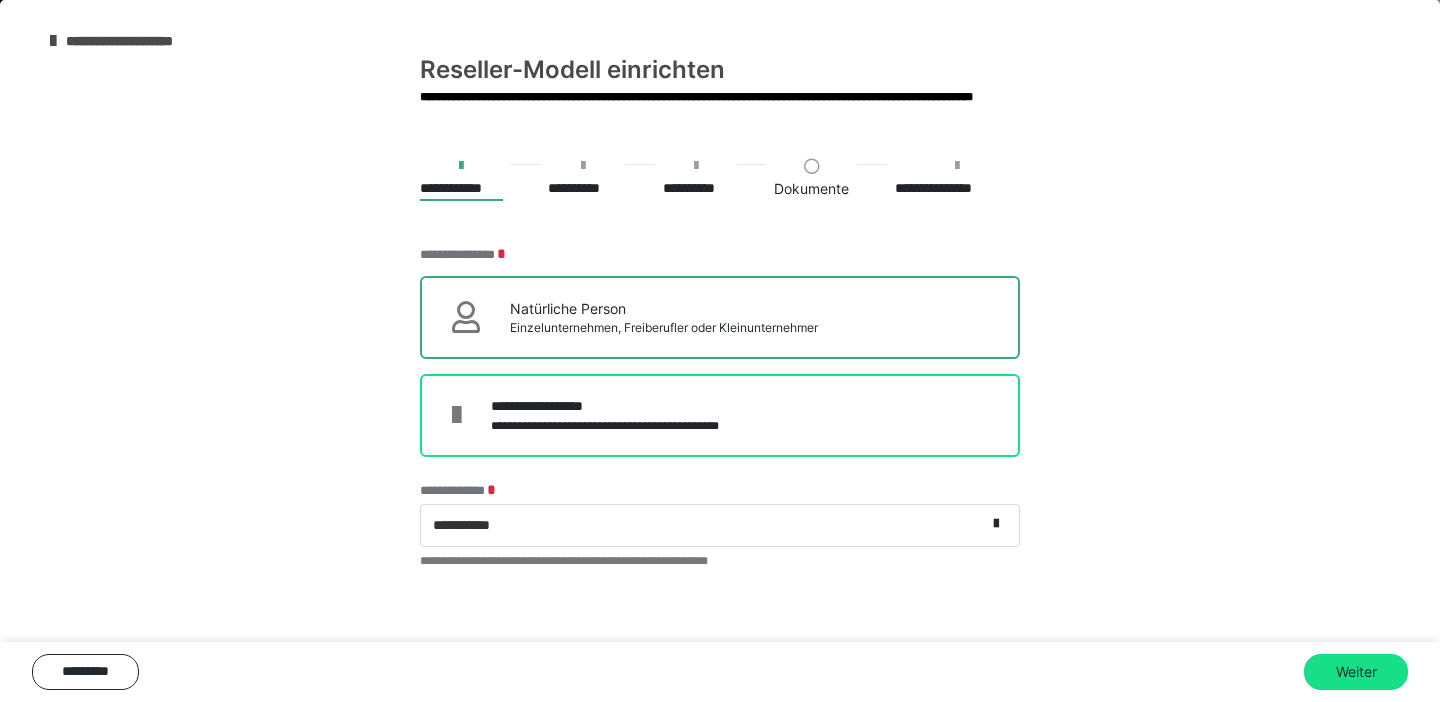 scroll, scrollTop: 116, scrollLeft: 0, axis: vertical 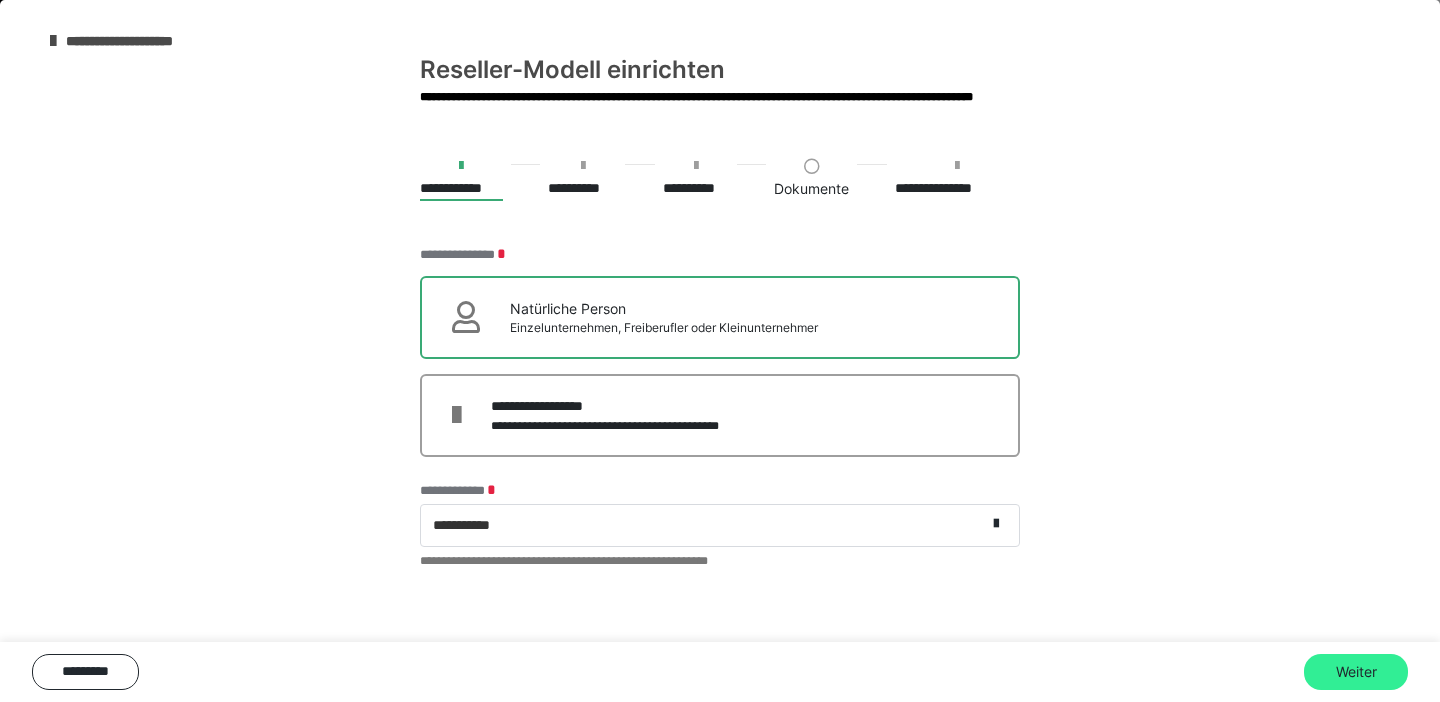 click on "Weiter" at bounding box center [1356, 672] 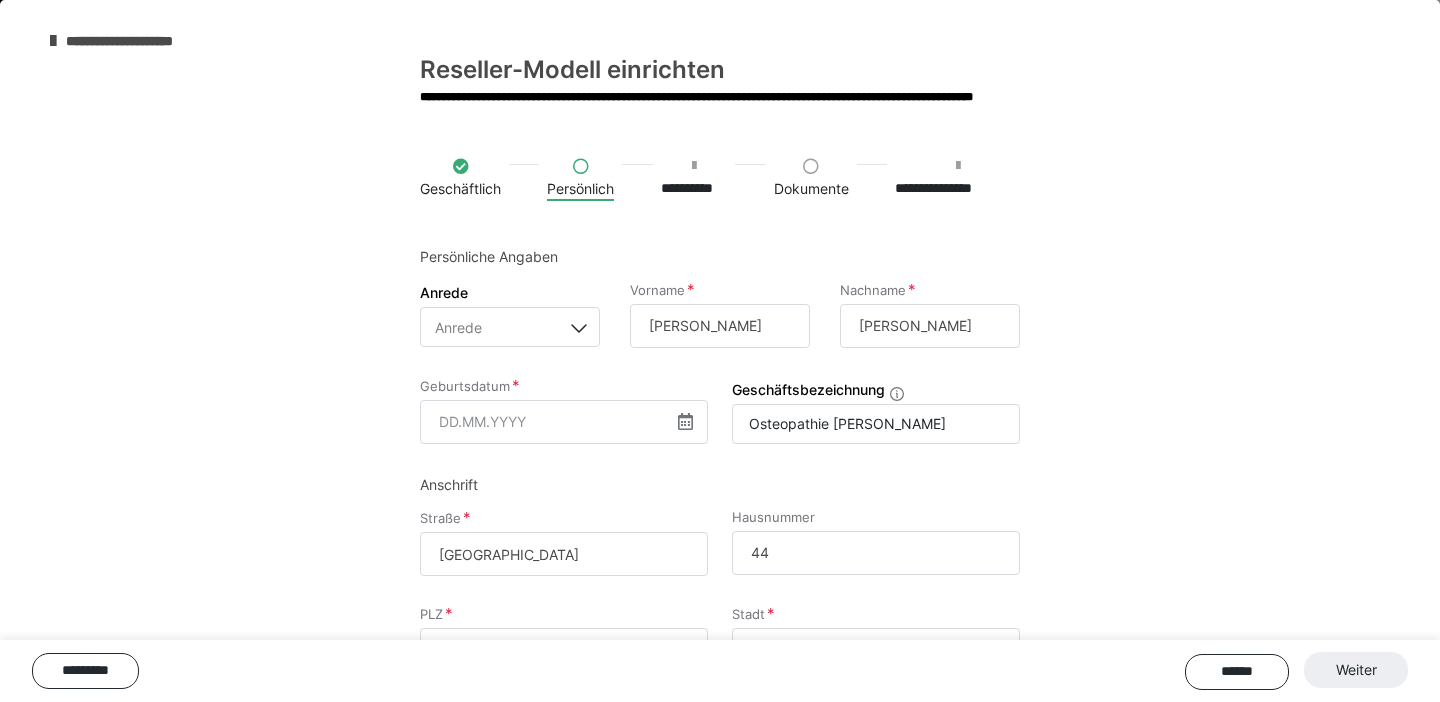 scroll, scrollTop: 116, scrollLeft: 0, axis: vertical 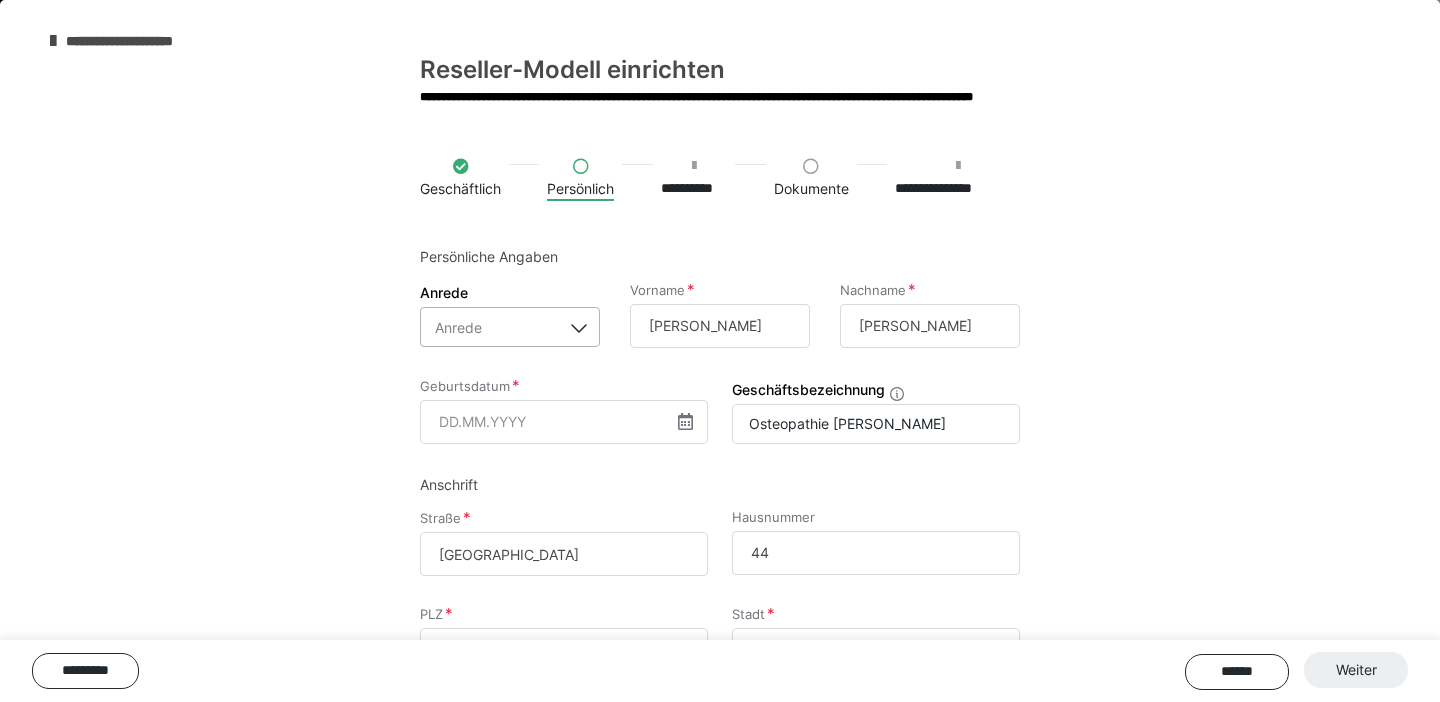 click at bounding box center [580, 327] 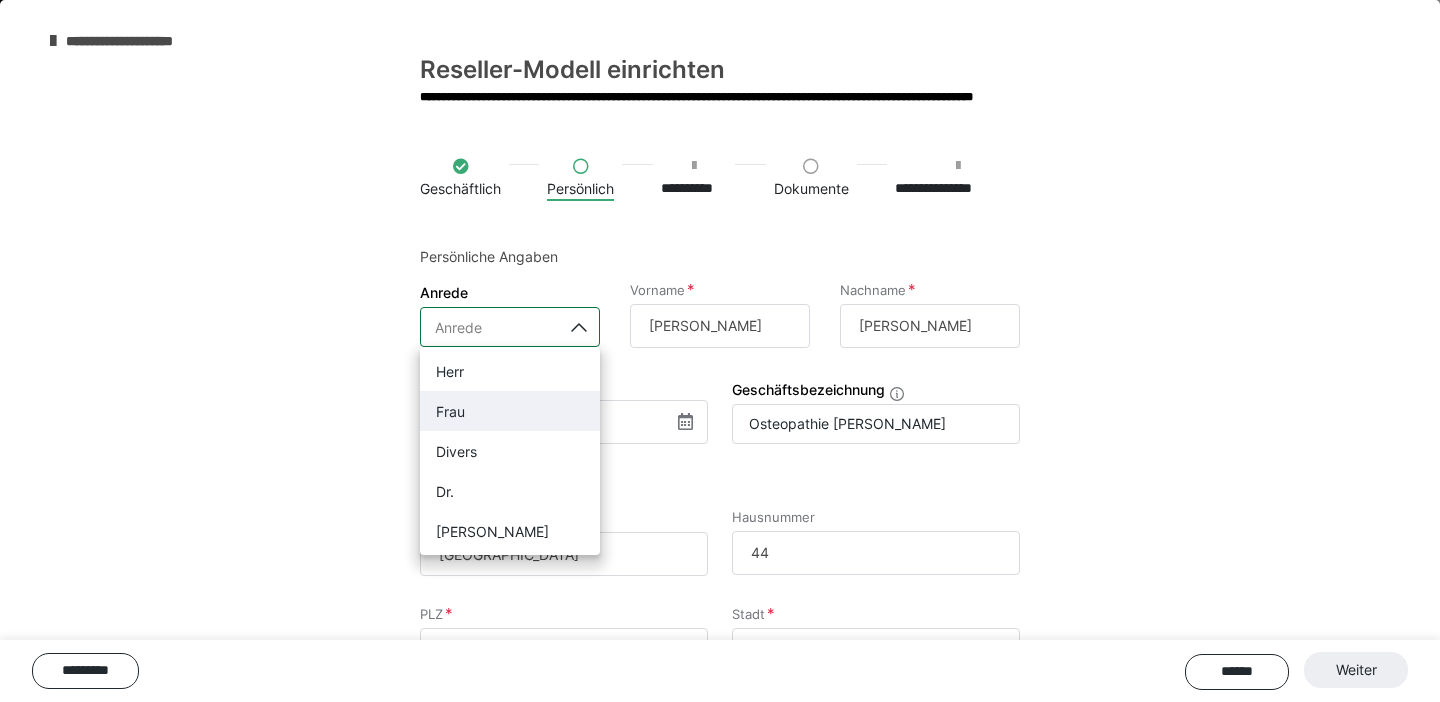 click on "Frau" at bounding box center (510, 411) 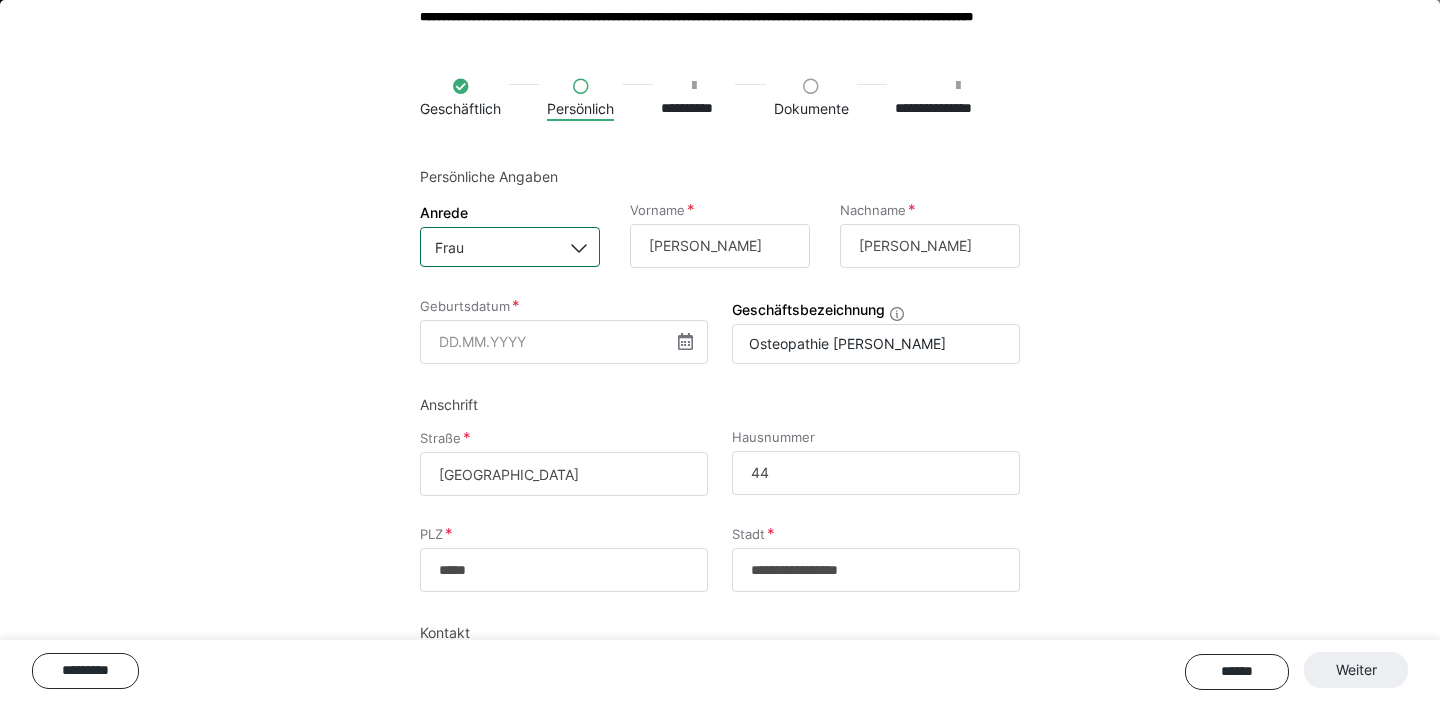 scroll, scrollTop: 102, scrollLeft: 0, axis: vertical 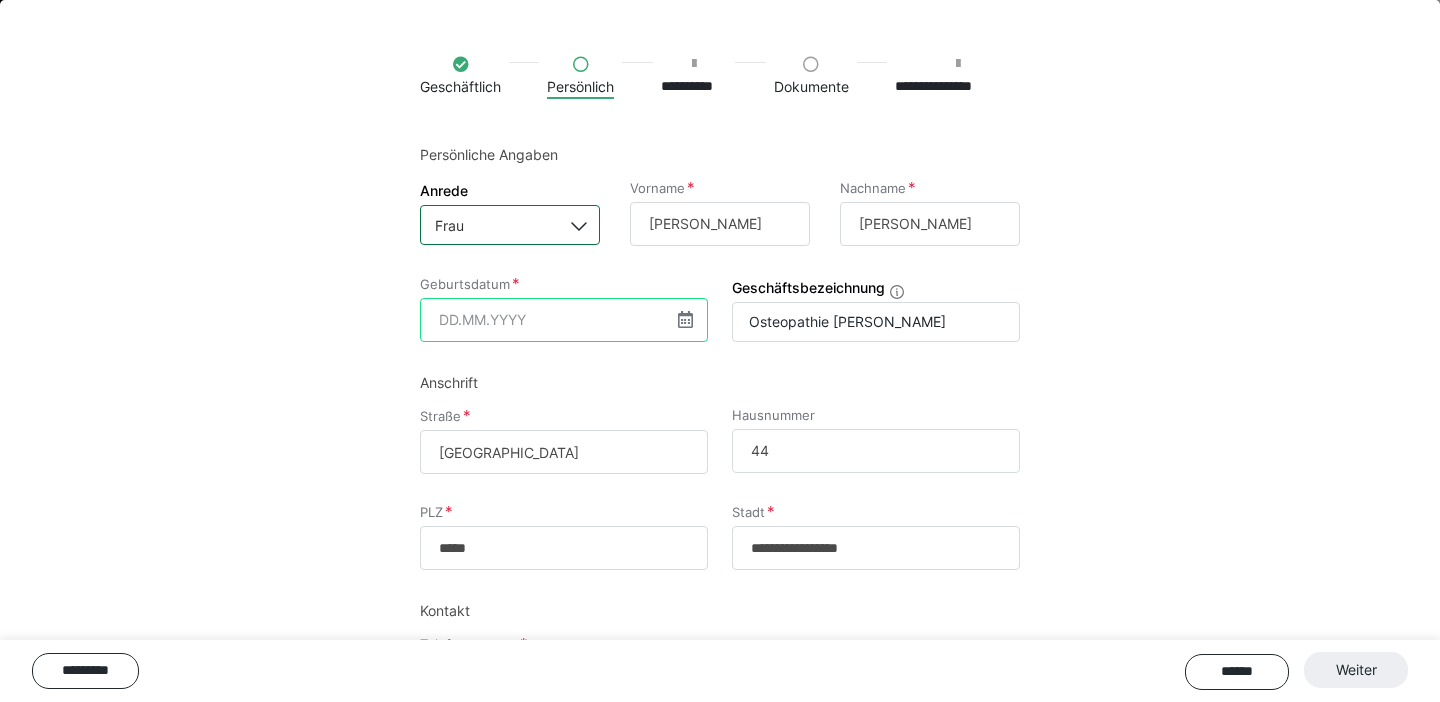 click at bounding box center (564, 320) 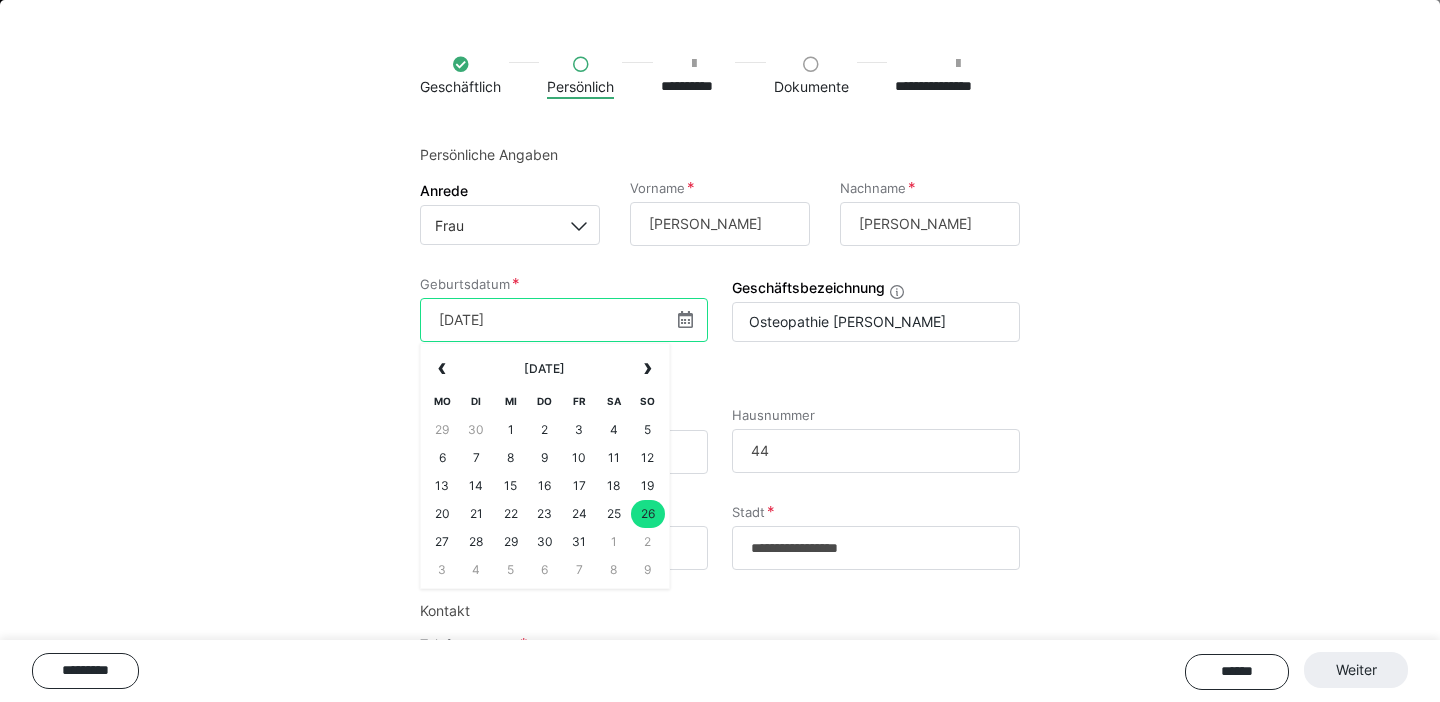 type on "[DATE]" 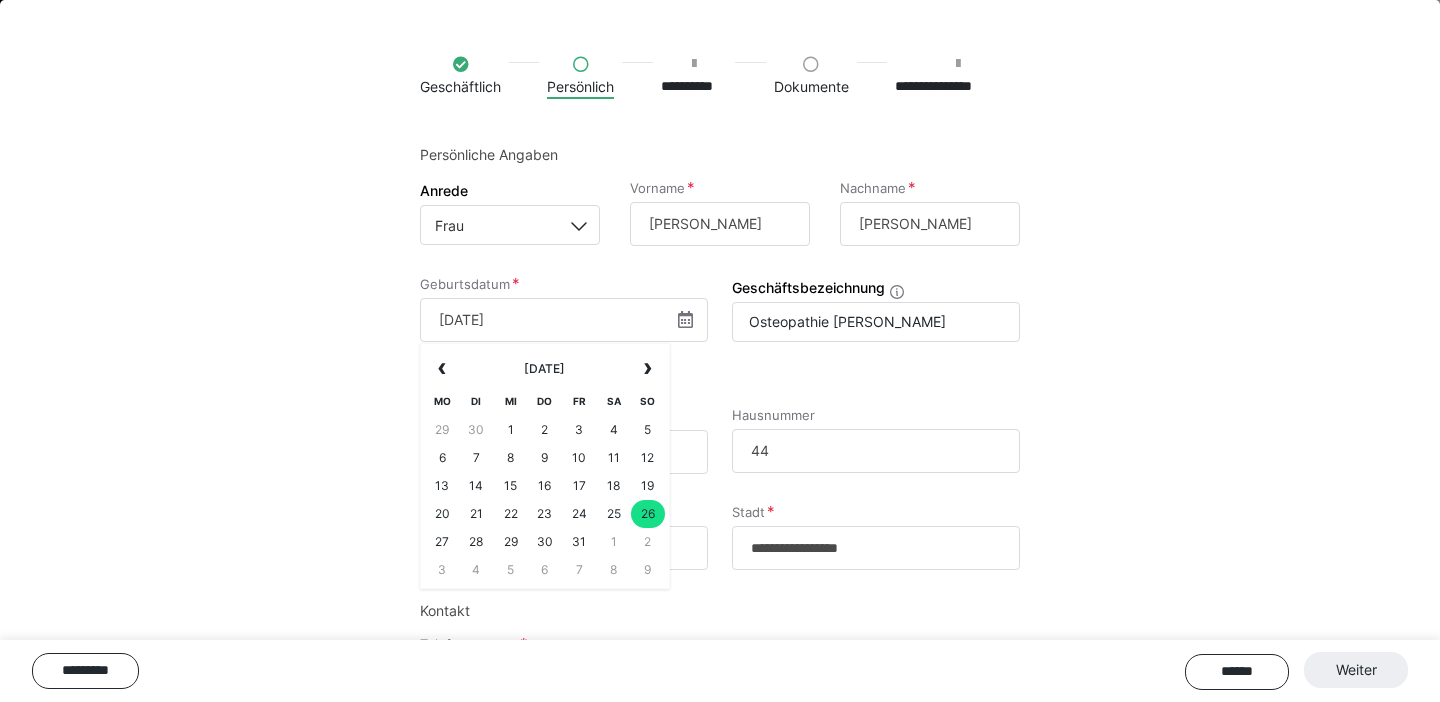 click on "**********" at bounding box center (720, 373) 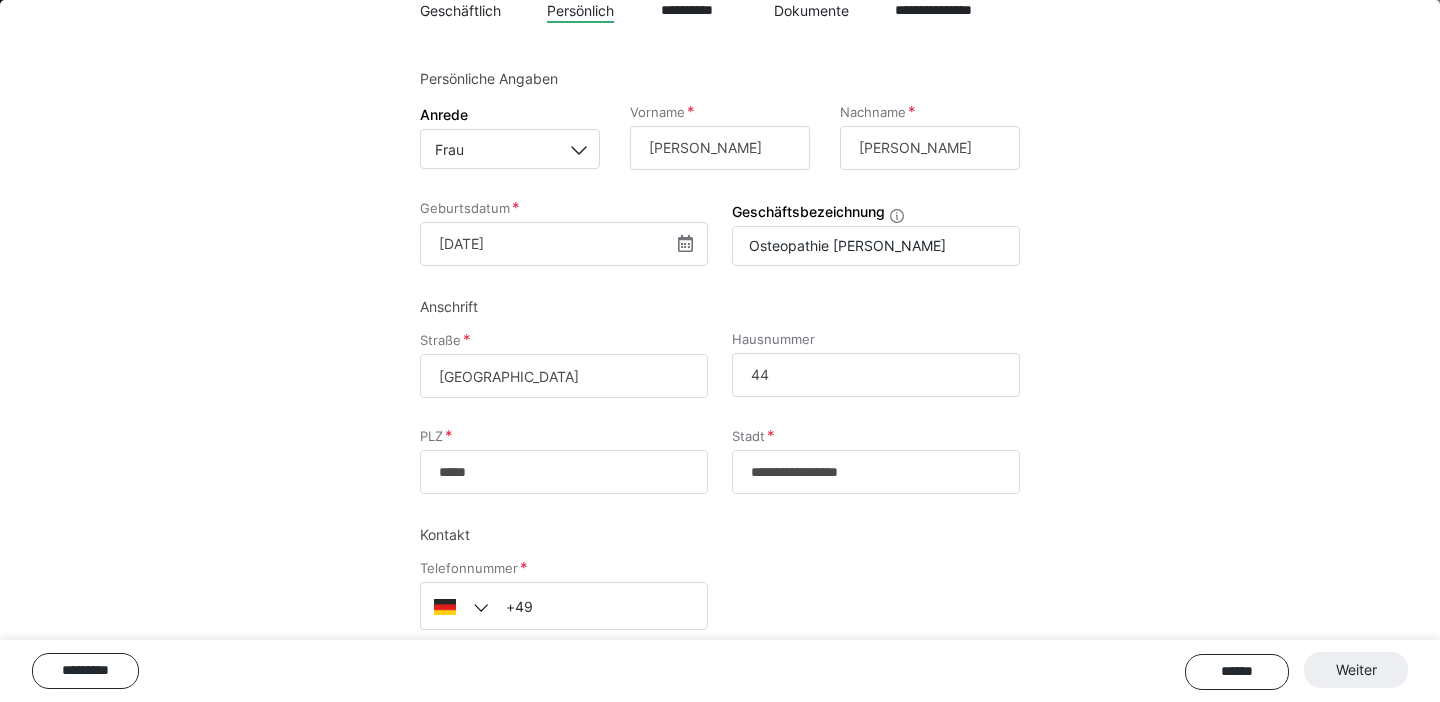 scroll, scrollTop: 204, scrollLeft: 0, axis: vertical 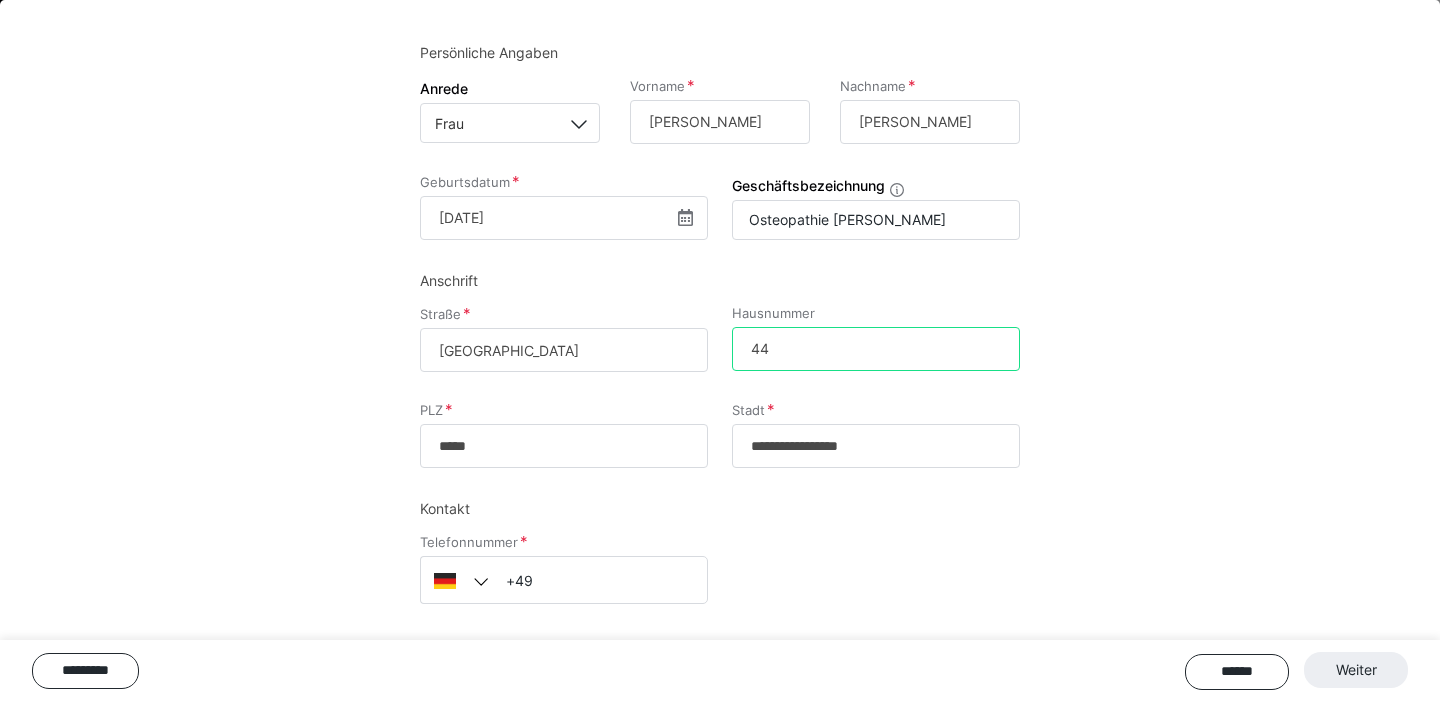 drag, startPoint x: 794, startPoint y: 353, endPoint x: 713, endPoint y: 353, distance: 81 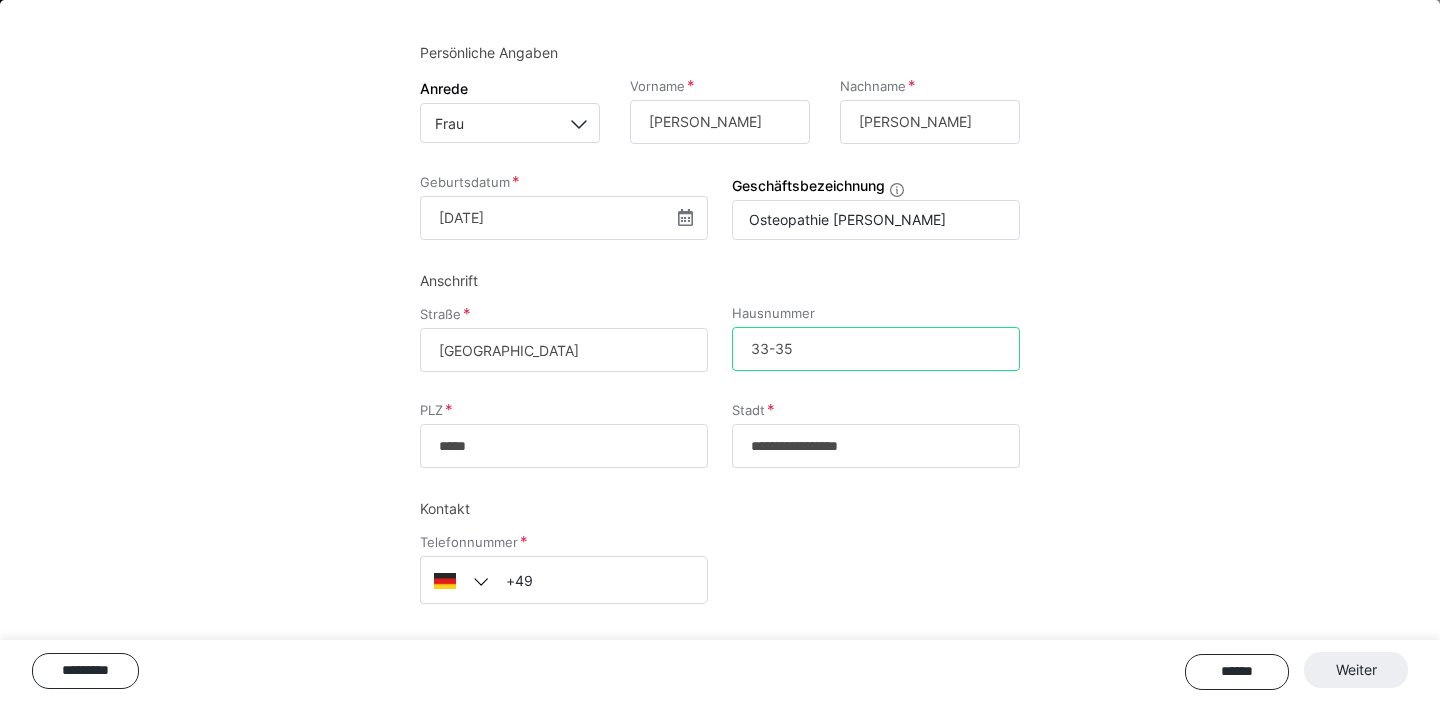 type on "33-35" 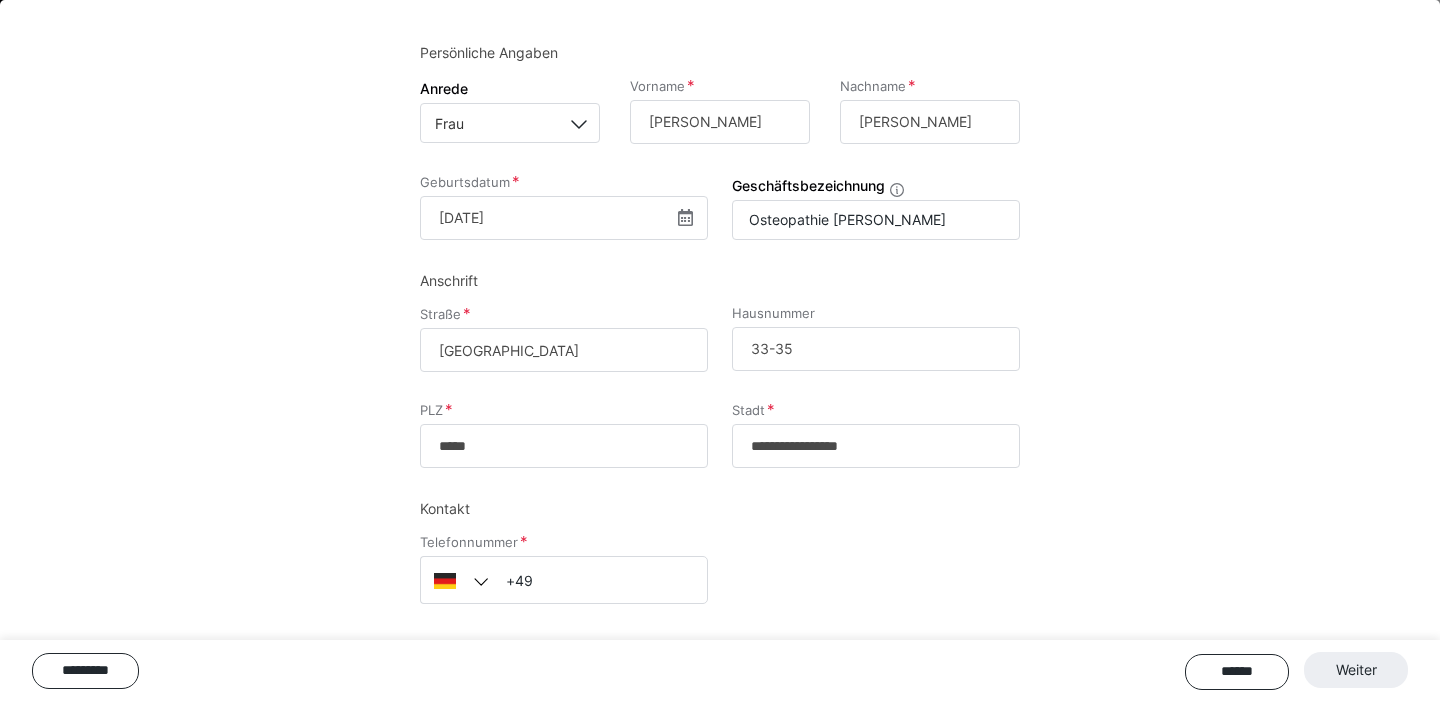click on "**********" at bounding box center [720, 450] 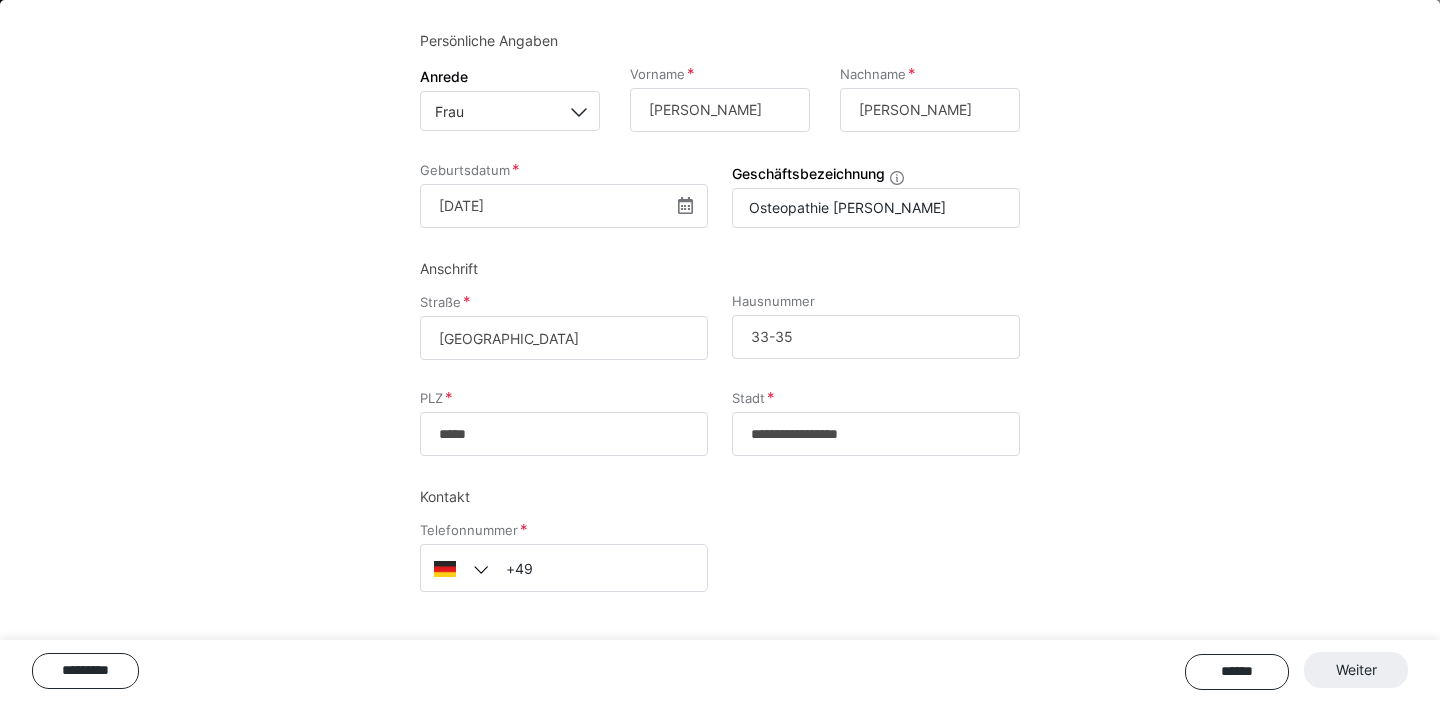 scroll, scrollTop: 215, scrollLeft: 0, axis: vertical 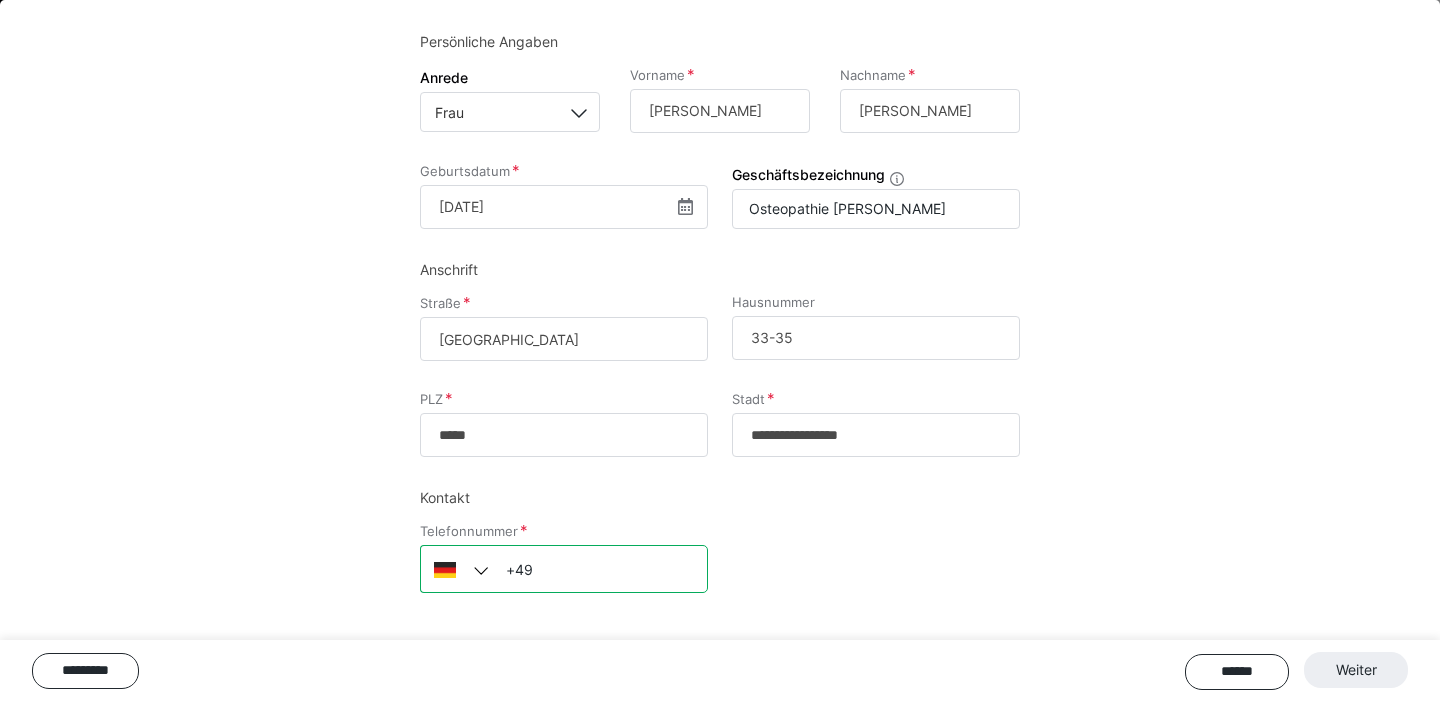 click on "+49" at bounding box center (564, 569) 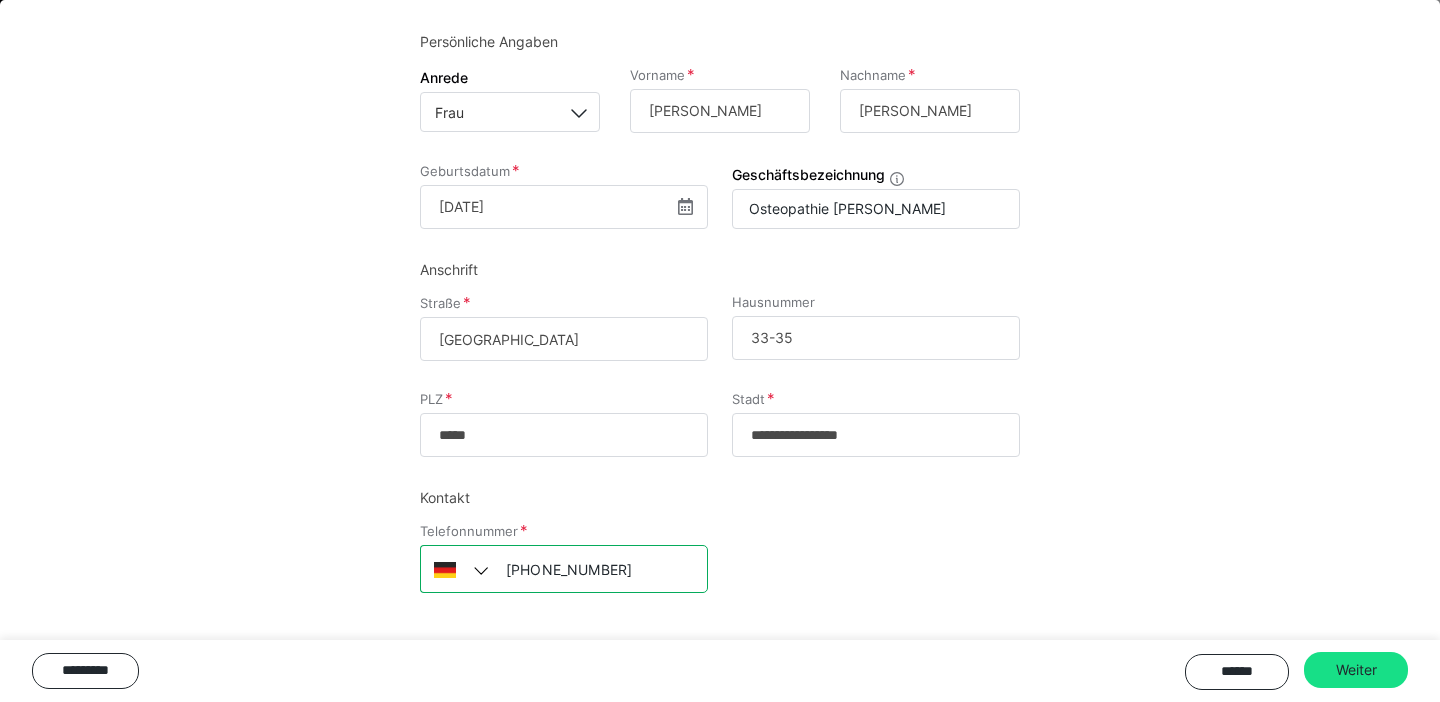 type on "[PHONE_NUMBER]" 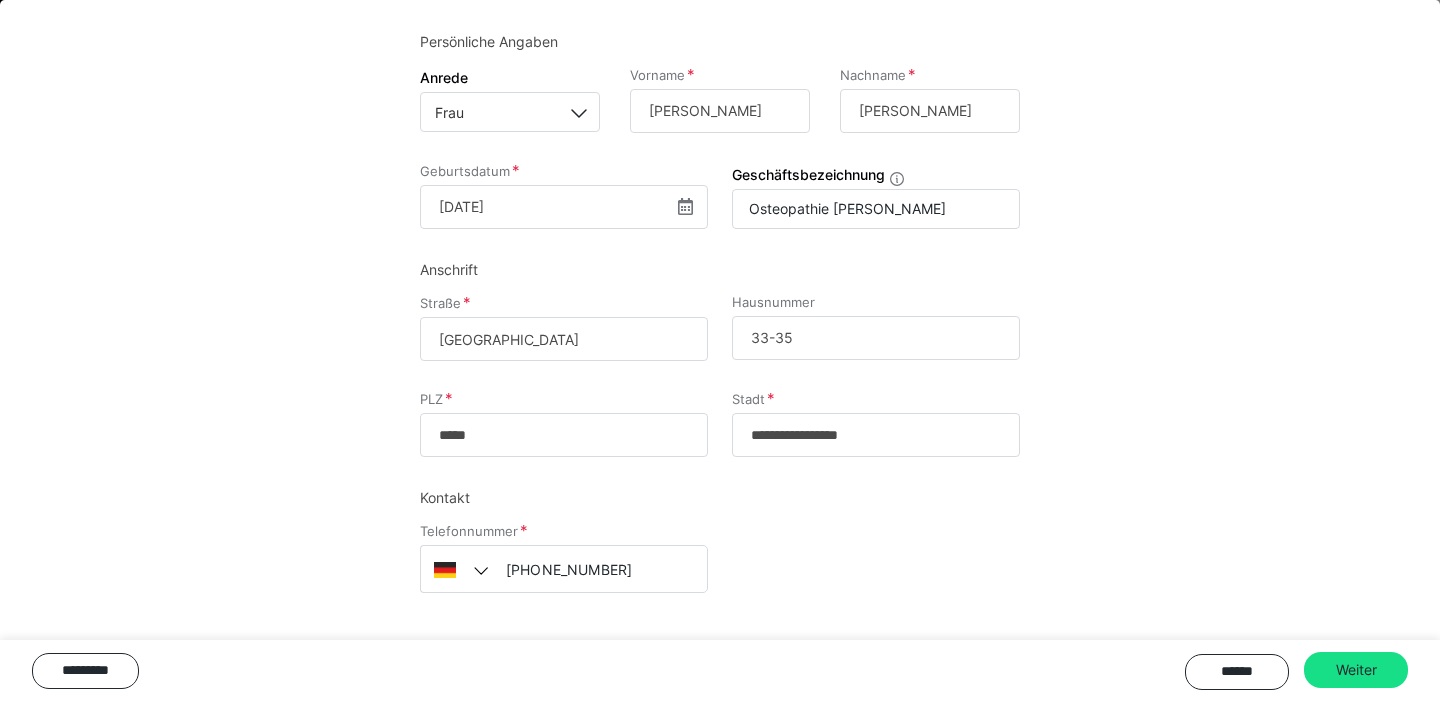 click on "Telefonnummer +49 1626 840100" at bounding box center [720, 573] 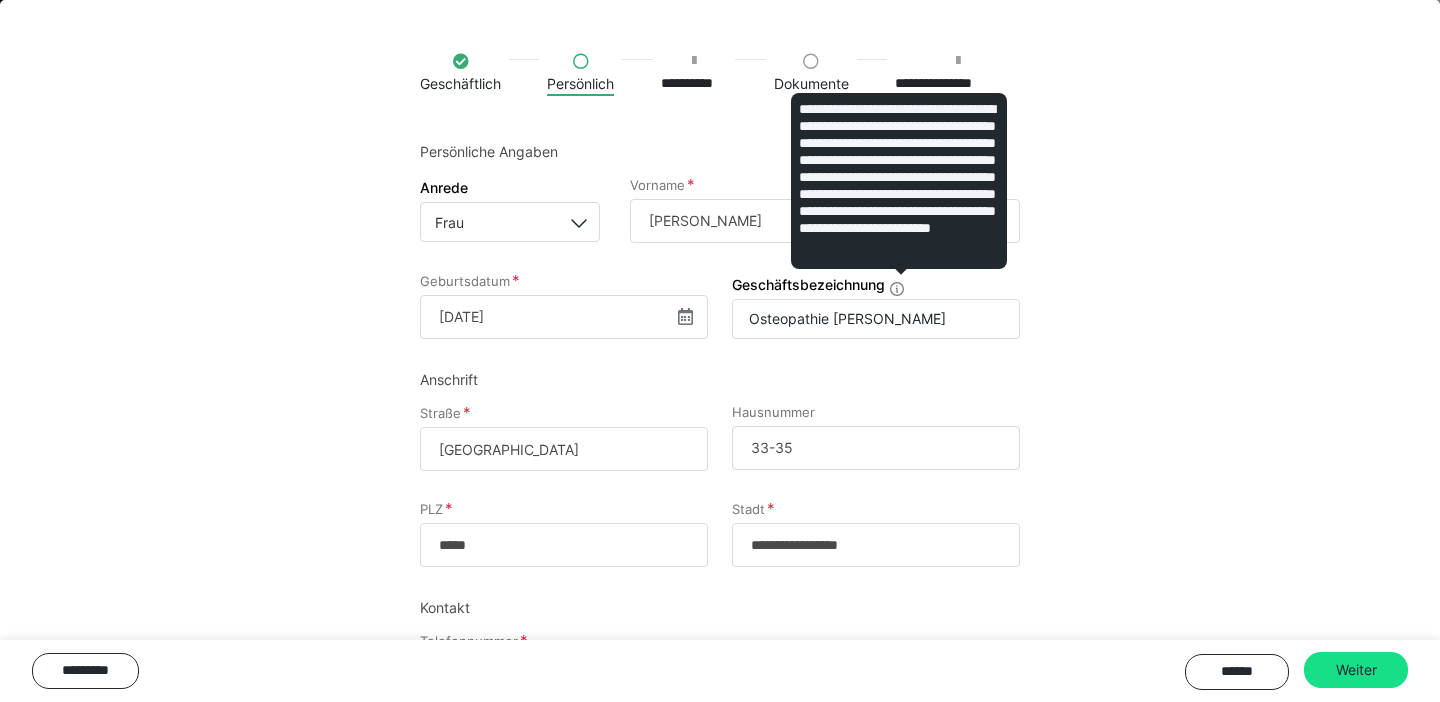 scroll, scrollTop: 115, scrollLeft: 0, axis: vertical 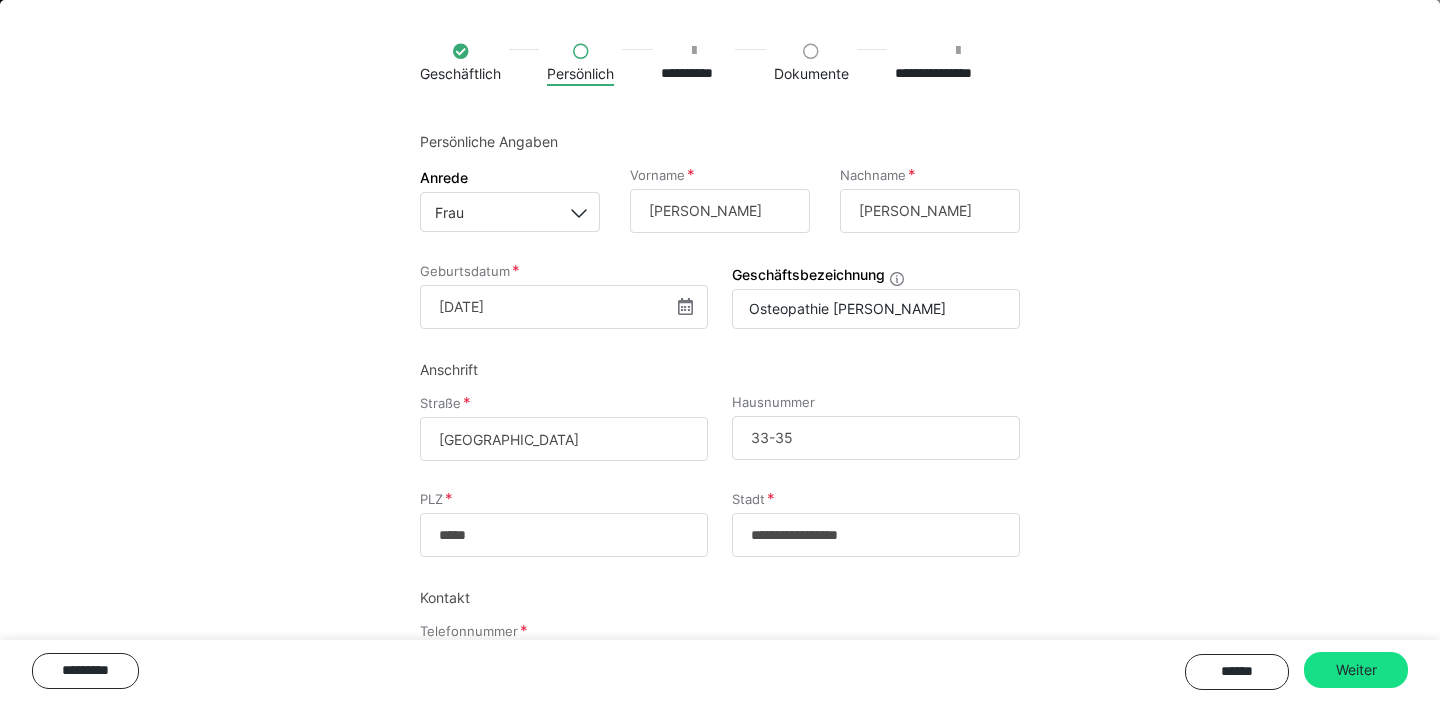 click on "Geburtsdatum 26.05.1996 ‹ Mai 1996 › Mo Di Mi Do Fr Sa So 29 30 1 2 3 4 5 6 7 8 9 10 11 12 13 14 15 16 17 18 19 20 21 22 23 24 25 26 27 28 29 30 31 1 2 3 4 5 6 7 8 9 Geschäftsbezeichnung Osteopathie Paula Klisiewicz" at bounding box center [720, 311] 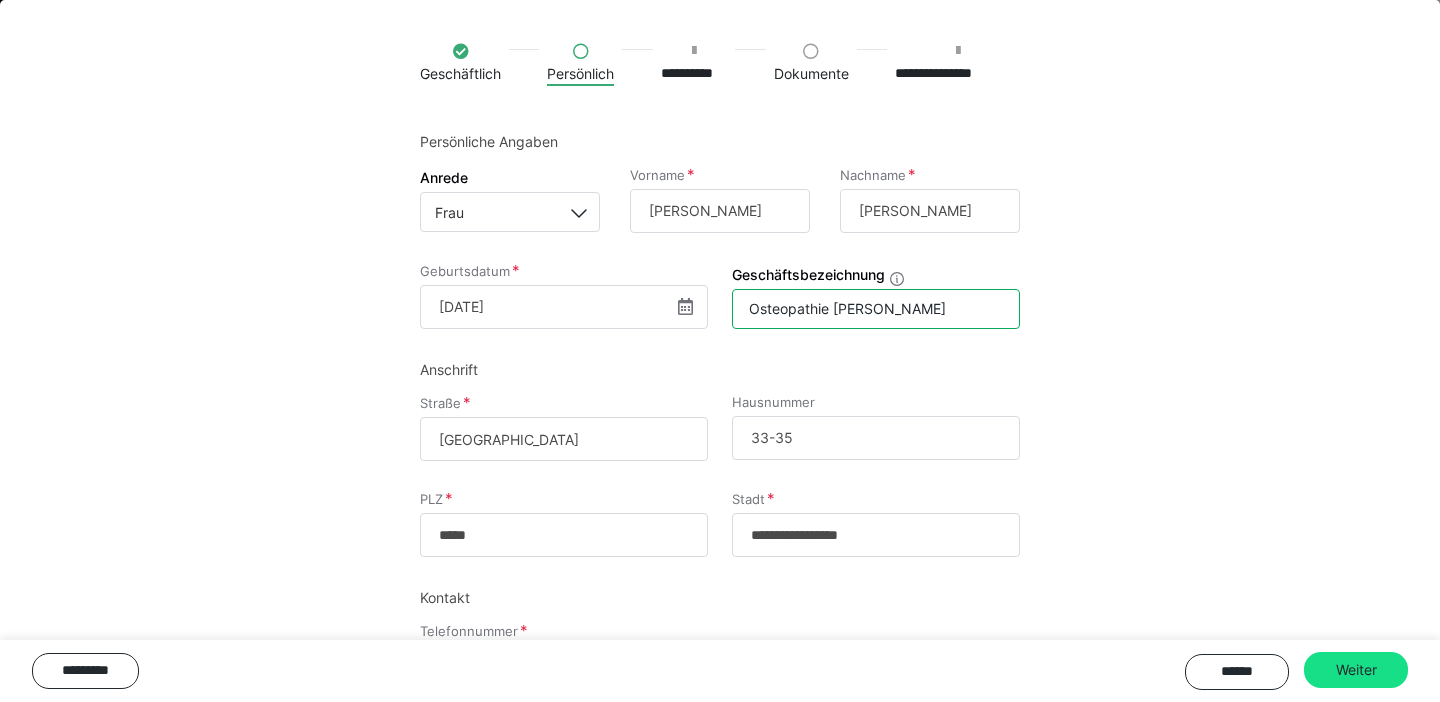 click on "Osteopathie Paula Klisiewicz" at bounding box center (876, 309) 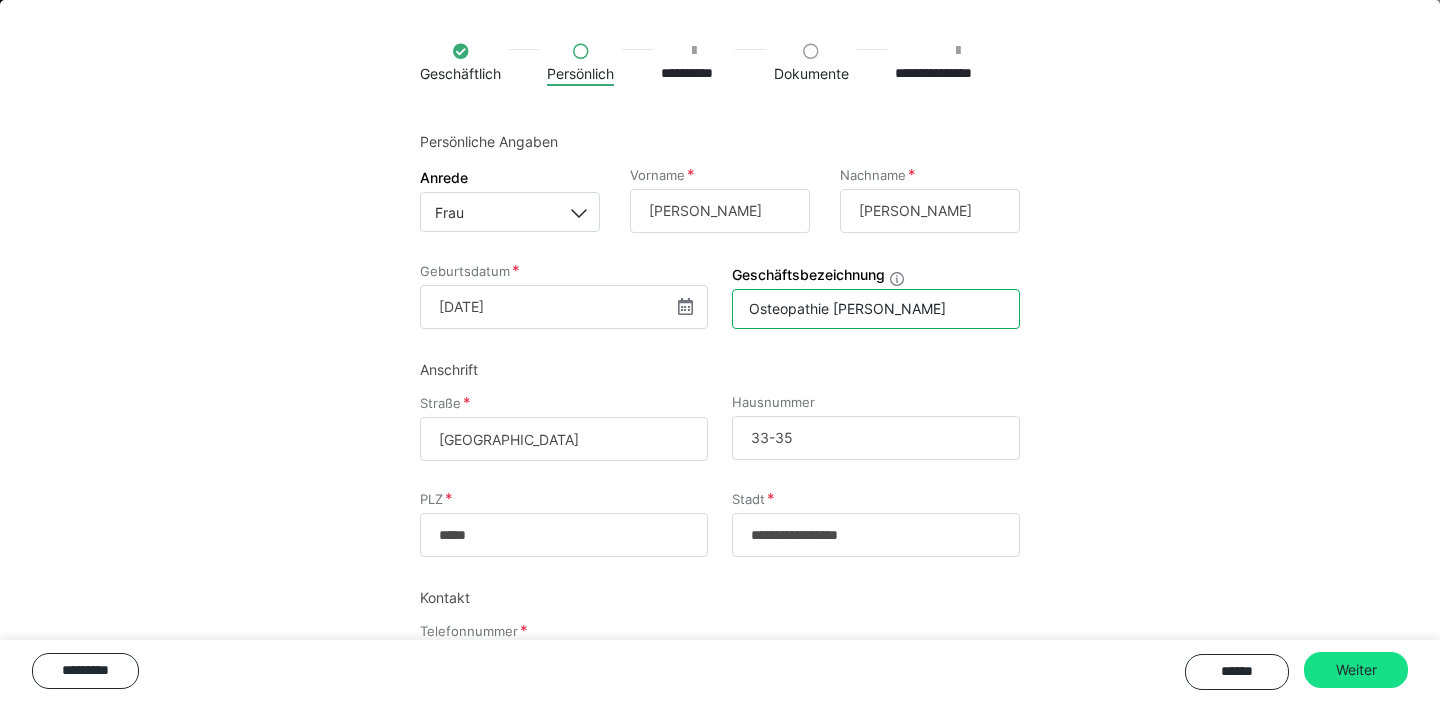 click on "Osteopathie Paula Klisiewicz" at bounding box center (876, 309) 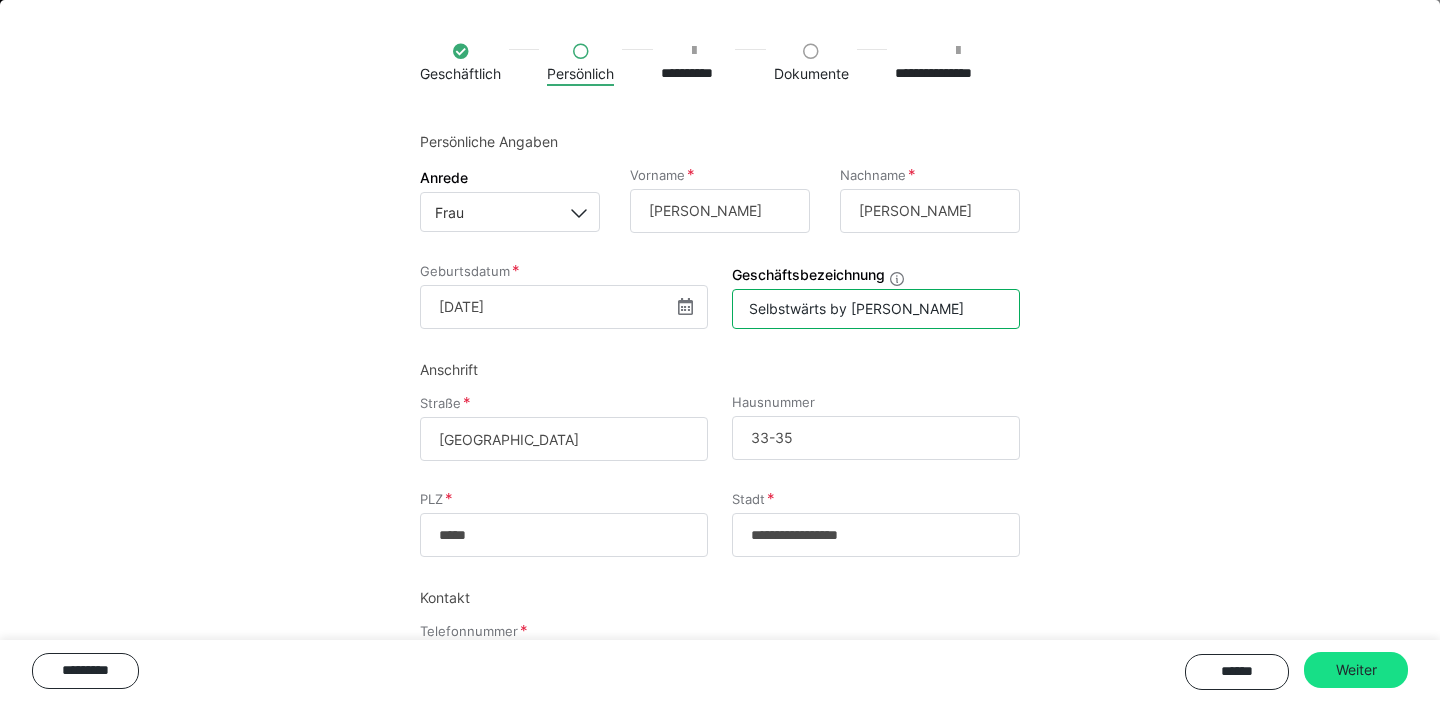 type on "Selbstwärts by [PERSON_NAME]" 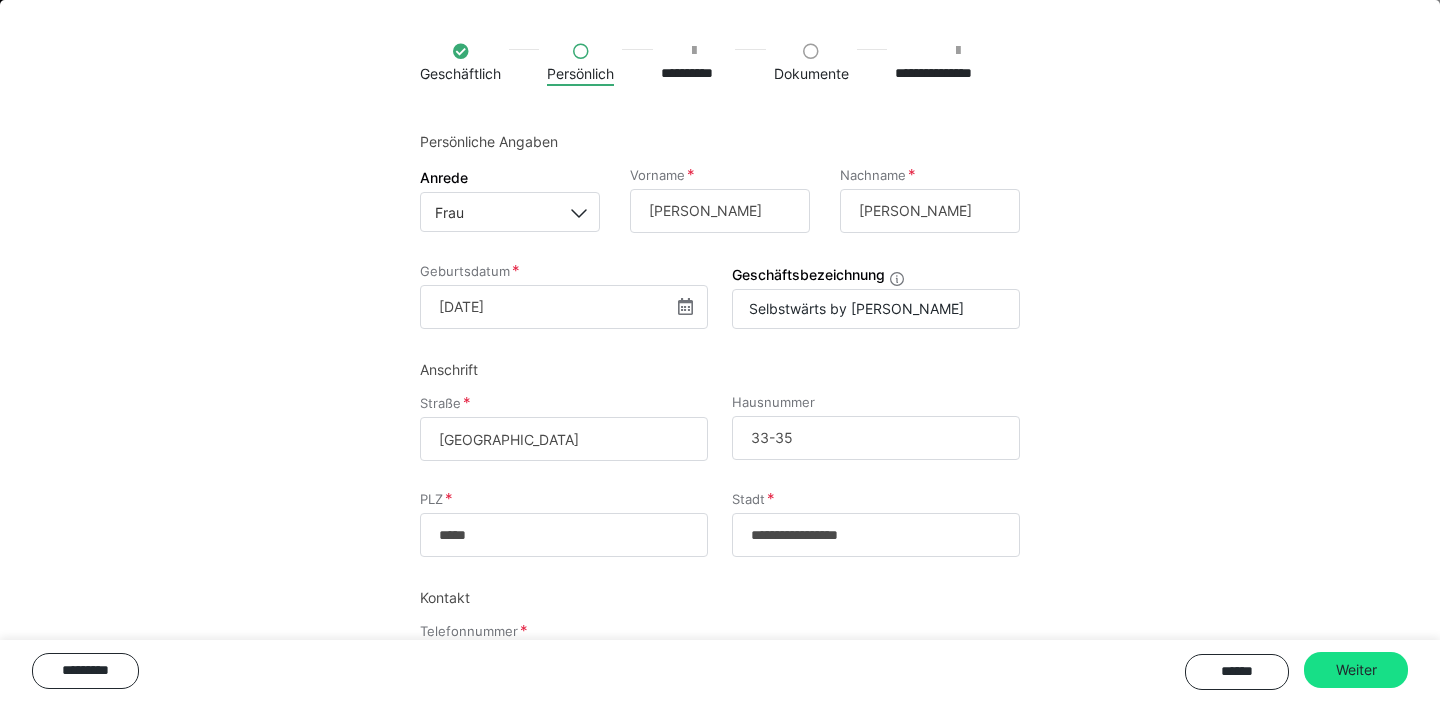 click on "**********" at bounding box center [720, 427] 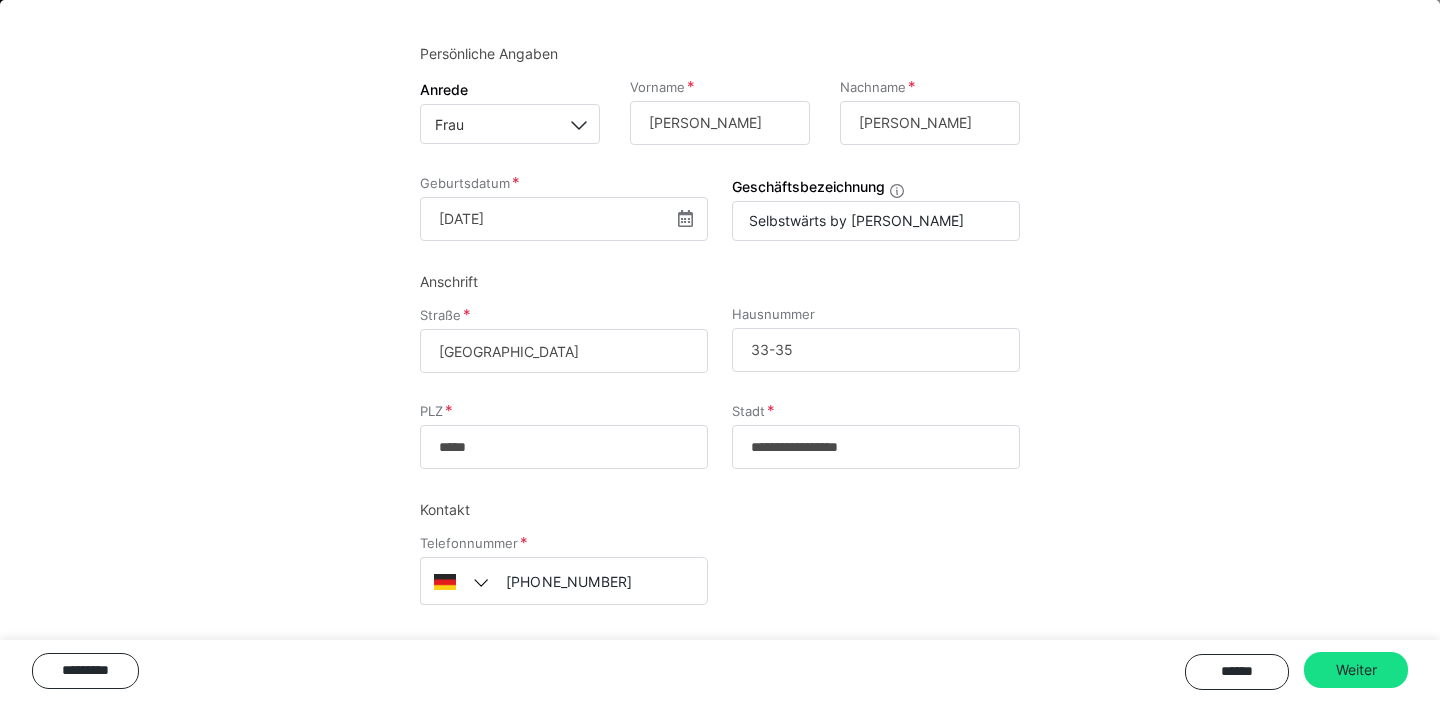 scroll, scrollTop: 216, scrollLeft: 0, axis: vertical 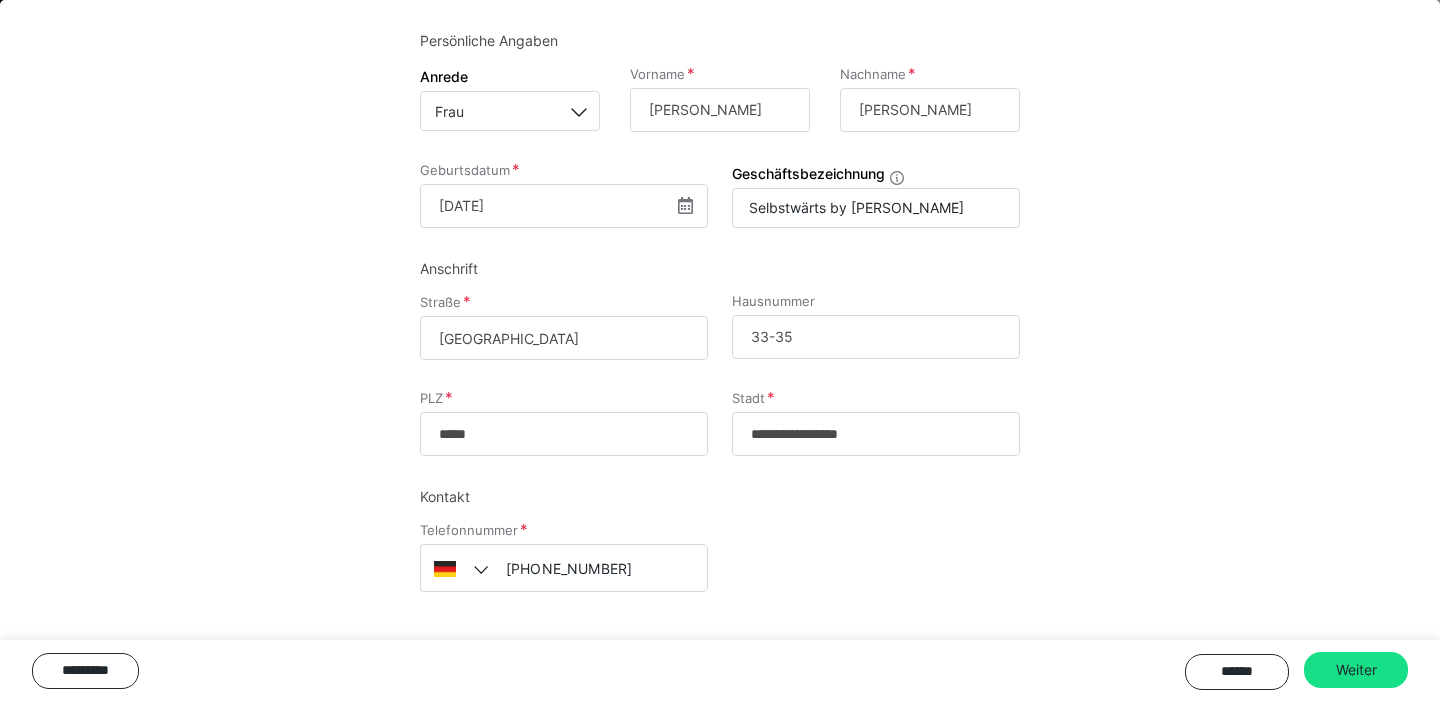 click on "Bockenheimer Landstraße" at bounding box center [564, 338] 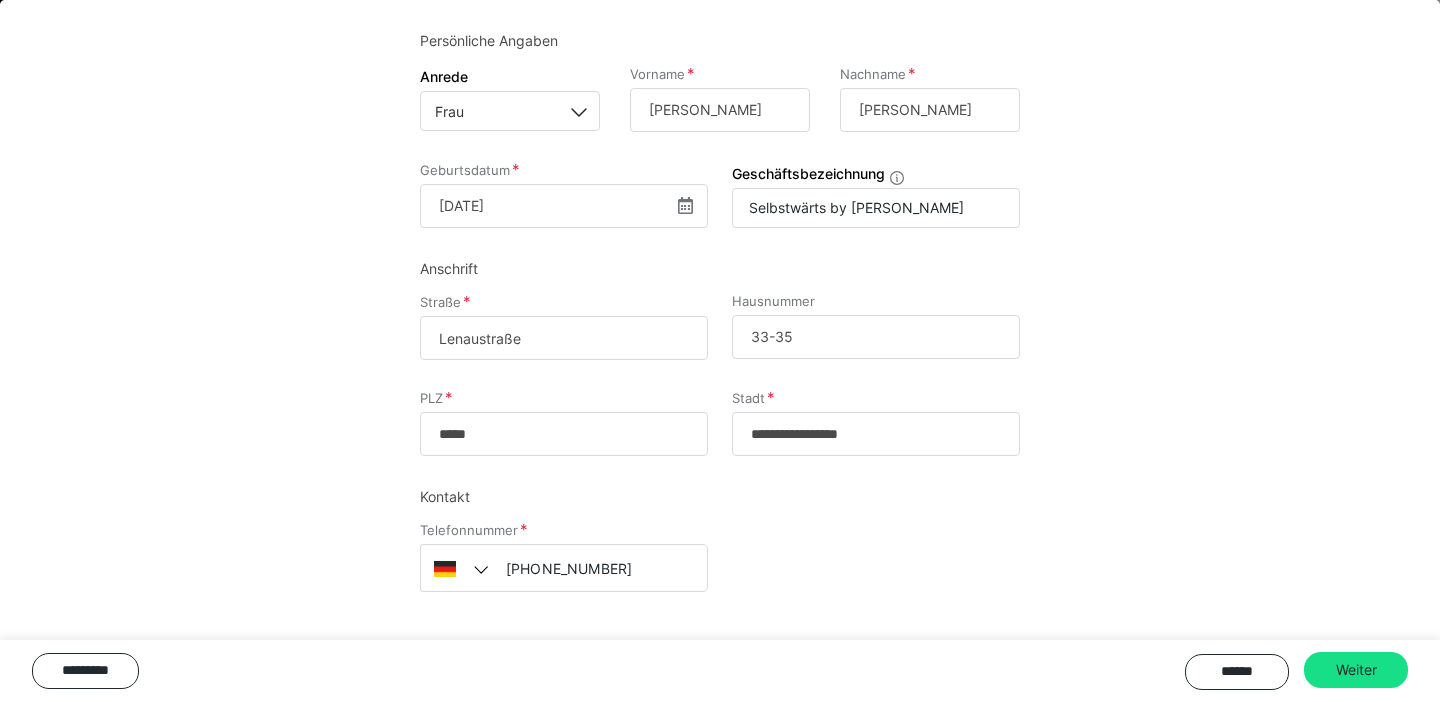 type on "Lenaustraße" 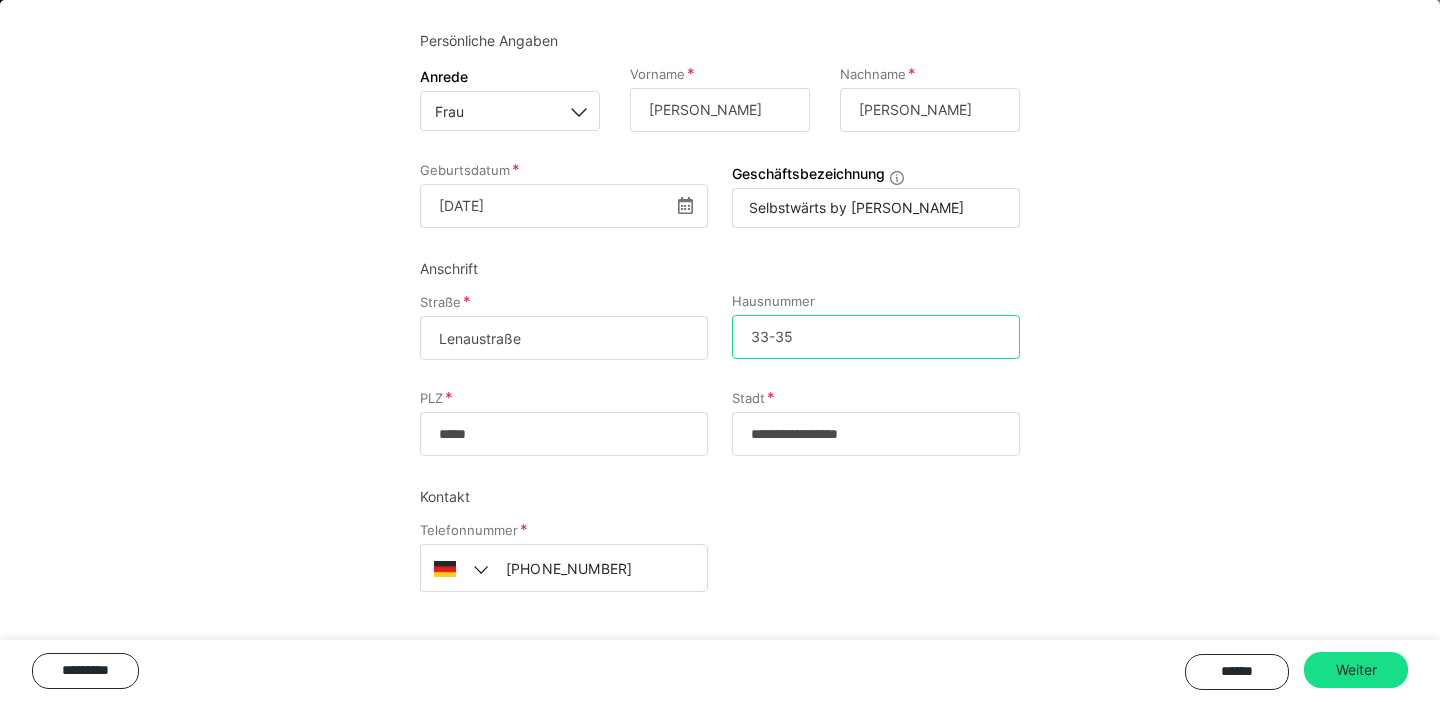 click on "33-35" at bounding box center (876, 337) 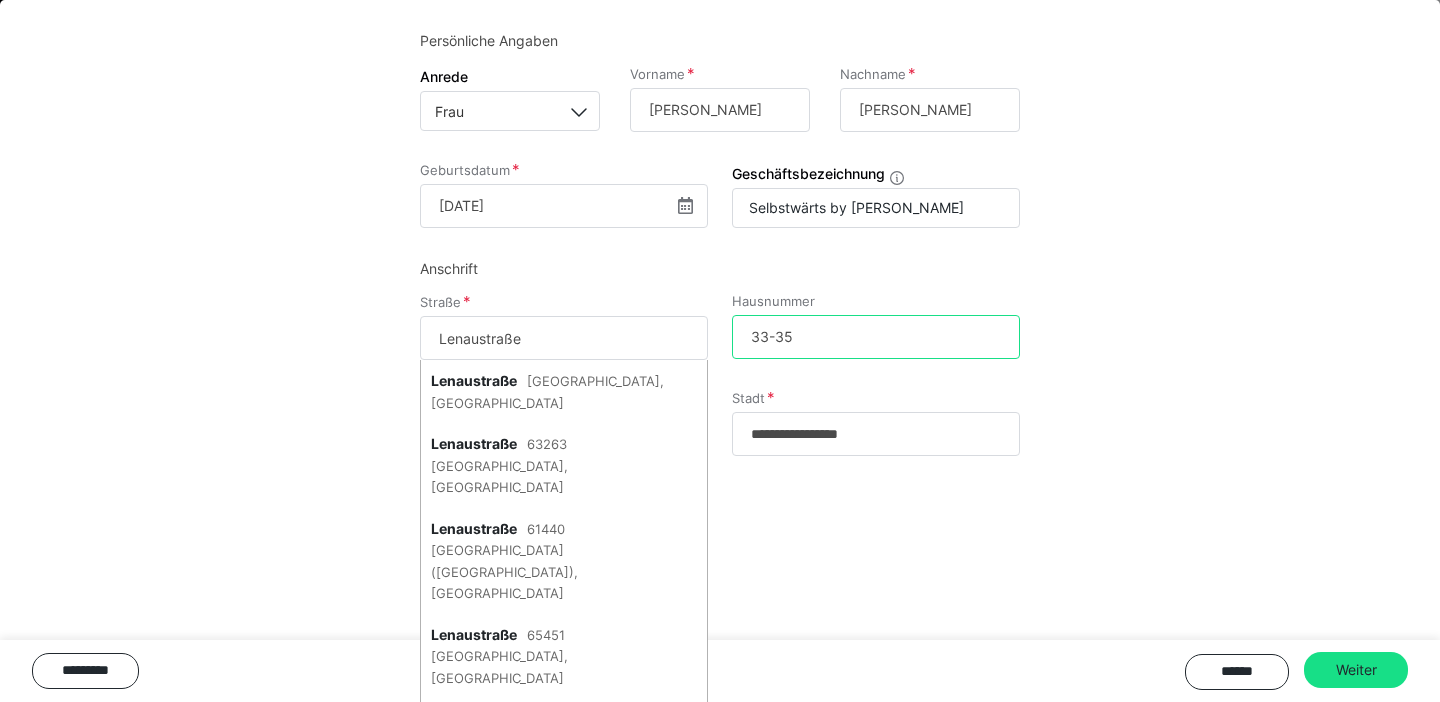 click on "33-35" at bounding box center (876, 337) 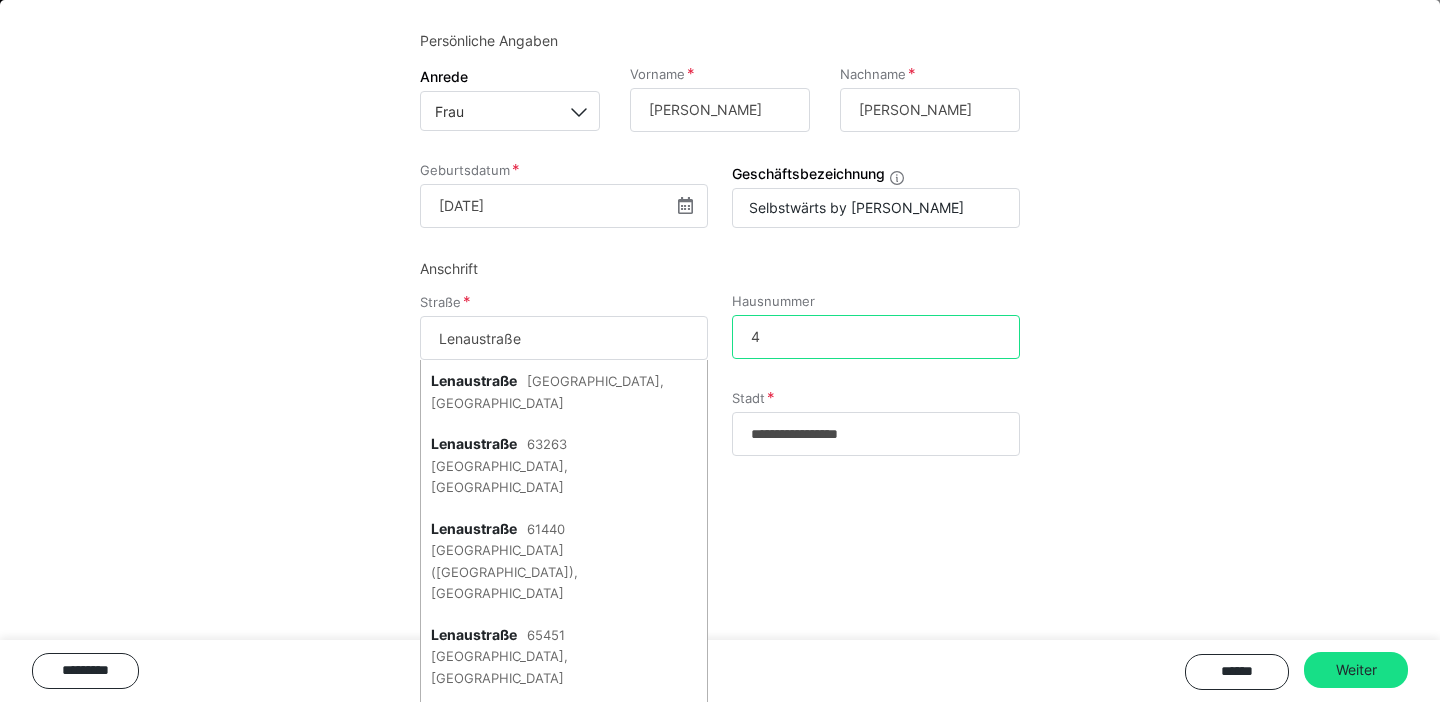 type on "44" 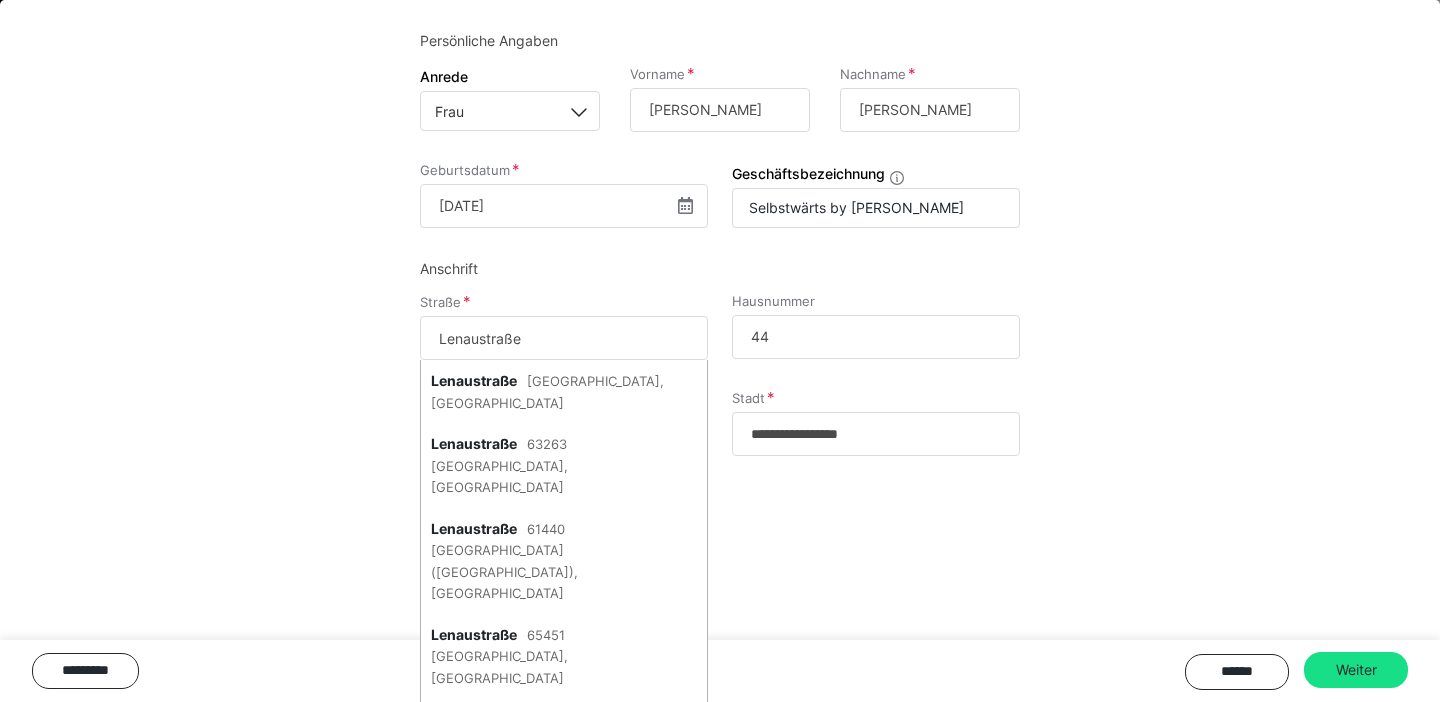 type on "*****" 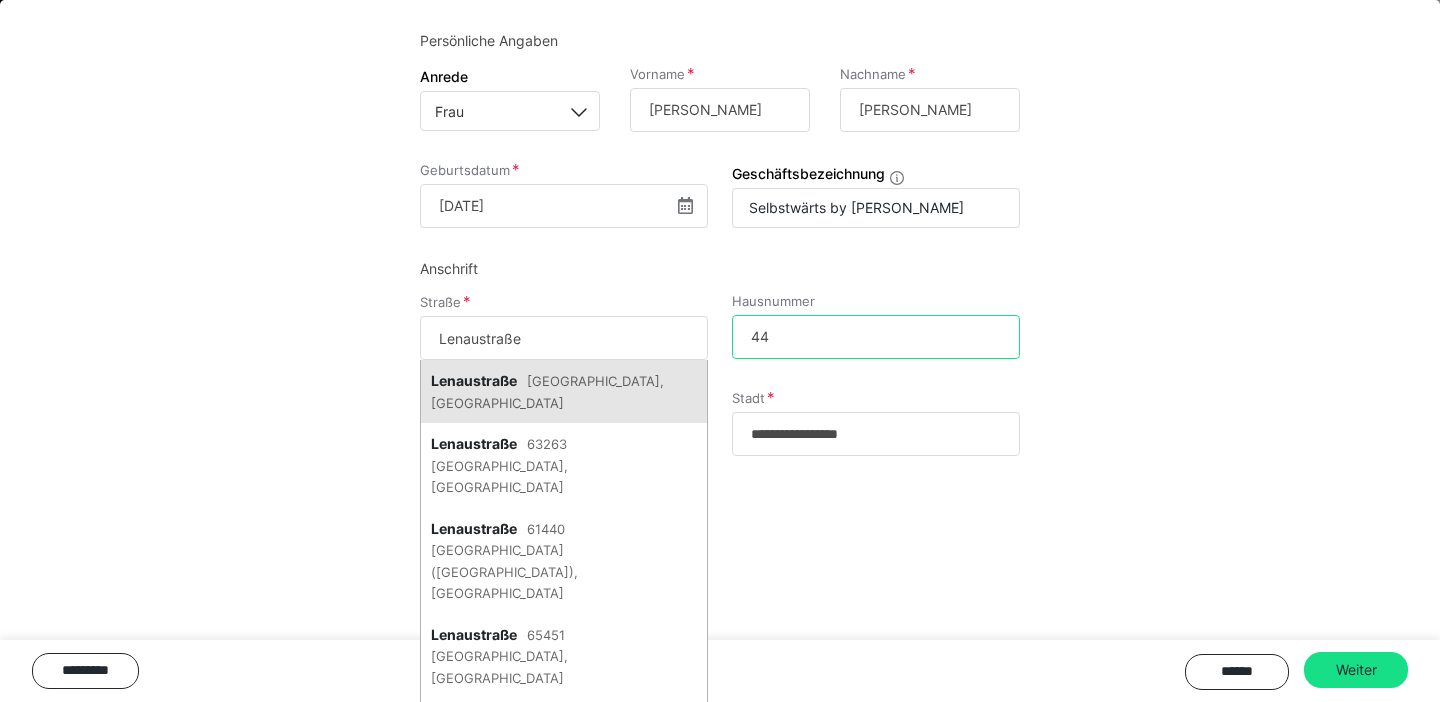 type on "44" 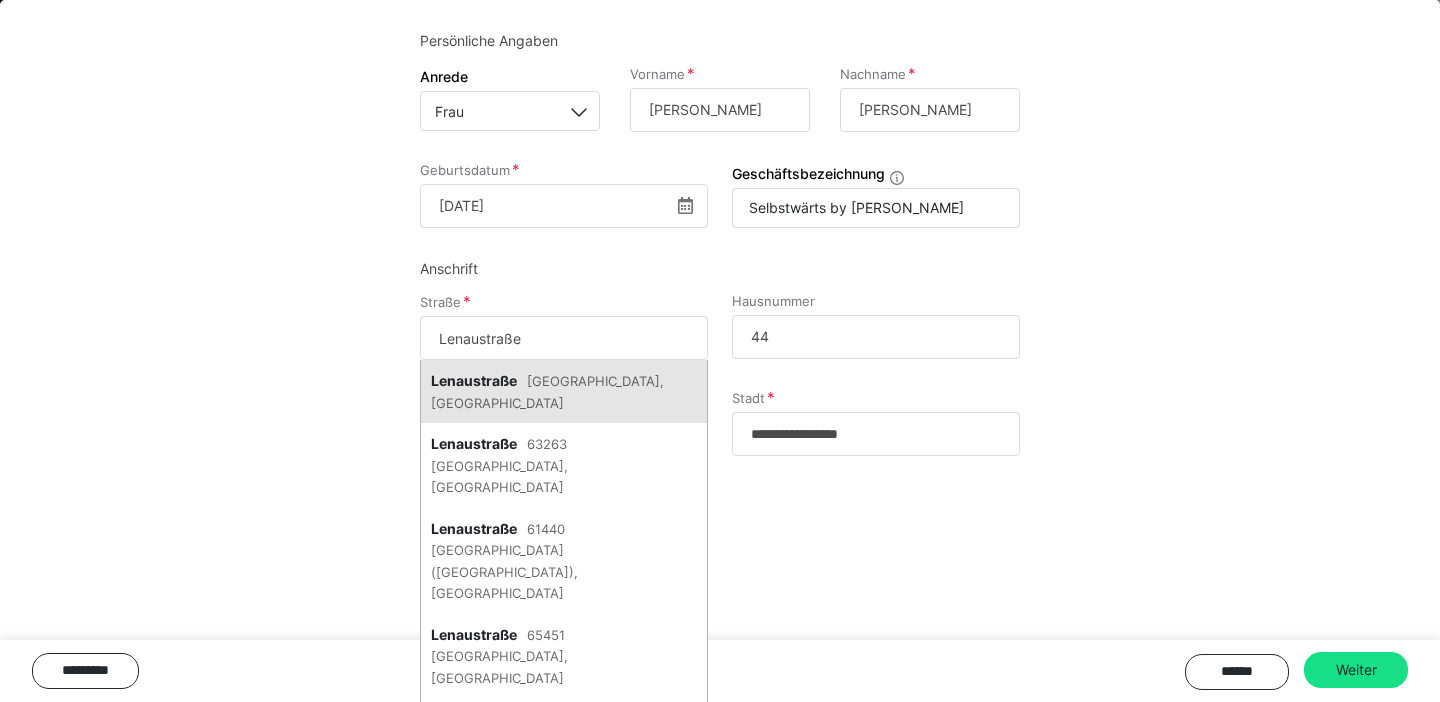 click on "Lenaustraße 60318 Frankfurt am Main, Deutschland" at bounding box center (564, 391) 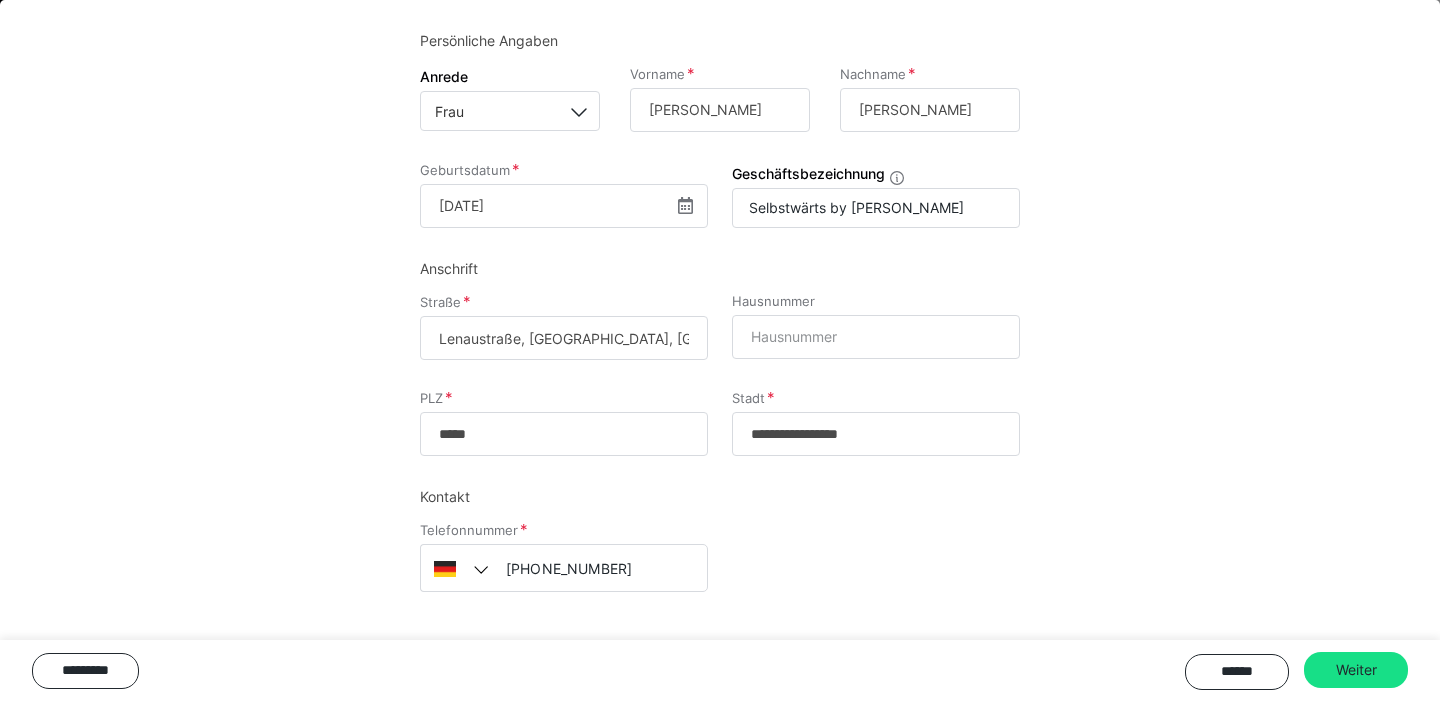 scroll, scrollTop: 178, scrollLeft: 0, axis: vertical 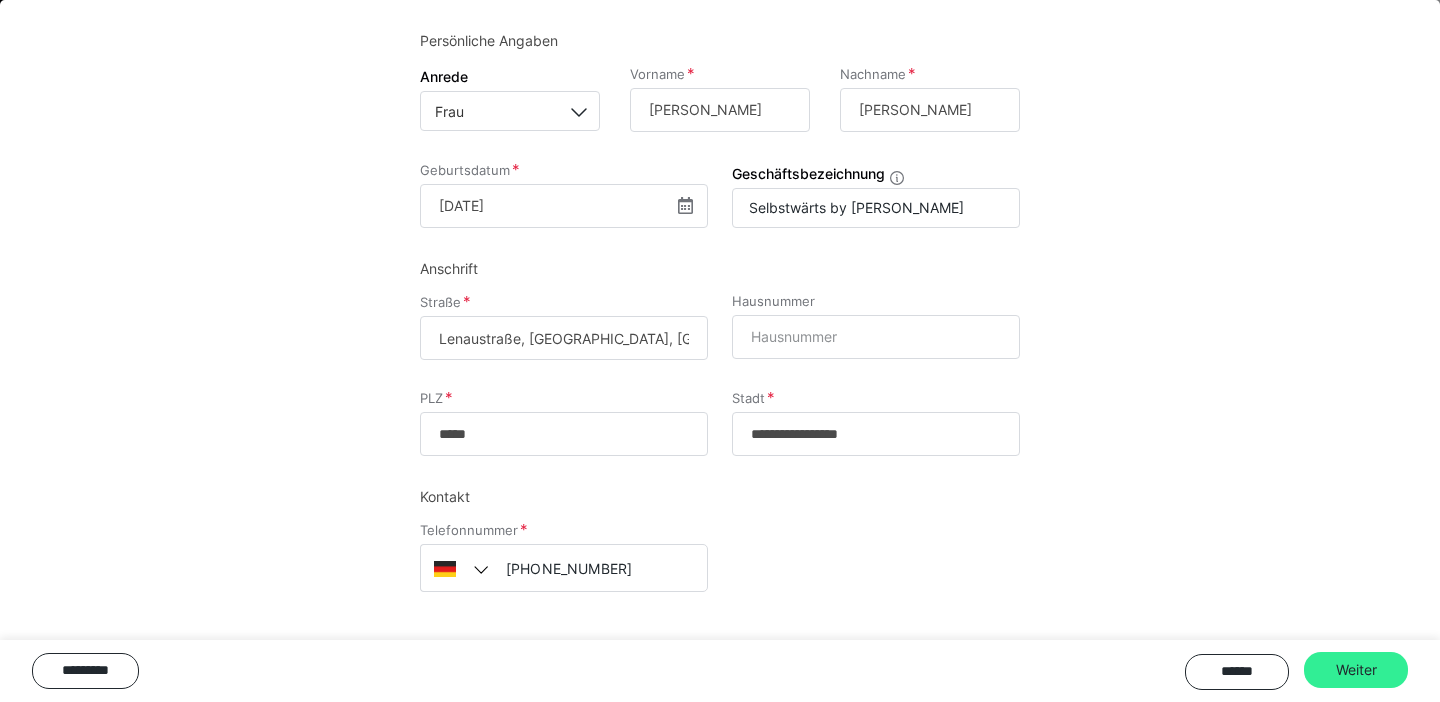 click on "Weiter" at bounding box center (1356, 670) 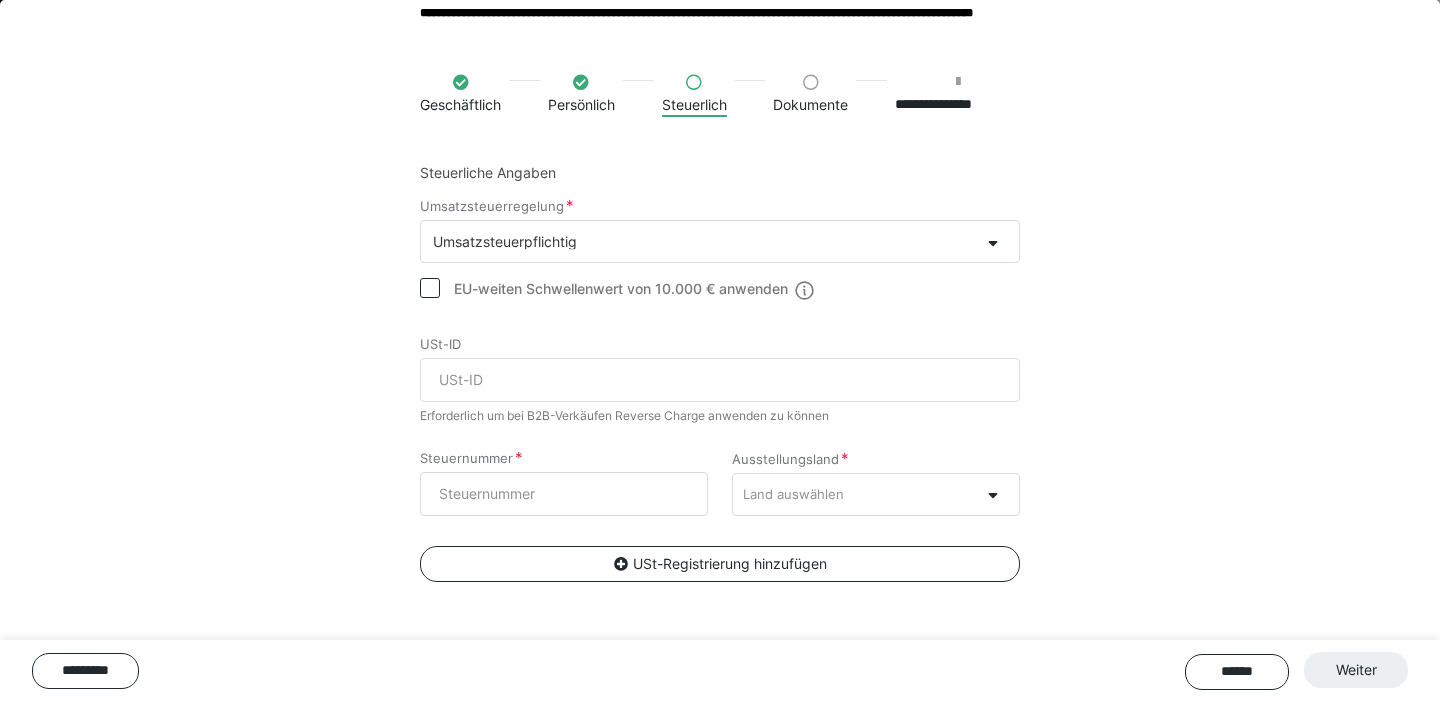 scroll, scrollTop: 104, scrollLeft: 0, axis: vertical 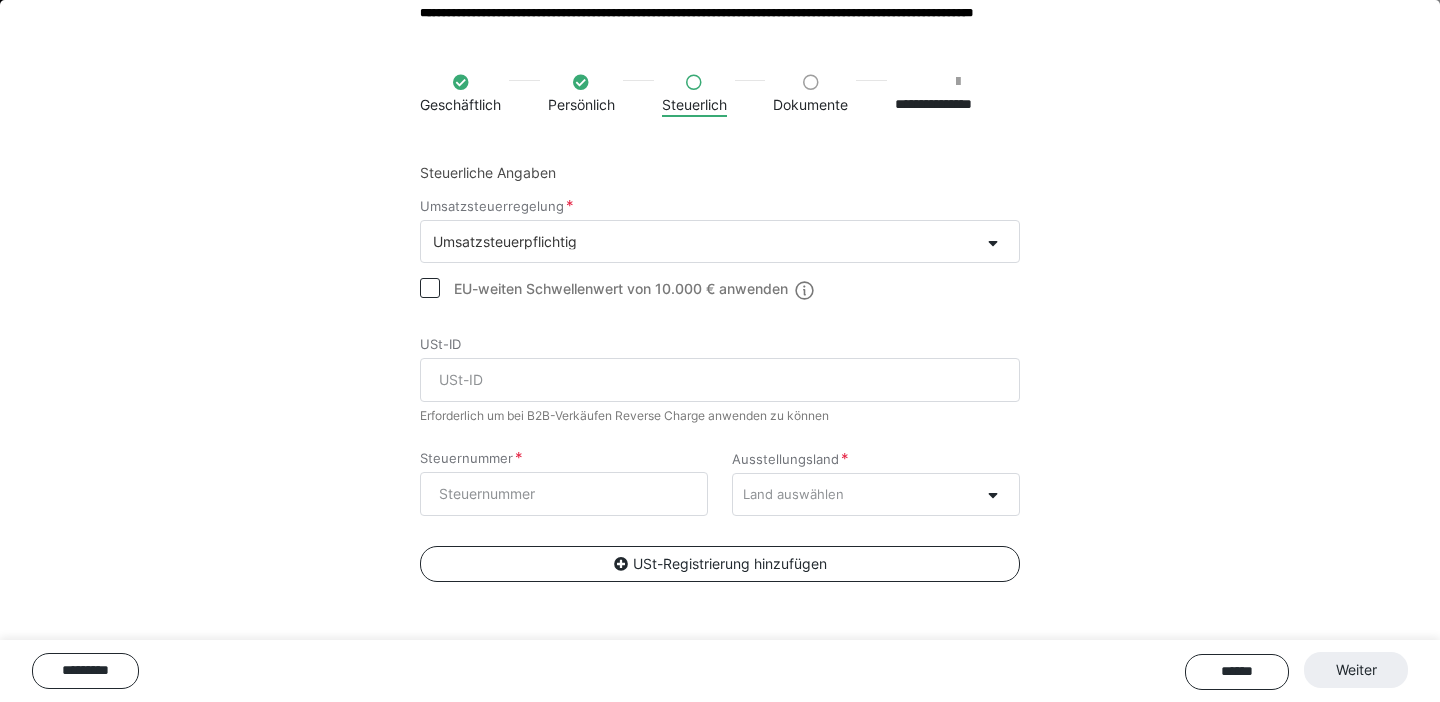 click on "Umsatzsteuerpflichtig" at bounding box center (700, 241) 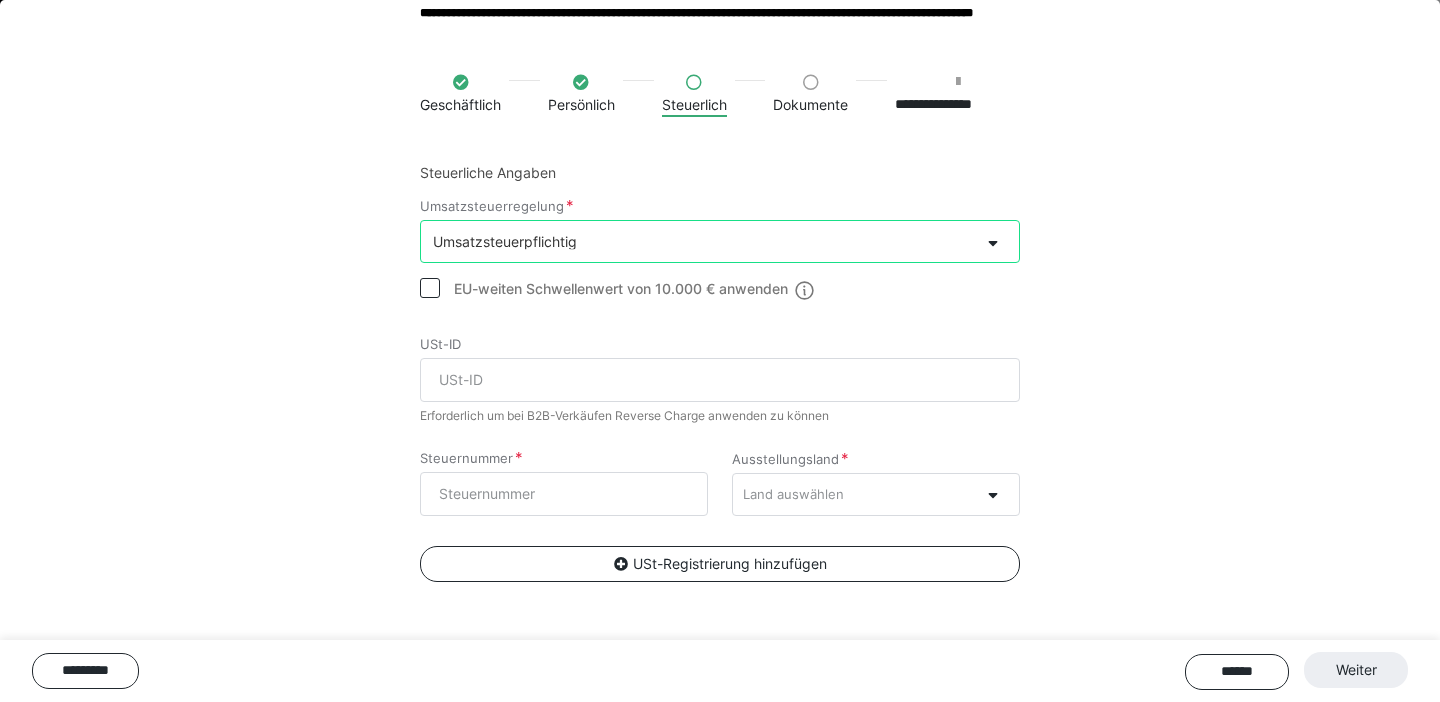 click on "Umsatzsteuerpflichtig" at bounding box center (700, 241) 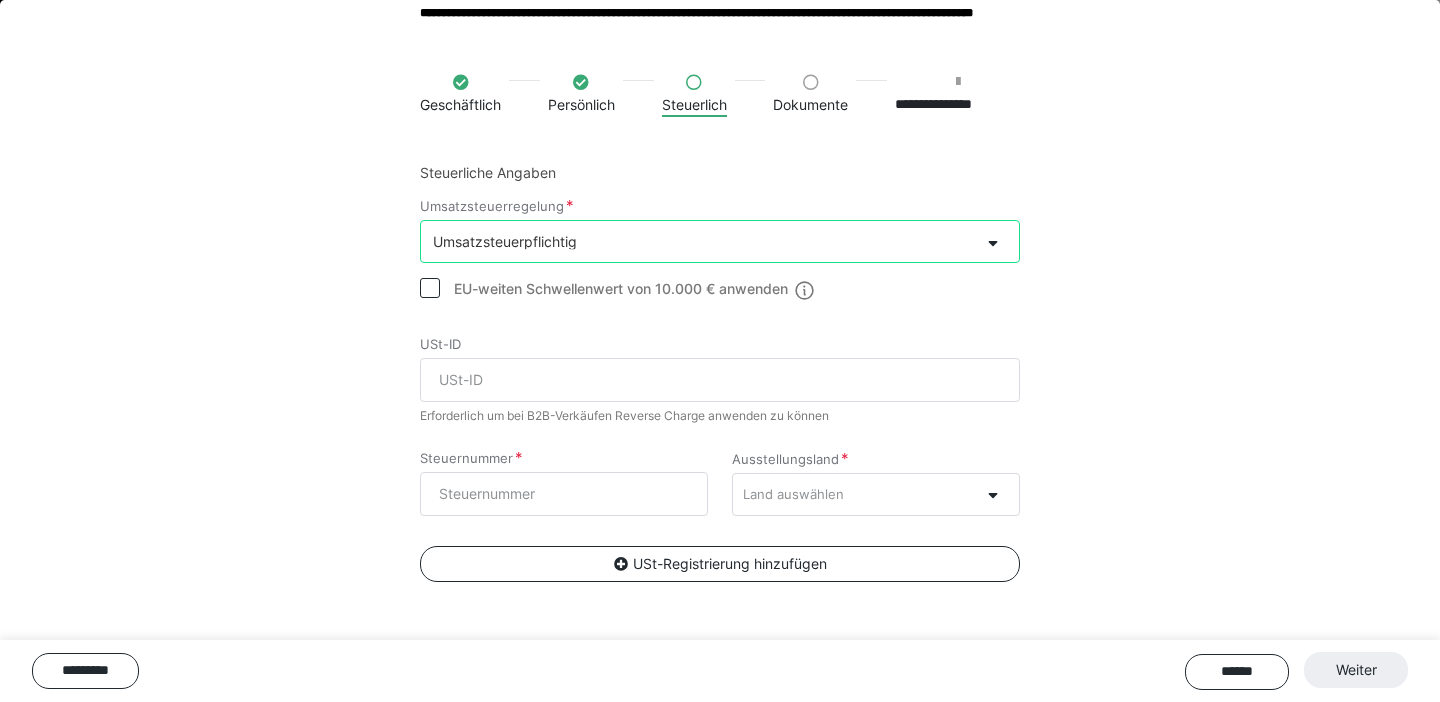 click 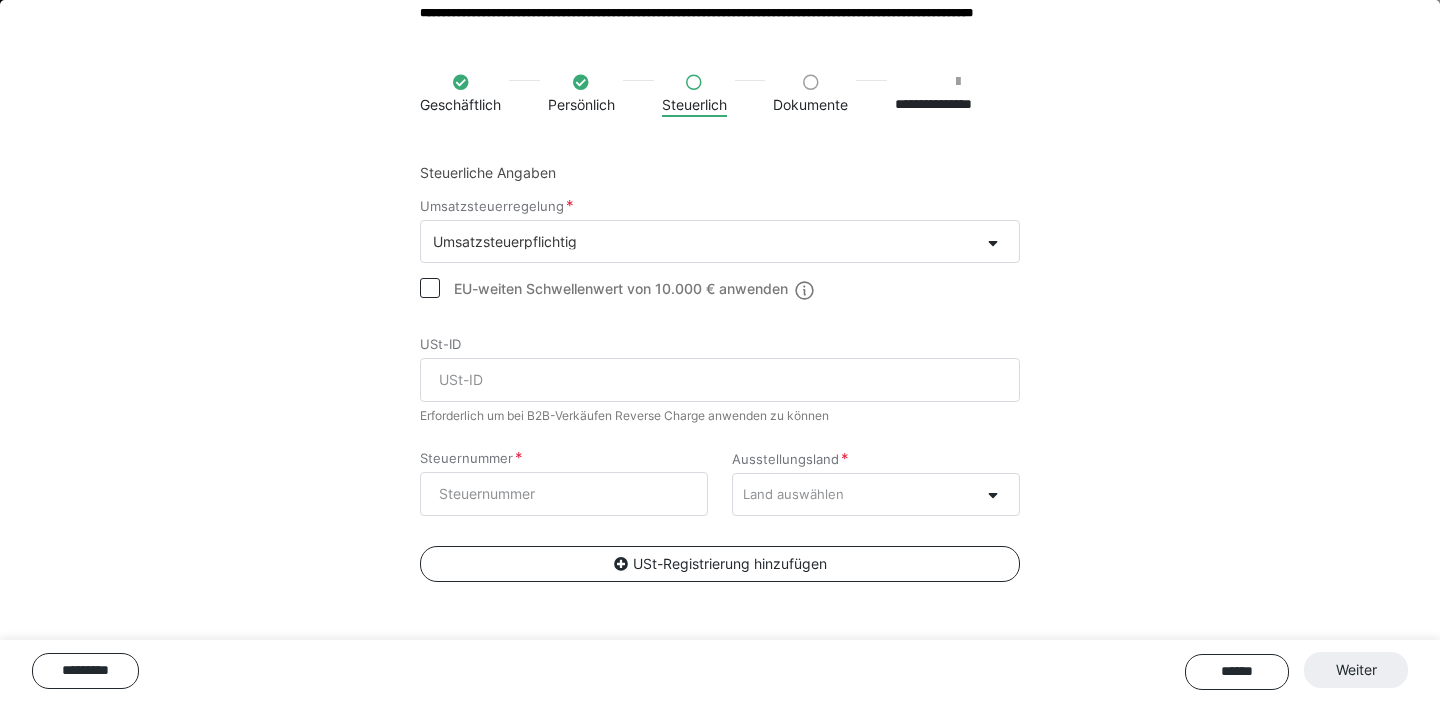 click at bounding box center [430, 288] 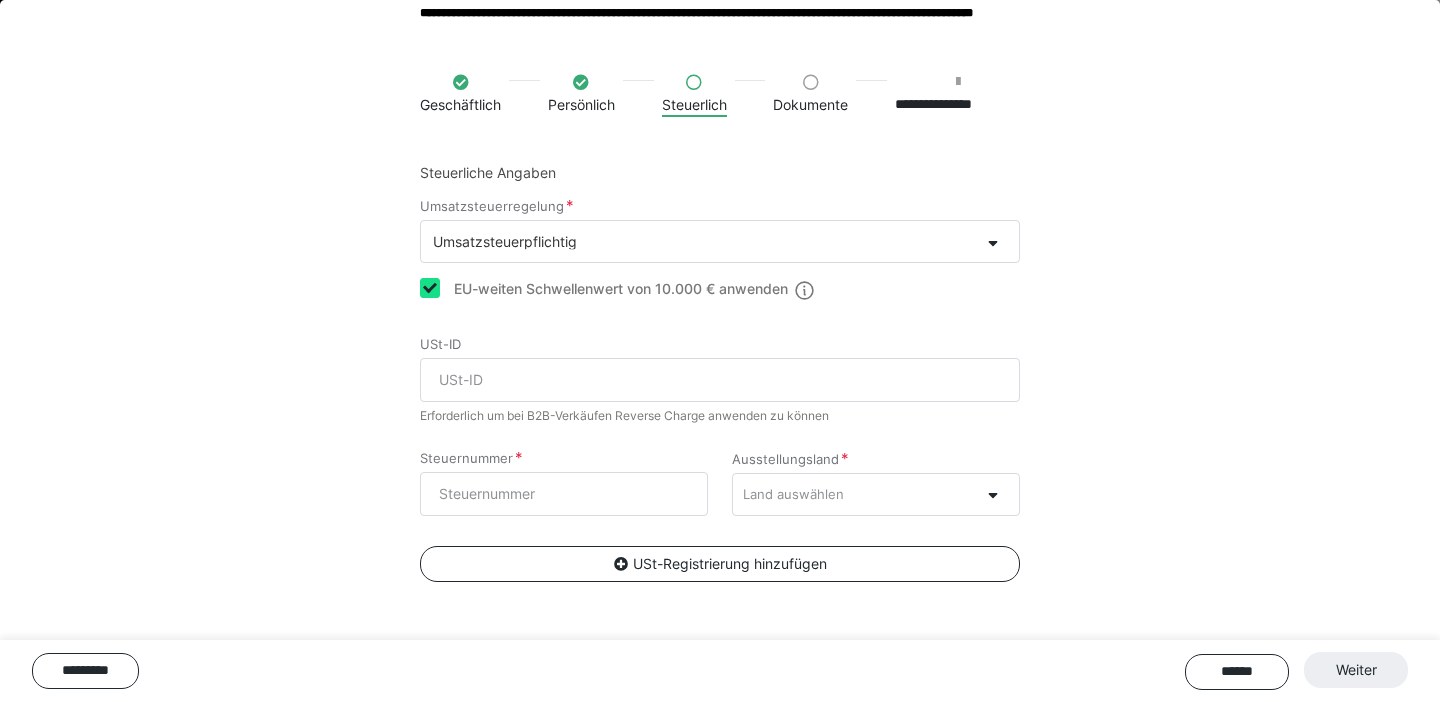 checkbox on "true" 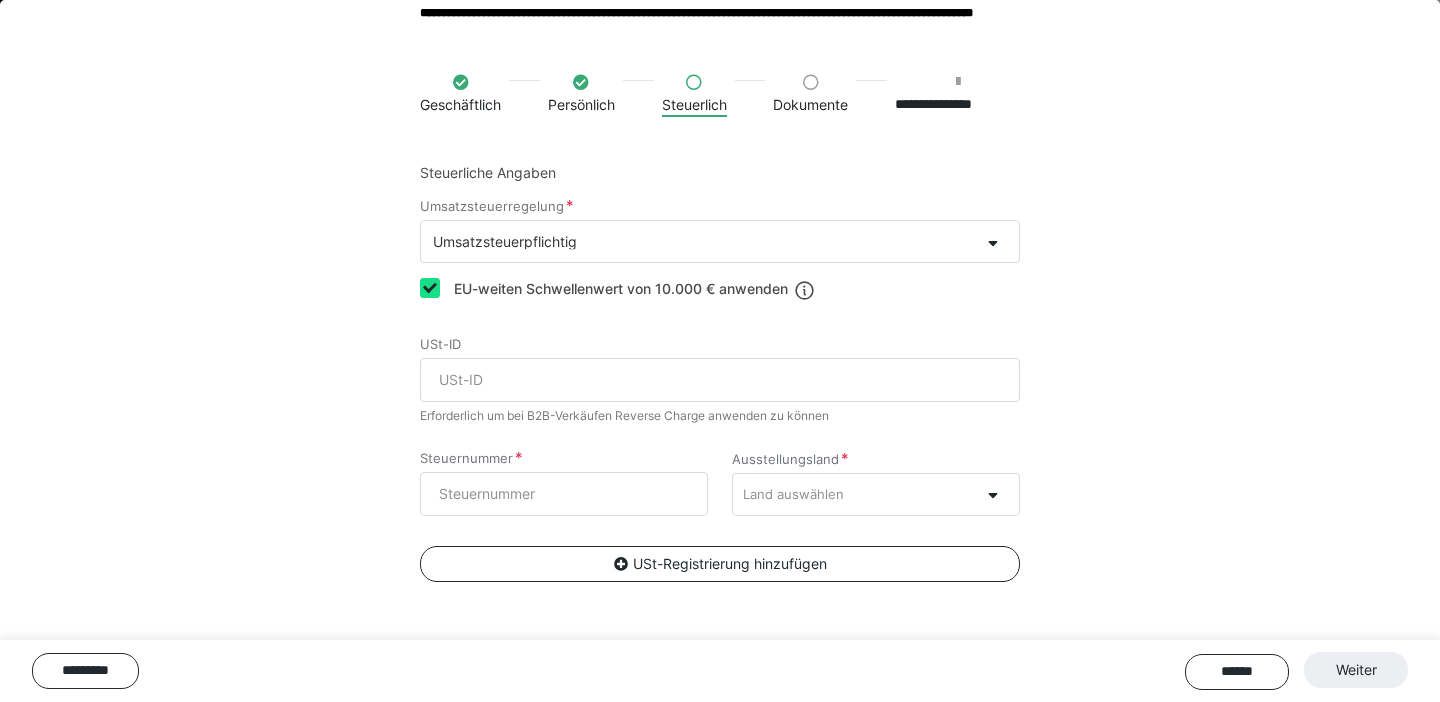 scroll, scrollTop: 176, scrollLeft: 0, axis: vertical 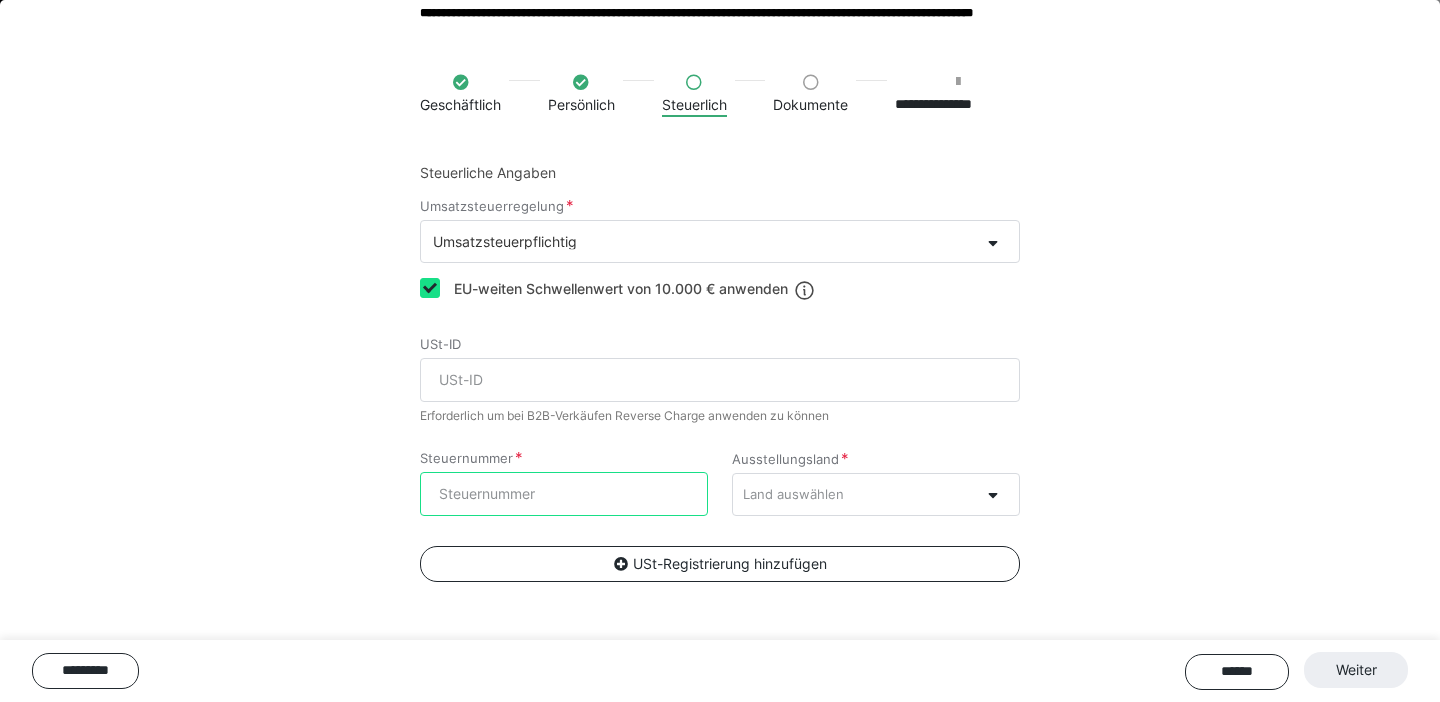 click on "Steuernummer" at bounding box center [564, 494] 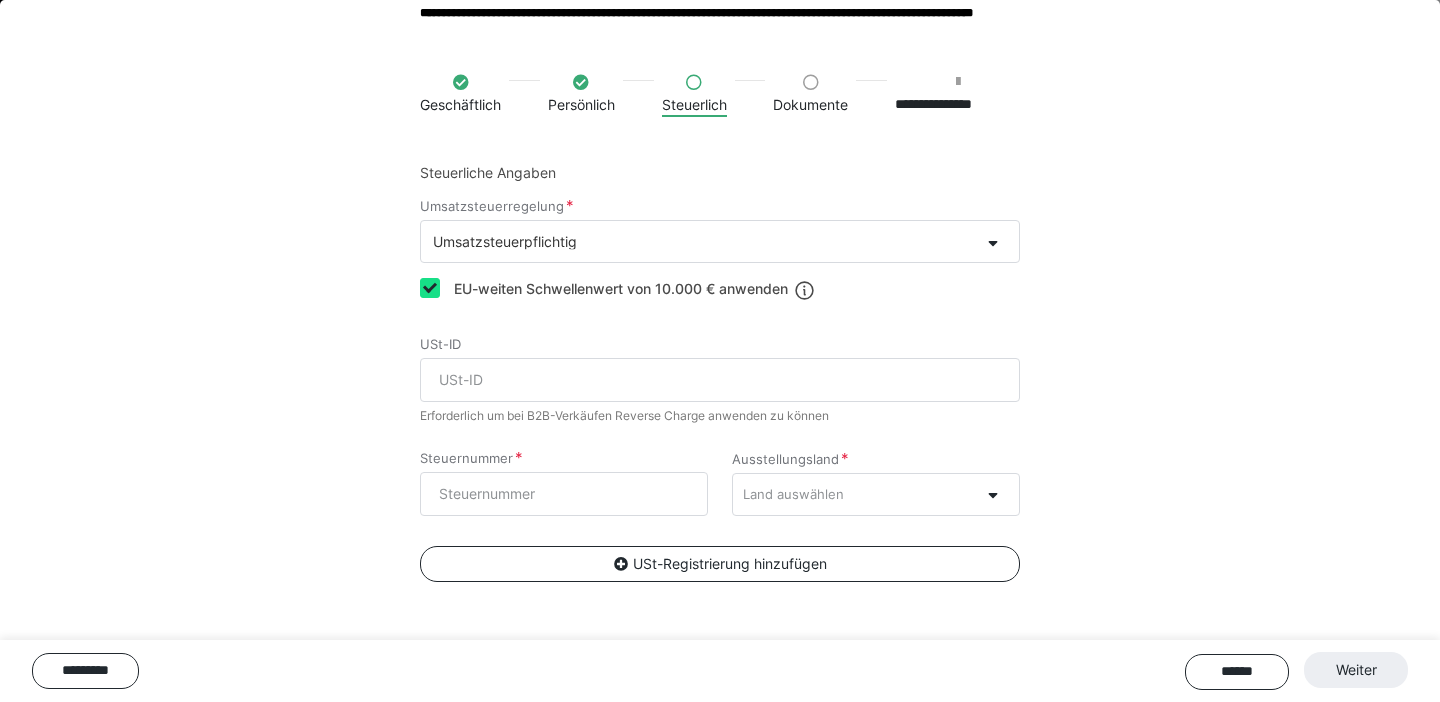 click on "Land auswählen" at bounding box center [856, 494] 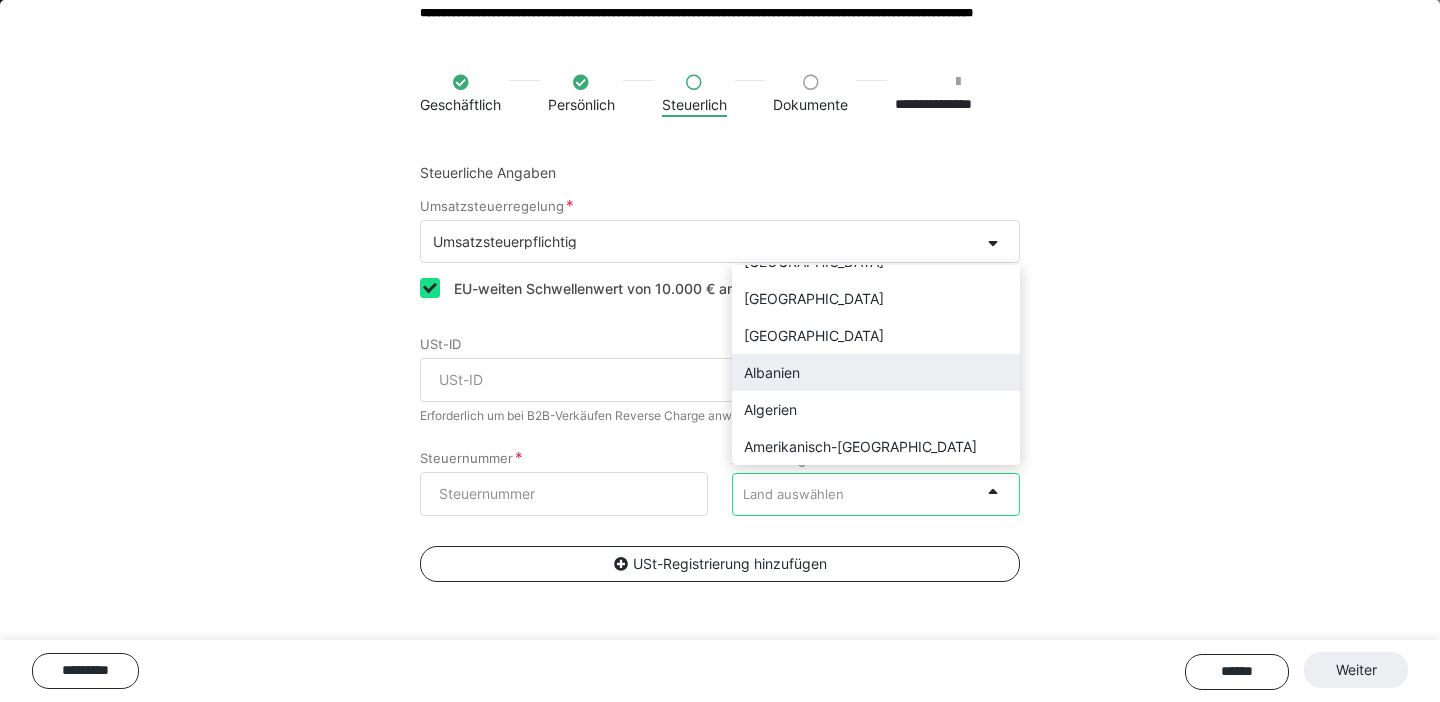 scroll, scrollTop: 0, scrollLeft: 0, axis: both 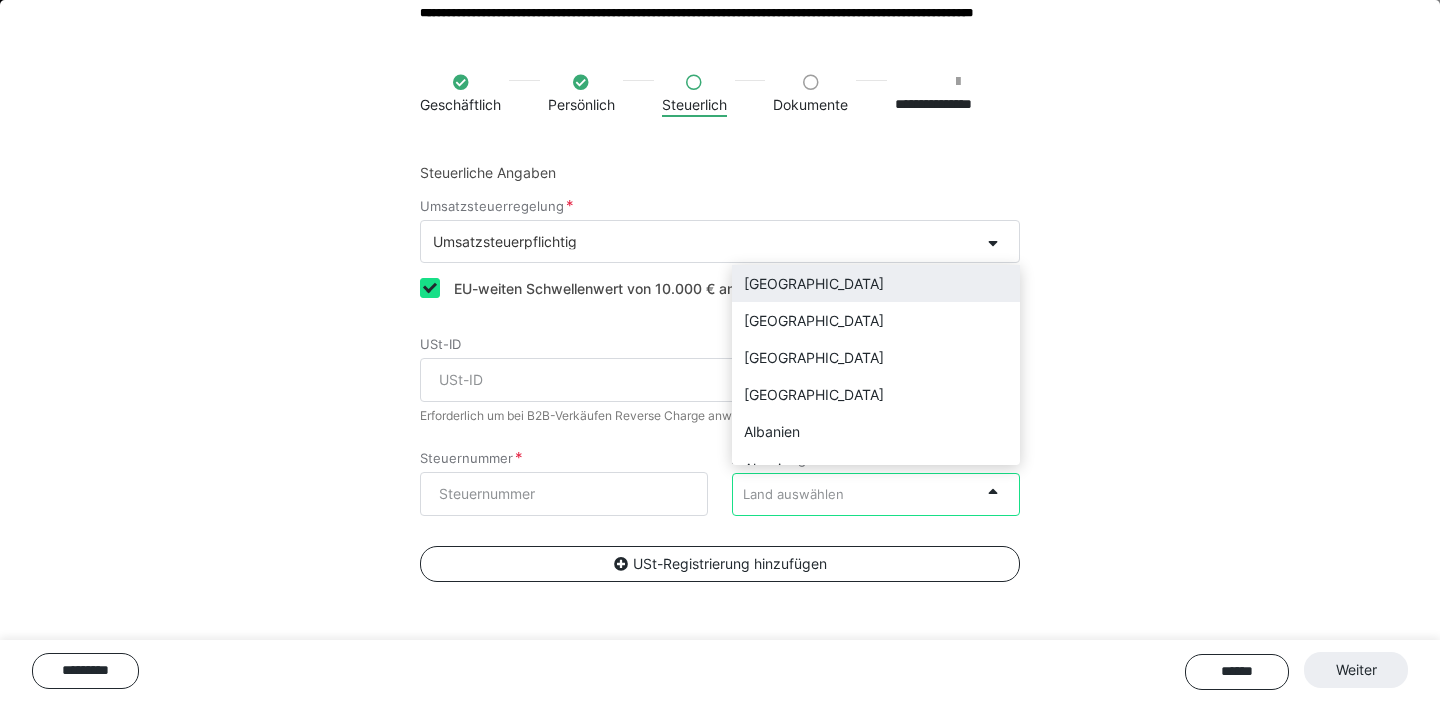 click on "Deutschland" at bounding box center [876, 283] 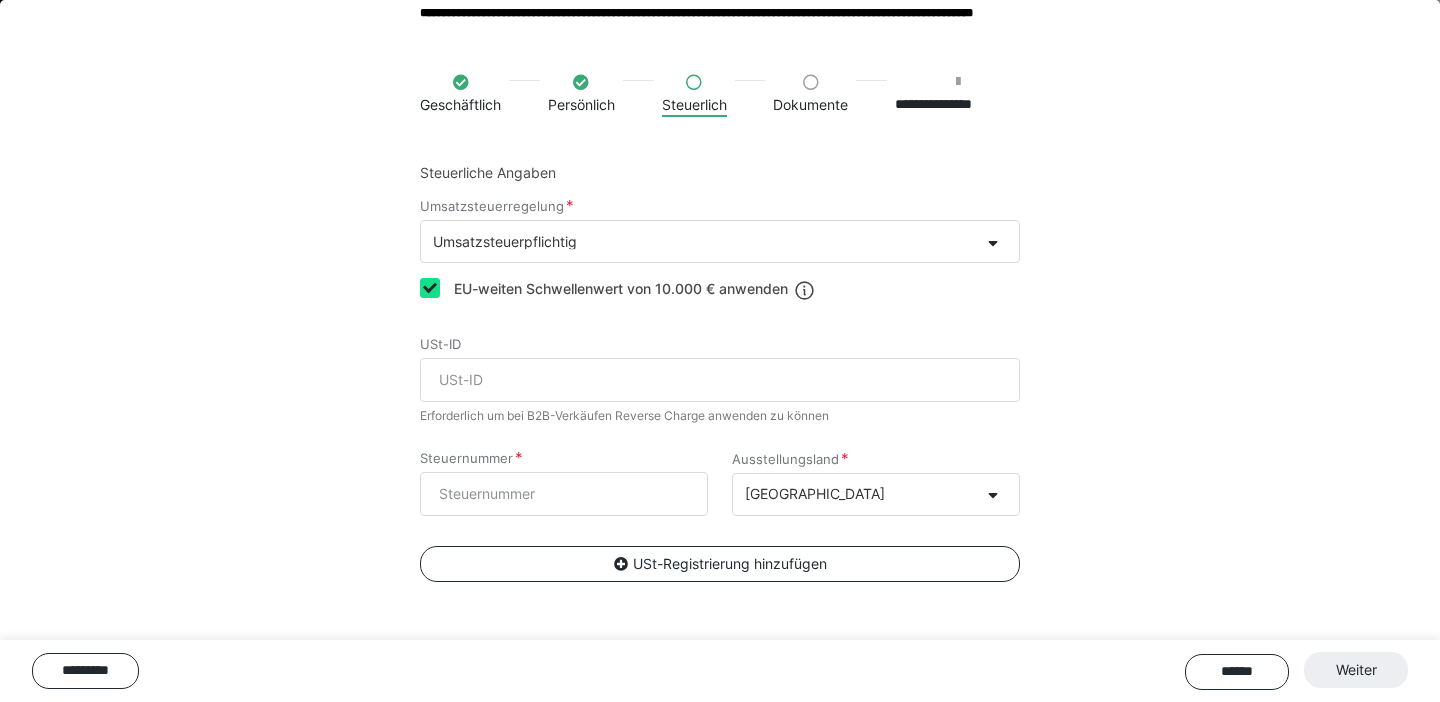 click on "Steuerliche Angaben Umsatzsteuerregelung Umsatzsteuerpflichtig EU-weiten Schwellenwert von 10.000 € anwenden USt-ID Erforderlich um bei B2B-Verkäufen Reverse Charge anwenden zu können Steuernummer Ausstellungsland Deutschland USt-Registrierung hinzufügen" at bounding box center (720, 392) 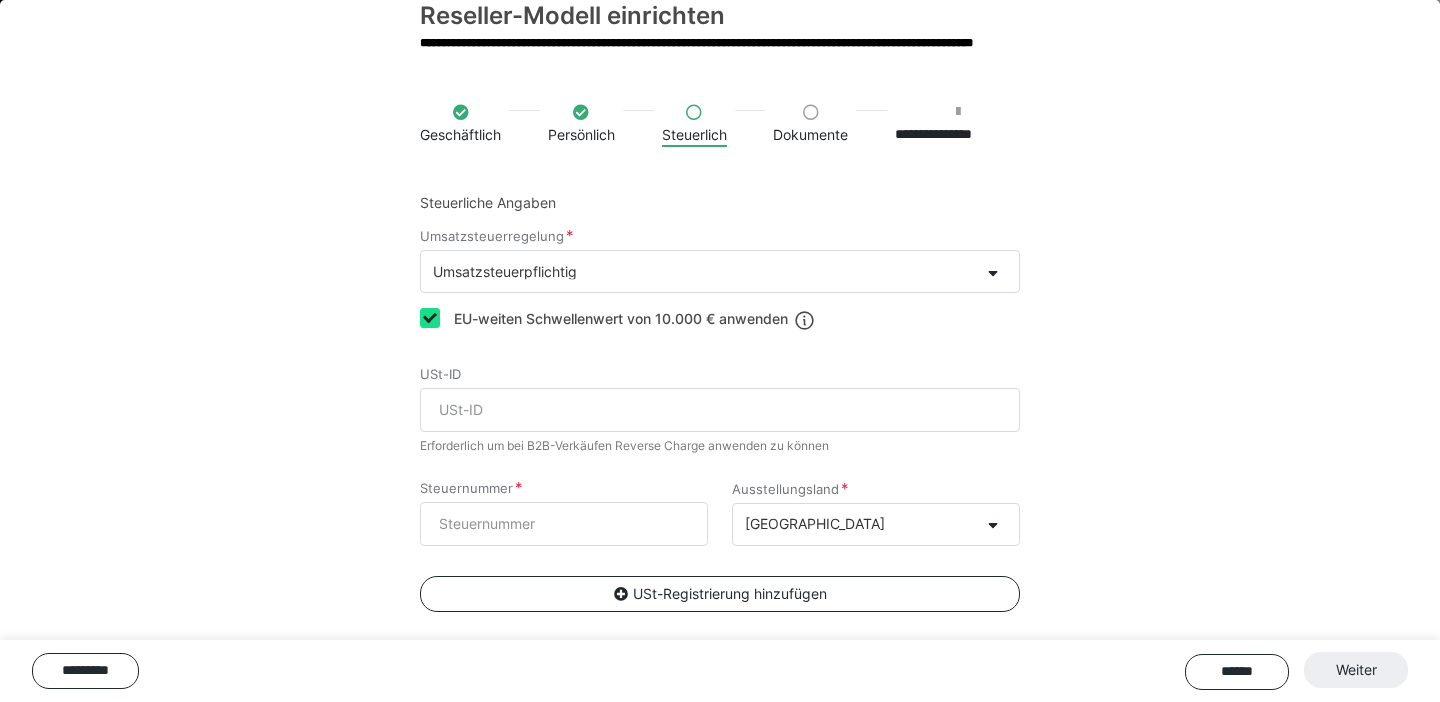 scroll, scrollTop: 84, scrollLeft: 0, axis: vertical 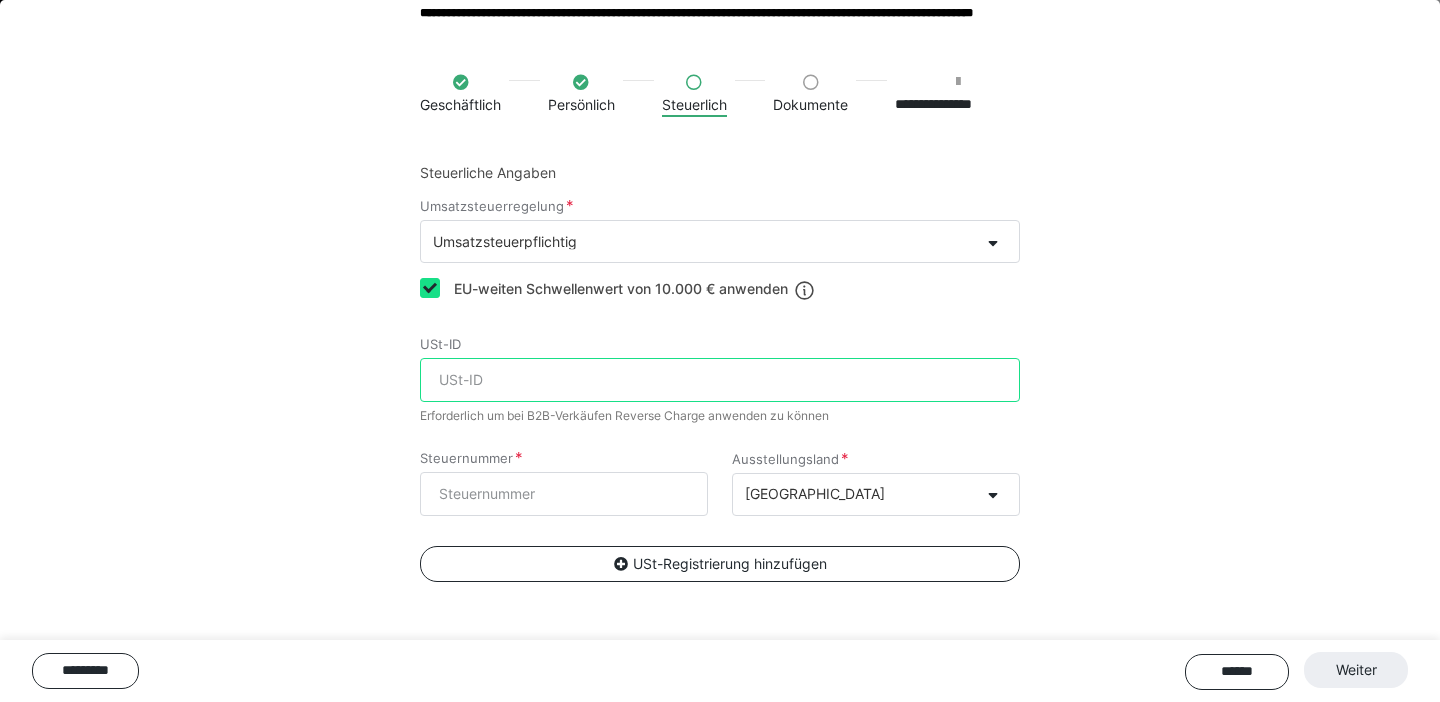 click on "USt-ID" at bounding box center [720, 380] 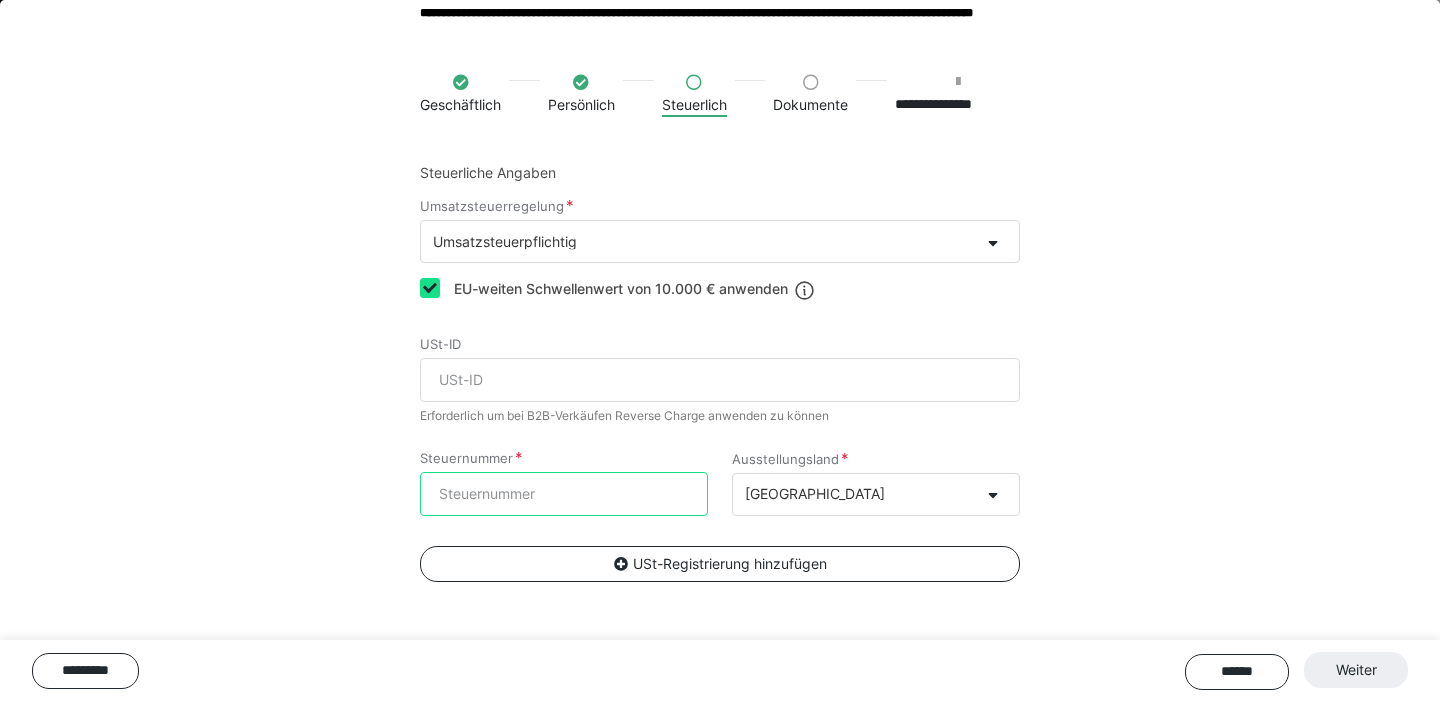 click on "Steuernummer" at bounding box center [564, 494] 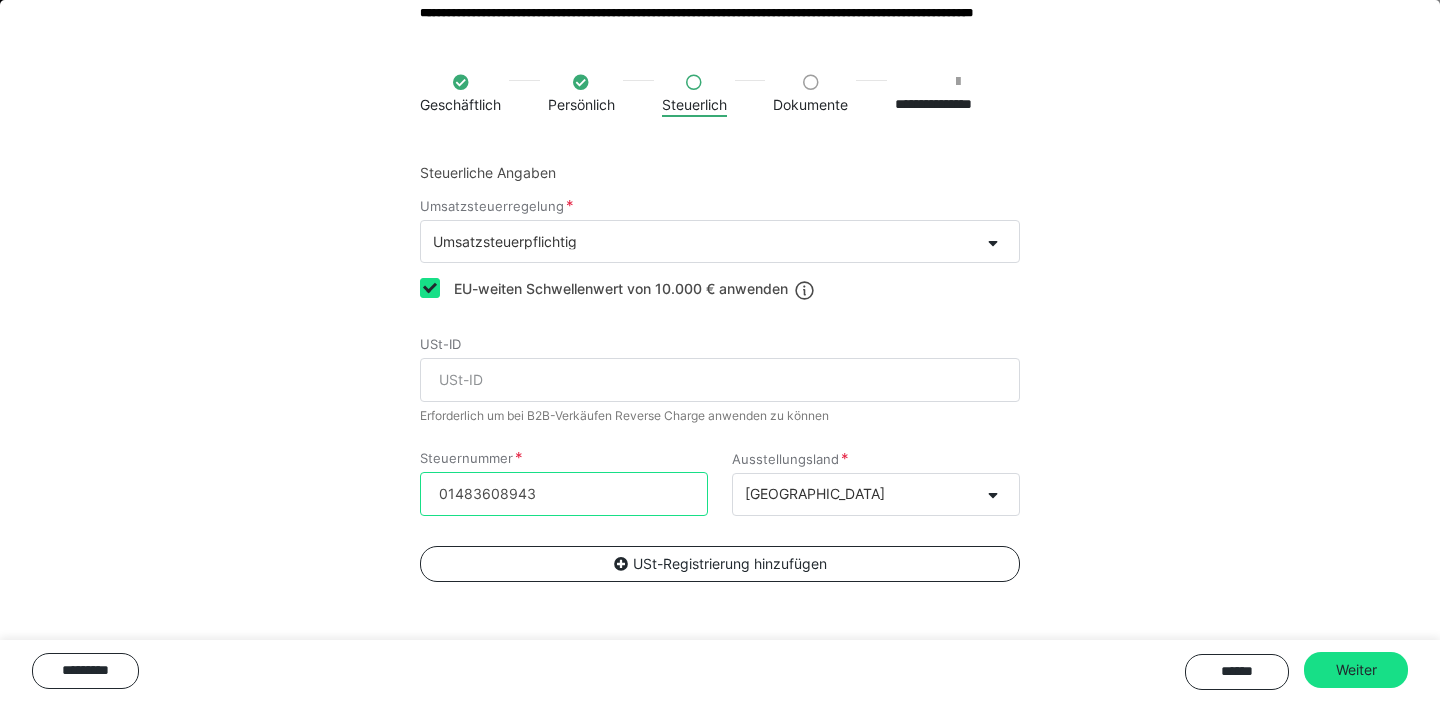 scroll, scrollTop: 53, scrollLeft: 0, axis: vertical 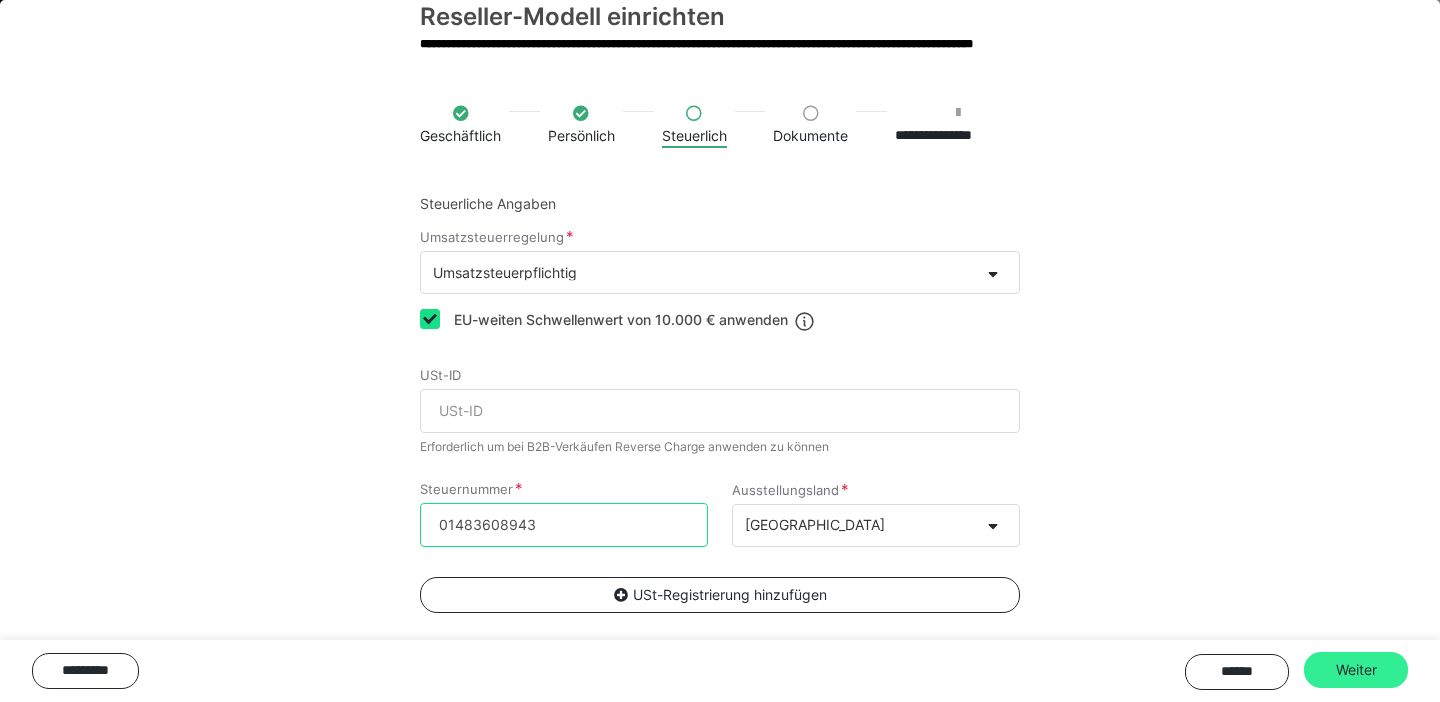 type on "01483608943" 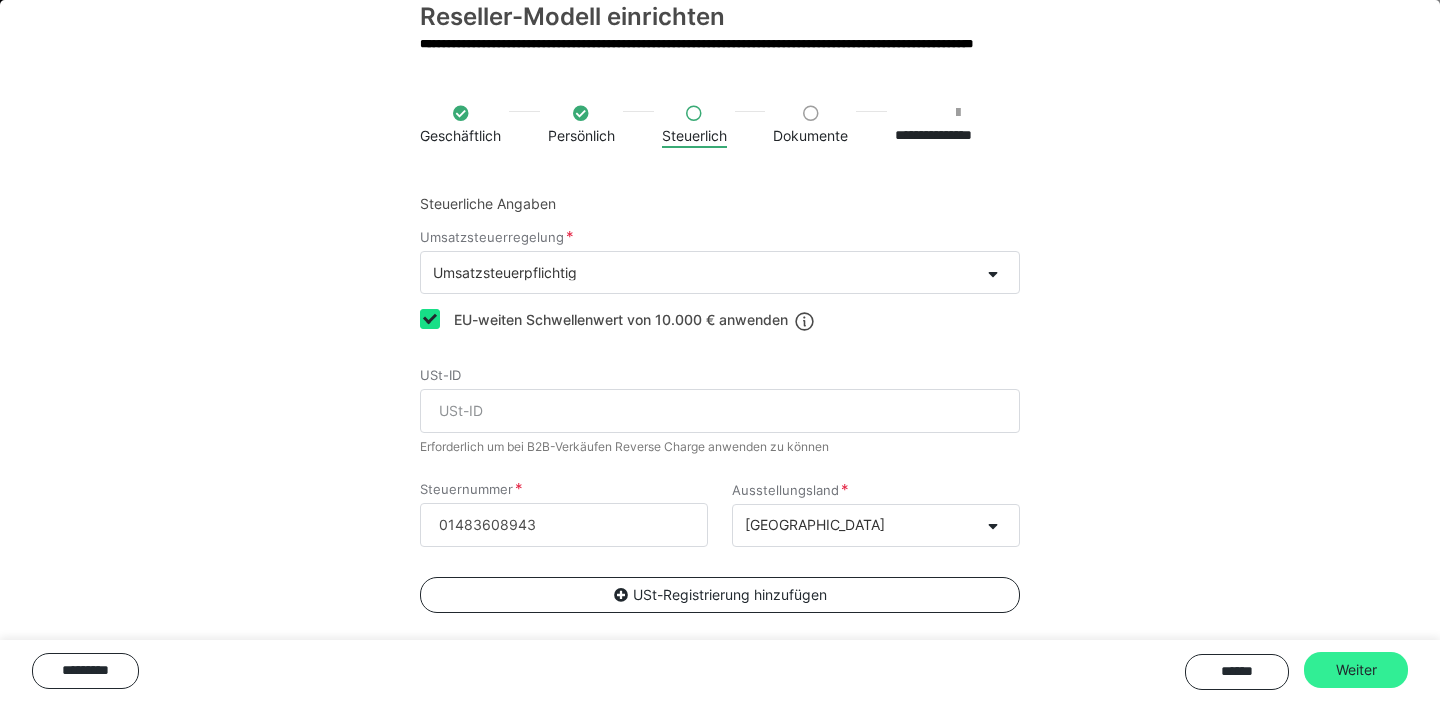 click on "Weiter" at bounding box center (1356, 670) 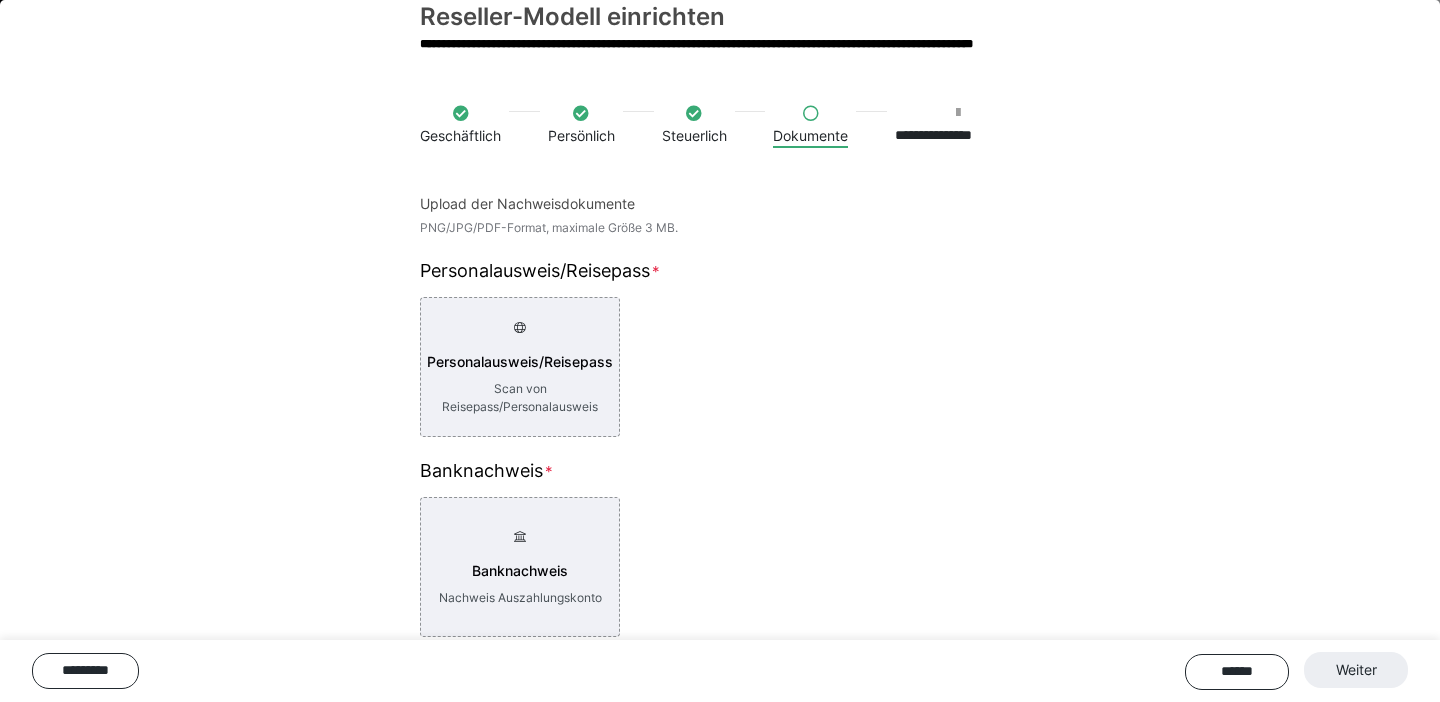 scroll, scrollTop: 102, scrollLeft: 0, axis: vertical 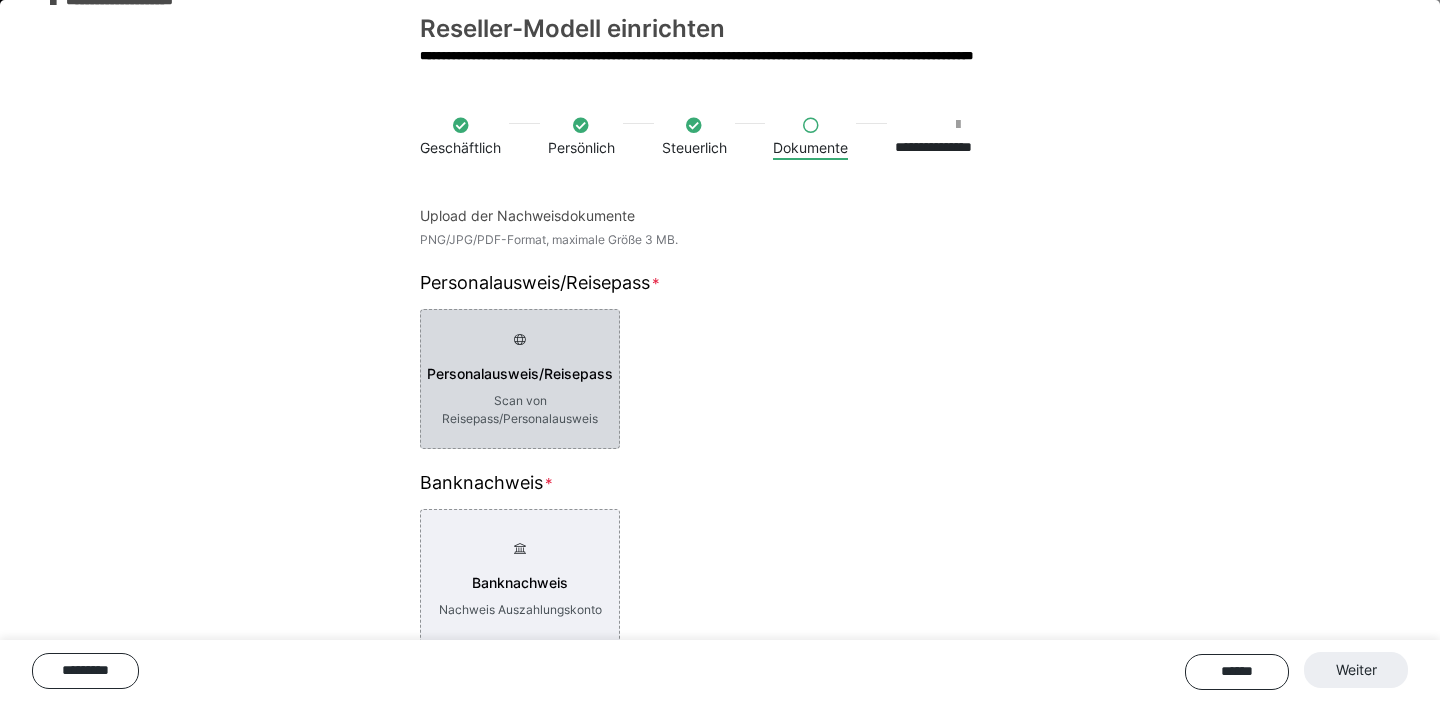 click on "Personalausweis/Reisepass Scan von Reisepass/Personalausweis" at bounding box center [520, 379] 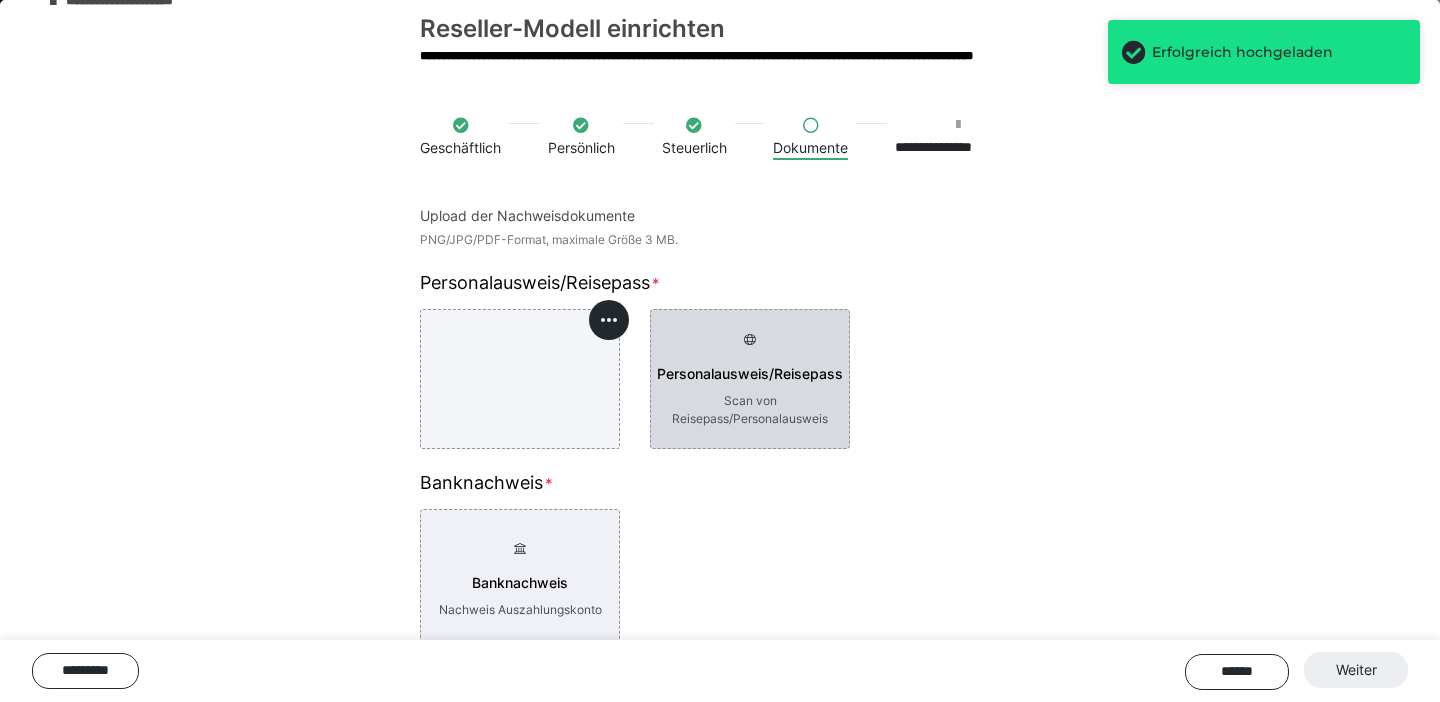 click on "Personalausweis/Reisepass Scan von Reisepass/Personalausweis" at bounding box center [750, 379] 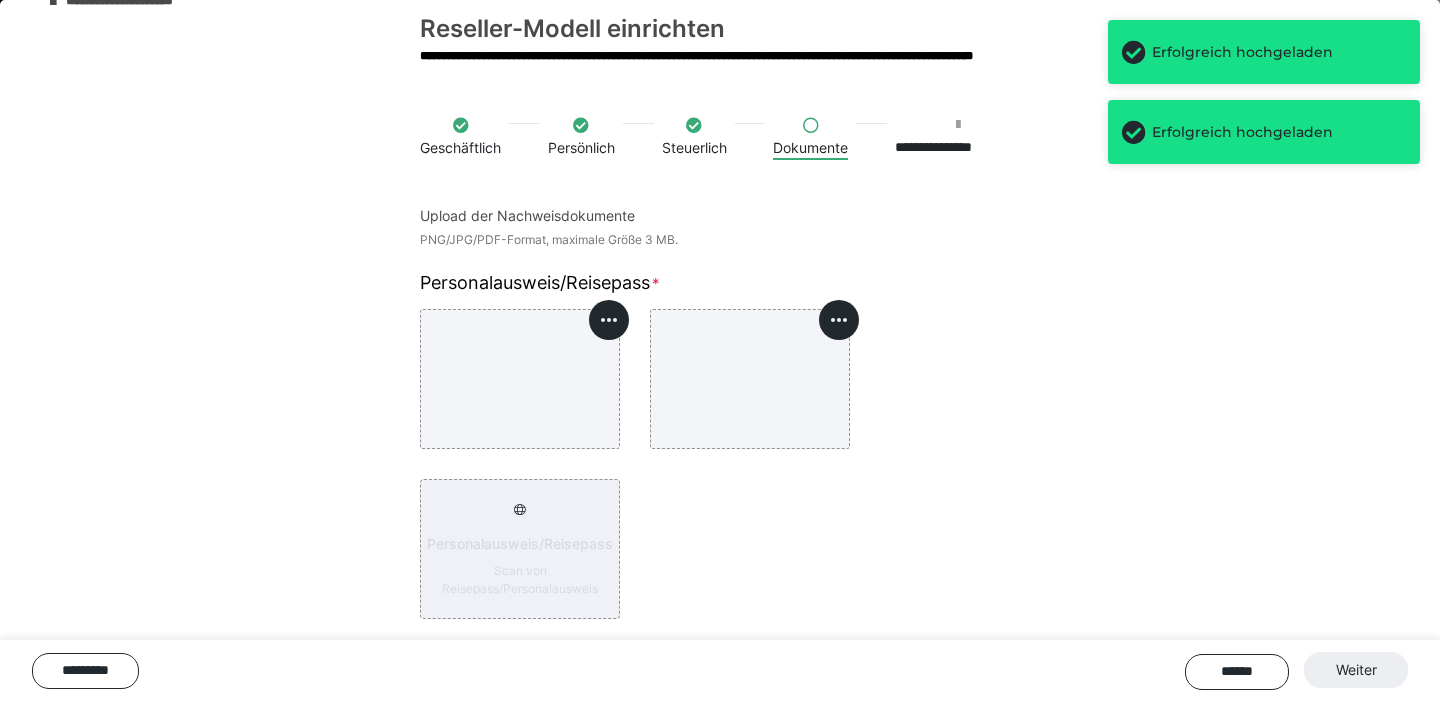 click on "Personalausweis/Reisepass Scan von Reisepass/Personalausweis" at bounding box center [720, 464] 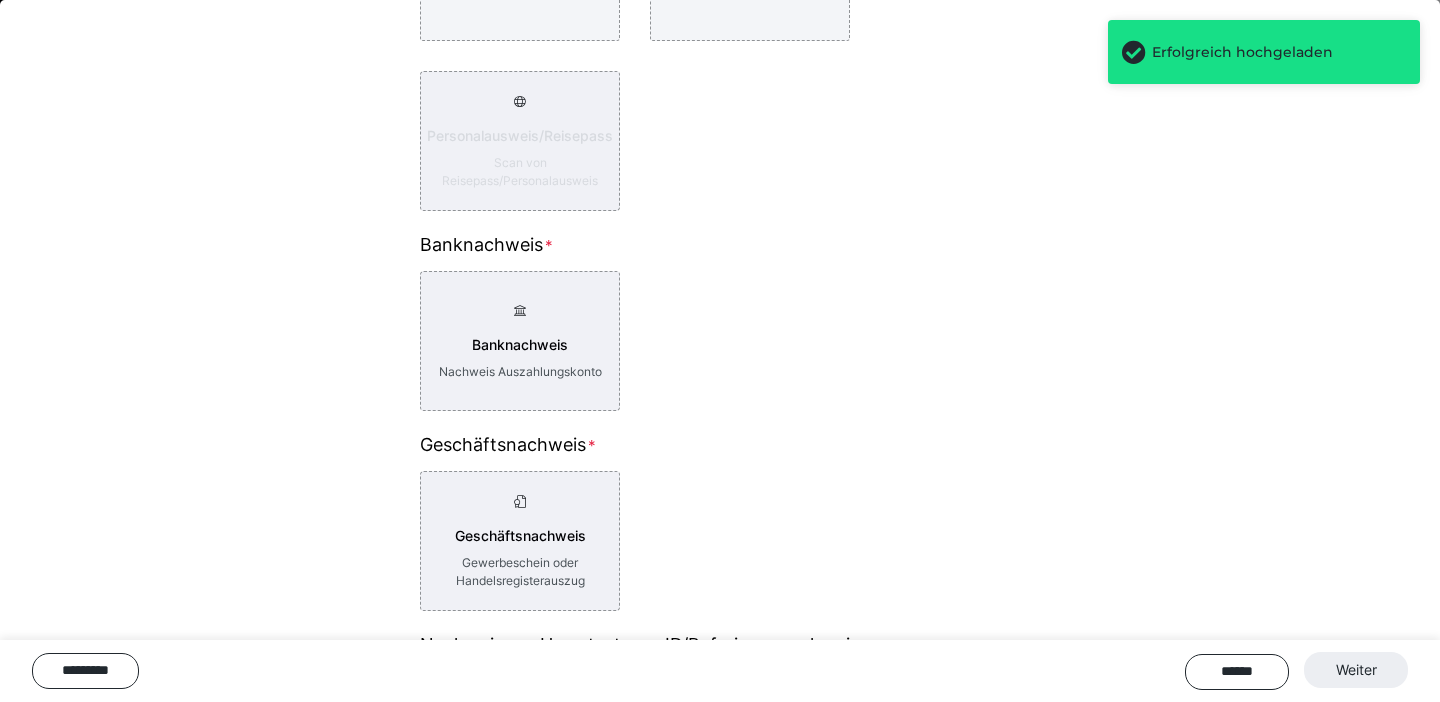 scroll, scrollTop: 449, scrollLeft: 0, axis: vertical 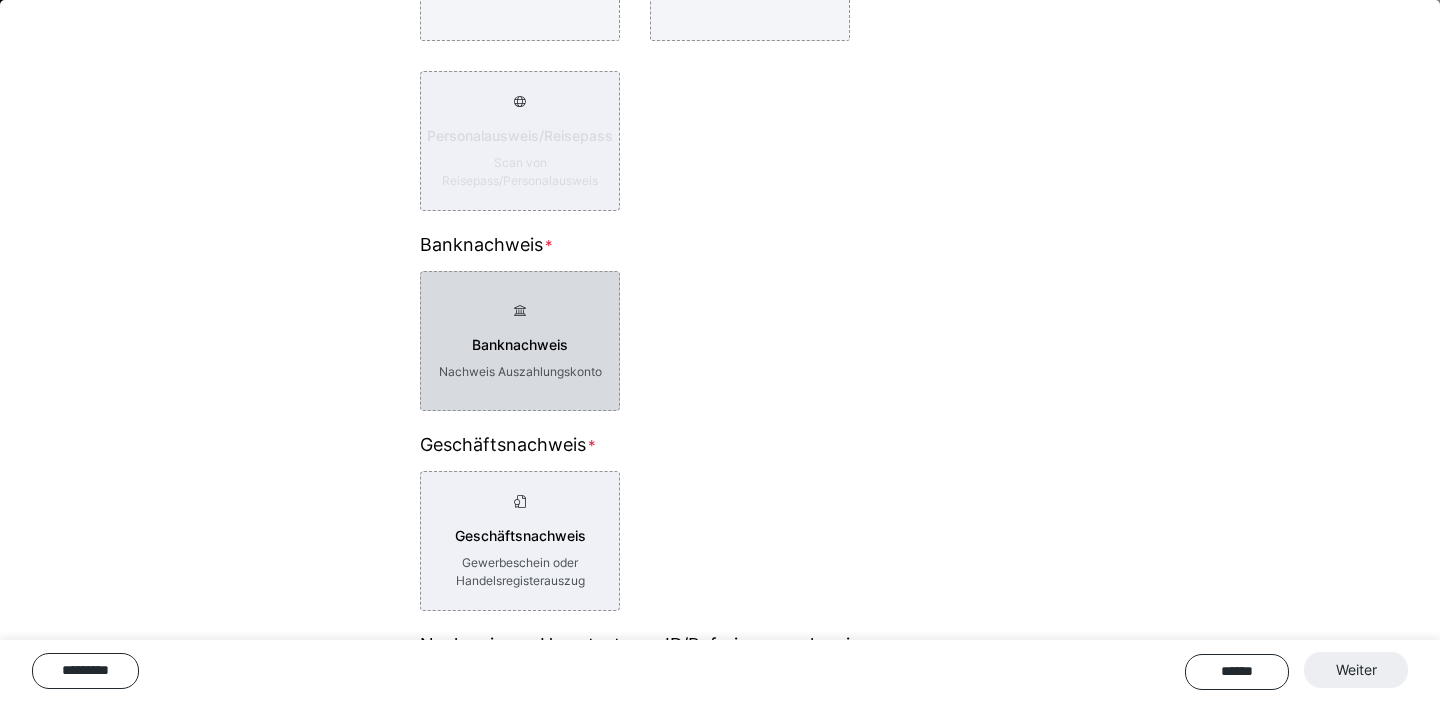 click on "Banknachweis Nachweis Auszahlungskonto" at bounding box center [520, 341] 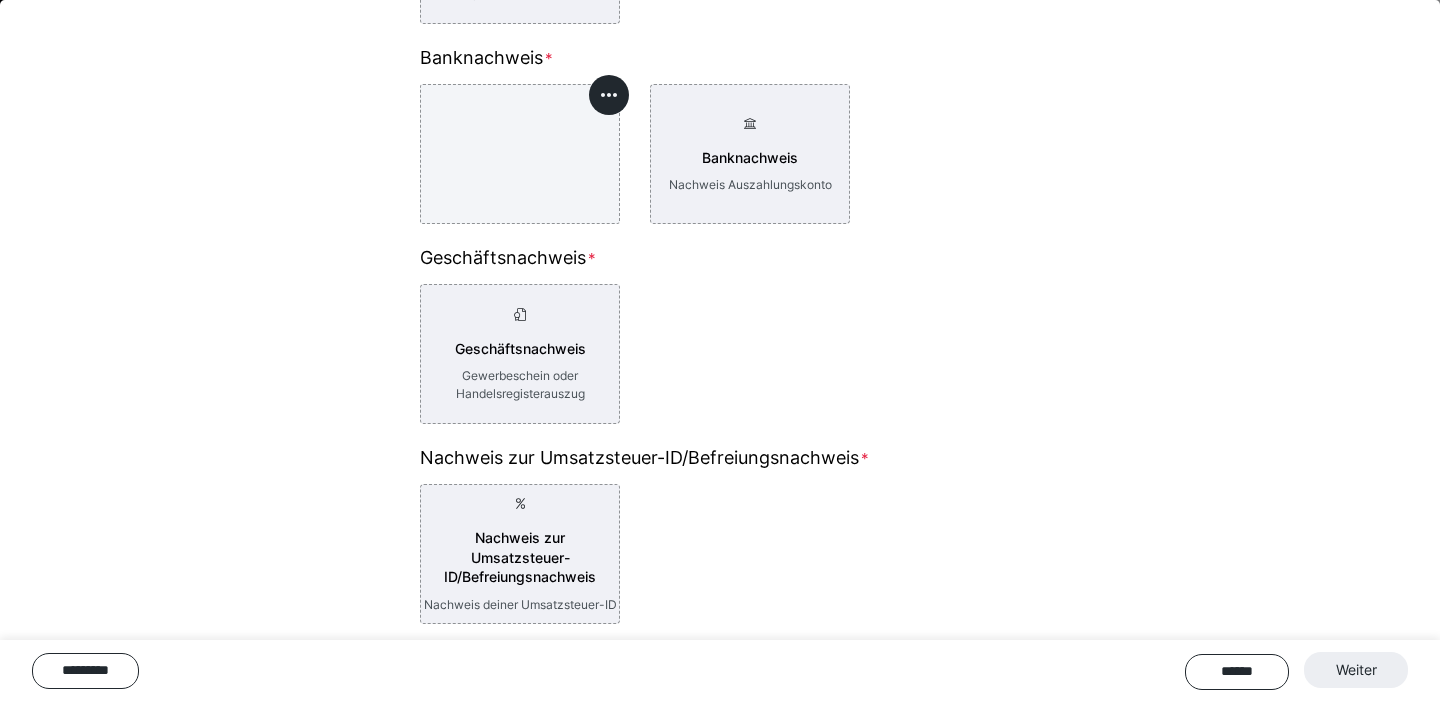 scroll, scrollTop: 635, scrollLeft: 0, axis: vertical 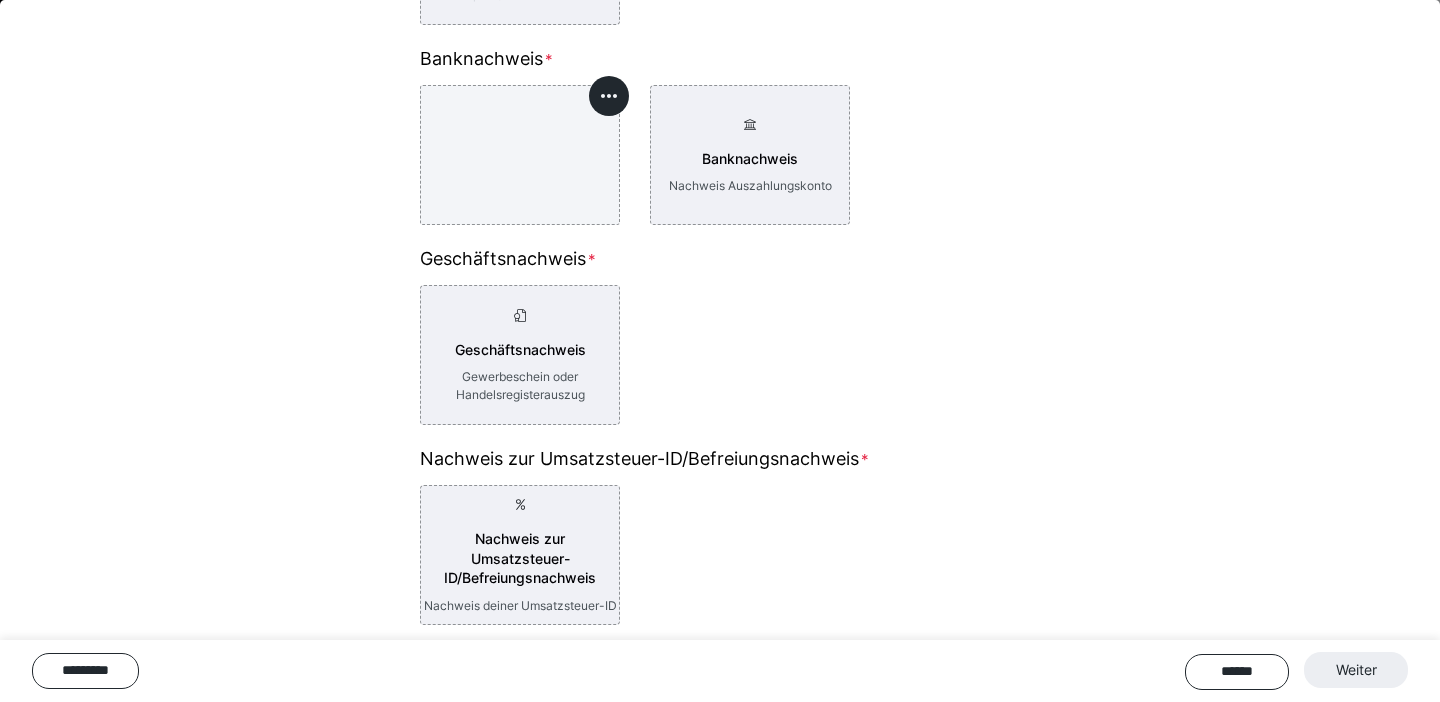 click on "****** Weiter" at bounding box center [1296, 671] 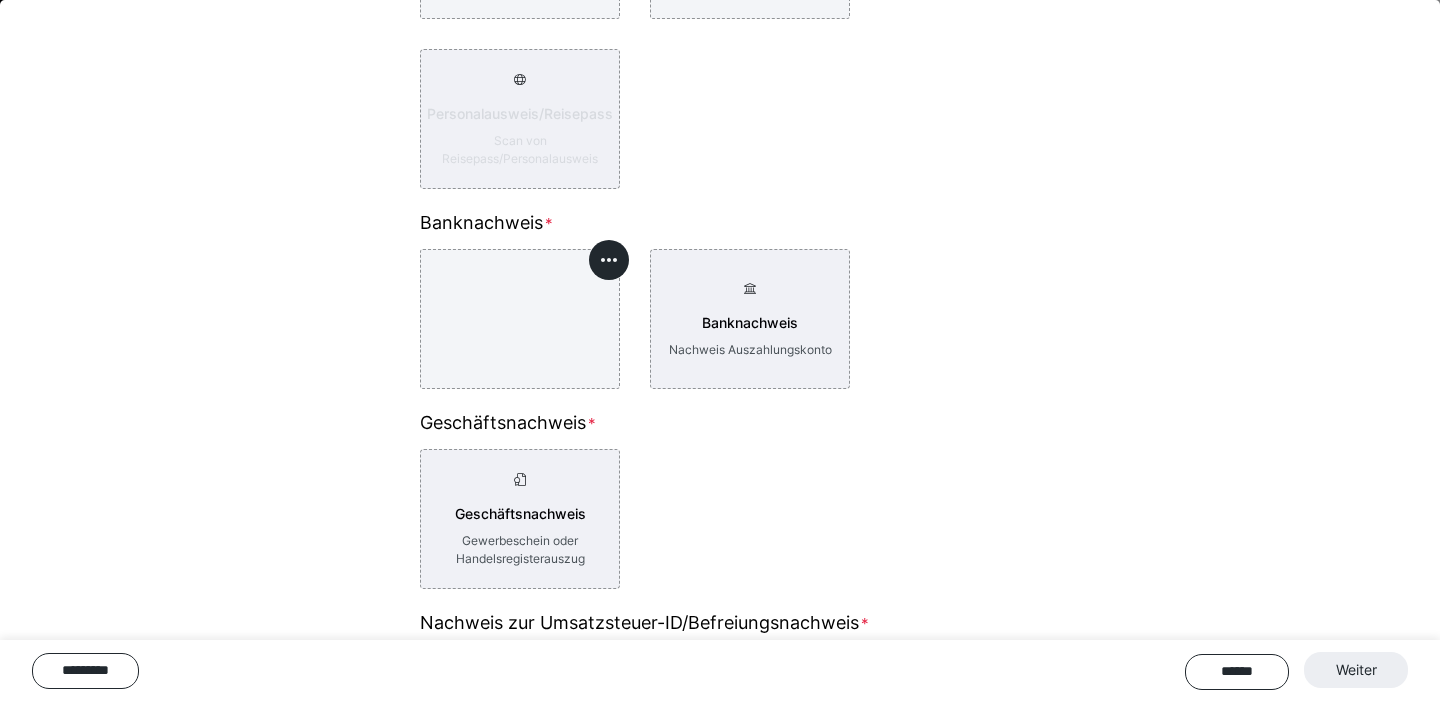 scroll, scrollTop: 638, scrollLeft: 0, axis: vertical 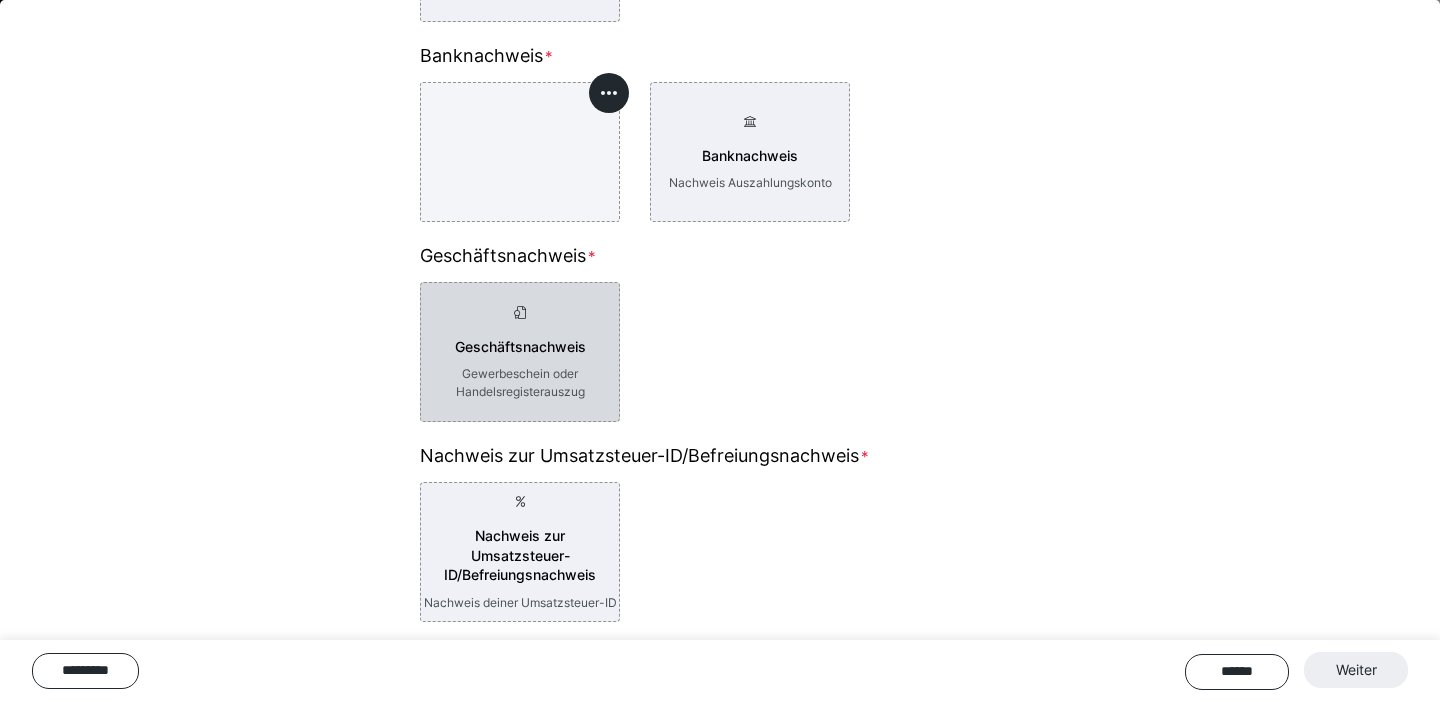 click on "Geschäftsnachweis Gewerbeschein oder Handelsregisterauszug" at bounding box center [520, 352] 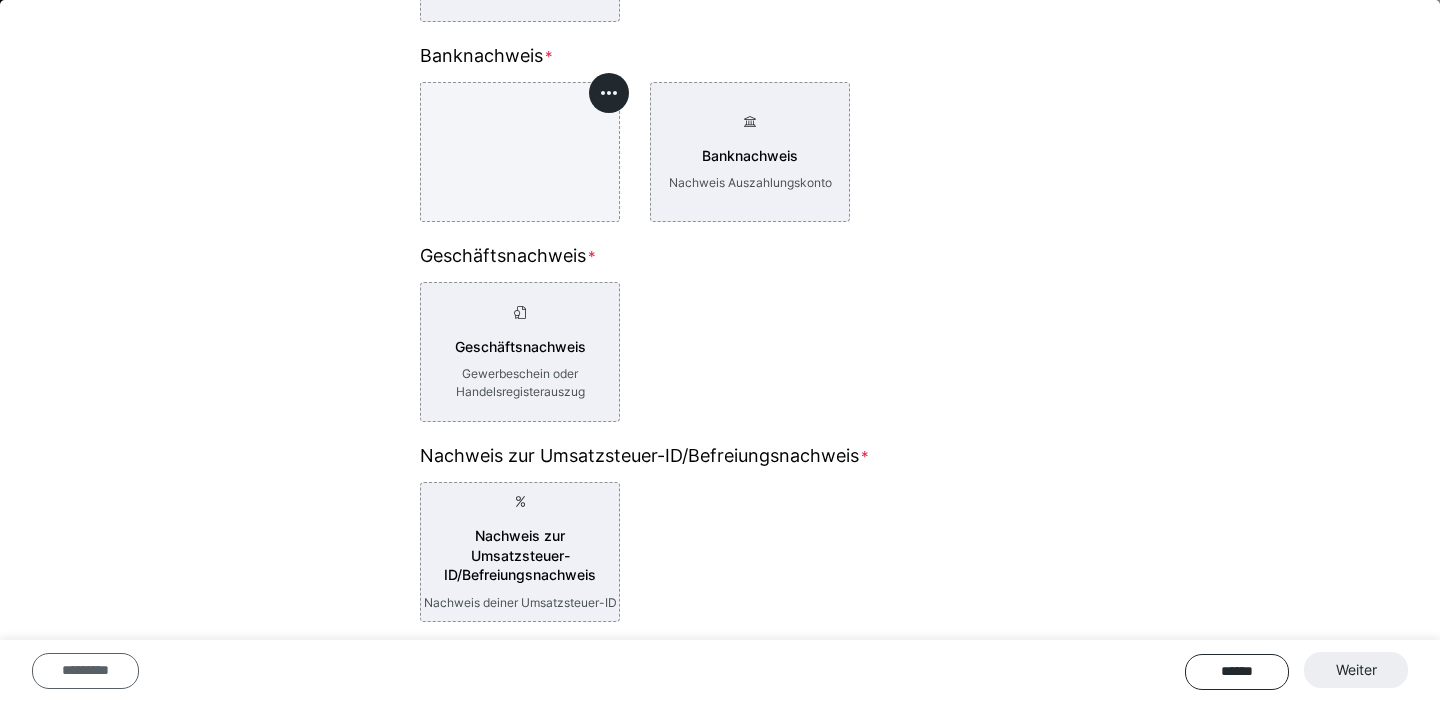 click on "*********" at bounding box center (85, 671) 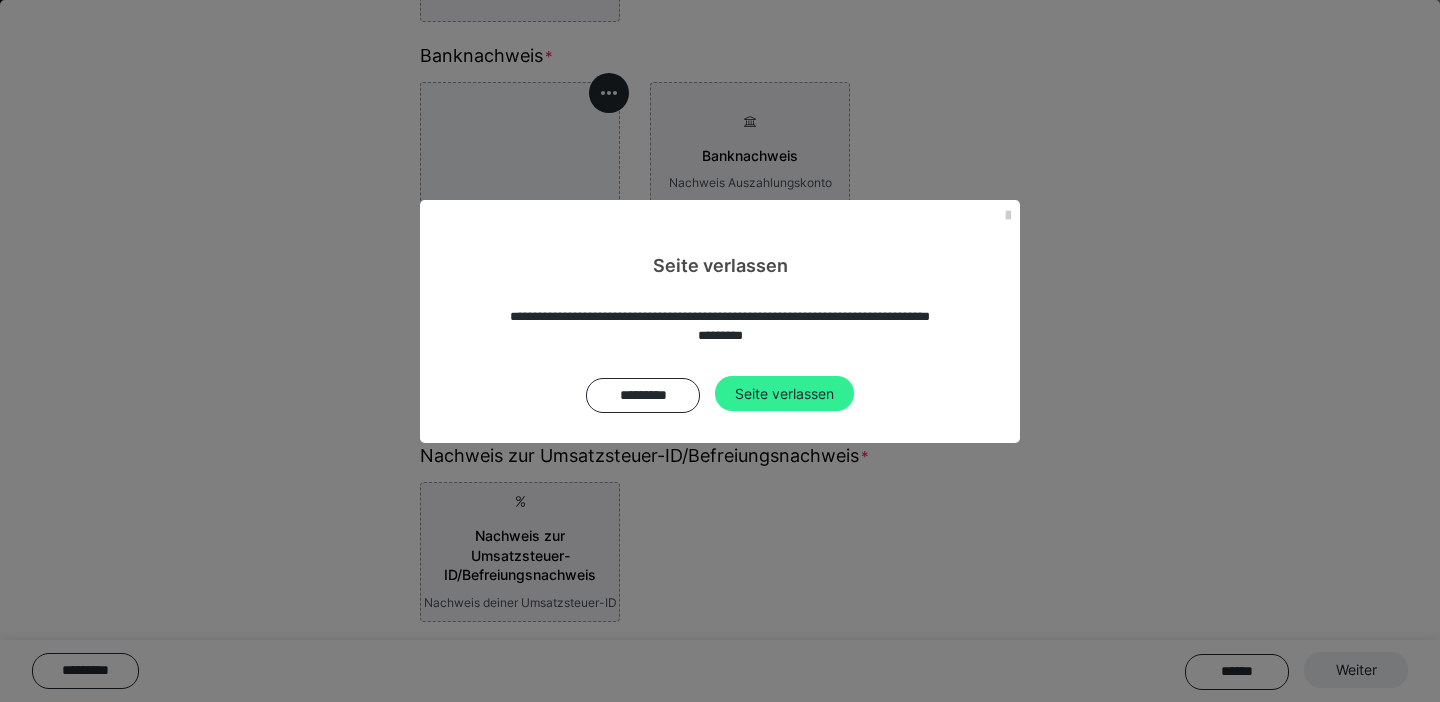 click on "Seite verlassen" at bounding box center [784, 394] 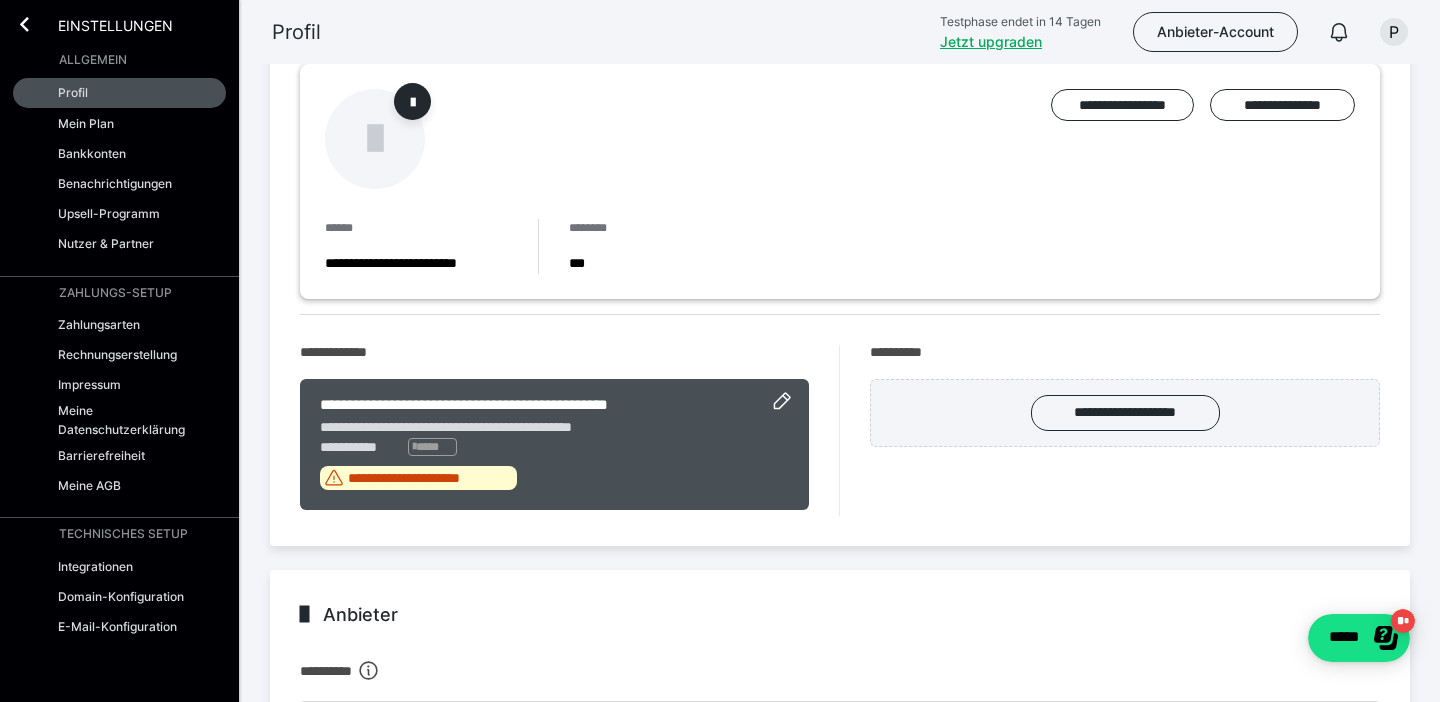 scroll, scrollTop: 191, scrollLeft: 0, axis: vertical 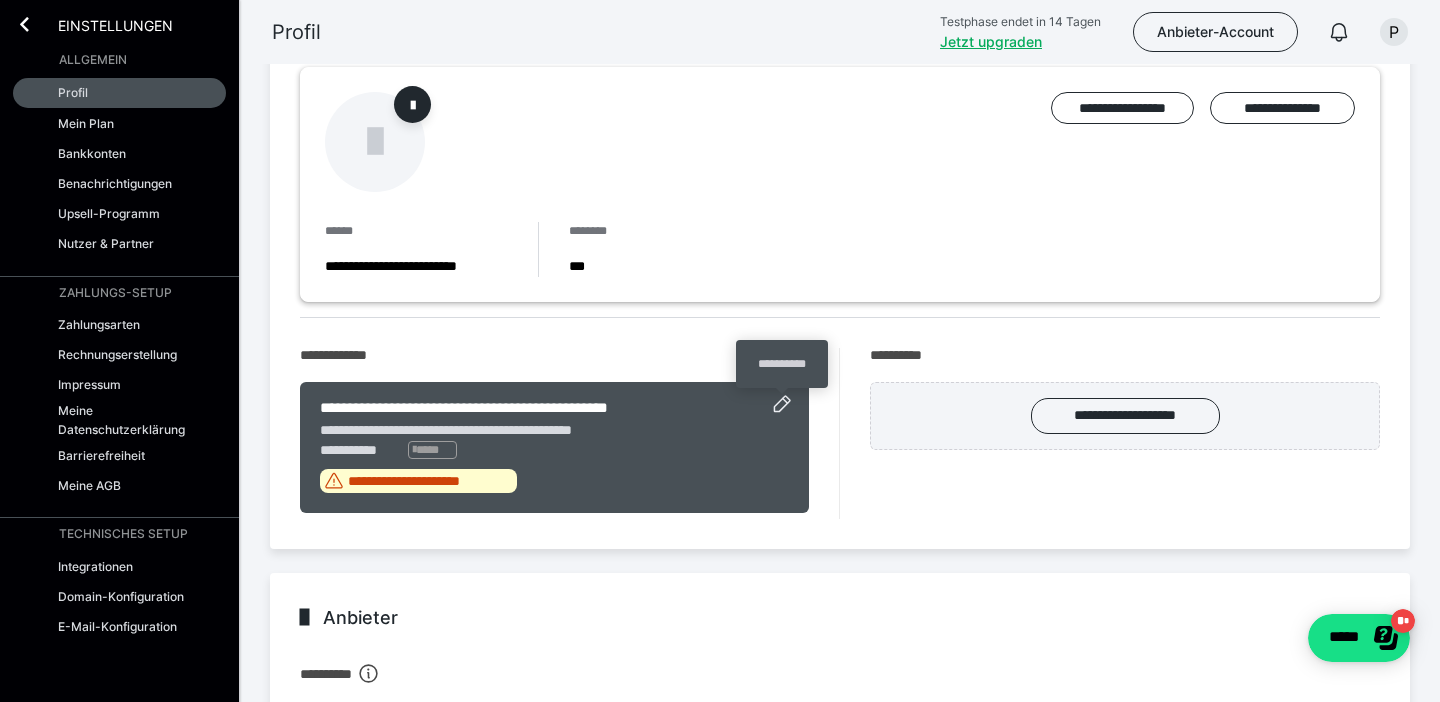 click 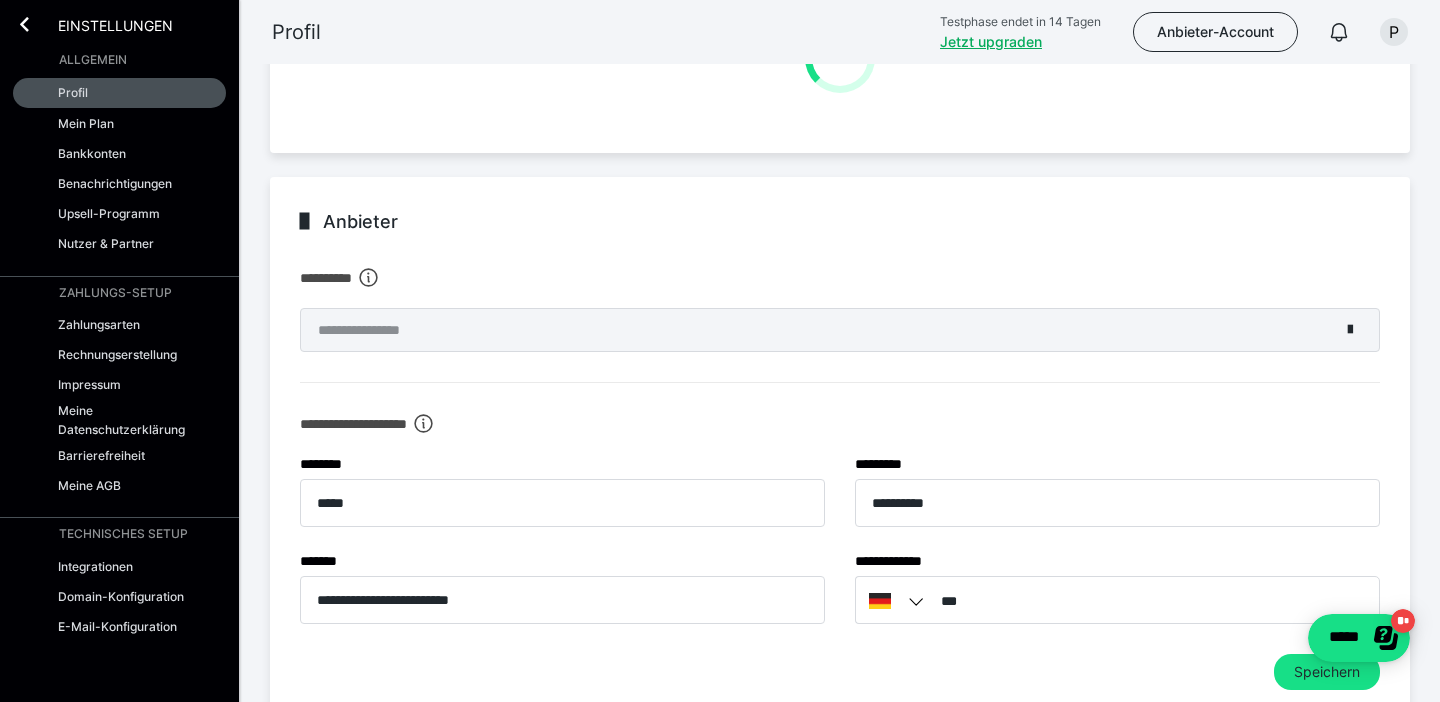 scroll, scrollTop: 117, scrollLeft: 0, axis: vertical 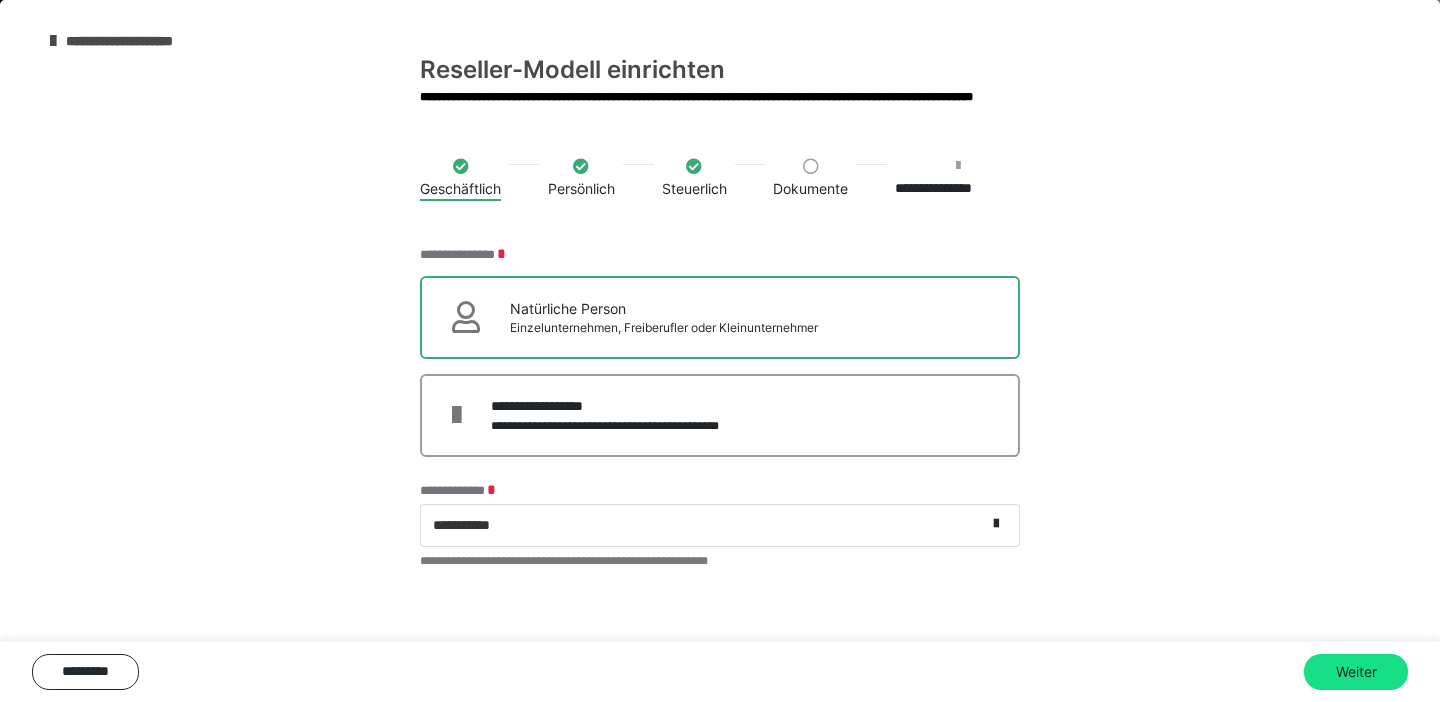 click on "Einzelunternehmen, Freiberufler oder Kleinunternehmer" at bounding box center [664, 328] 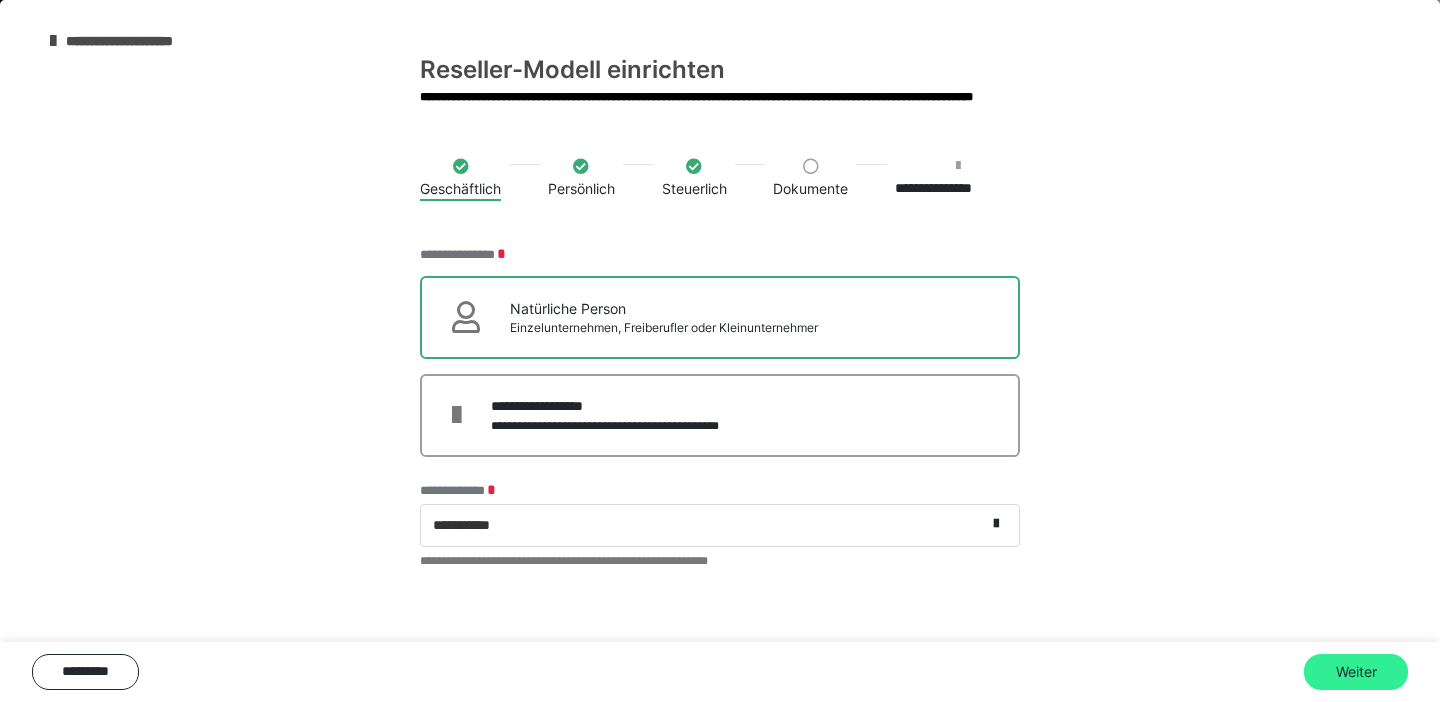 click on "Weiter" at bounding box center [1356, 672] 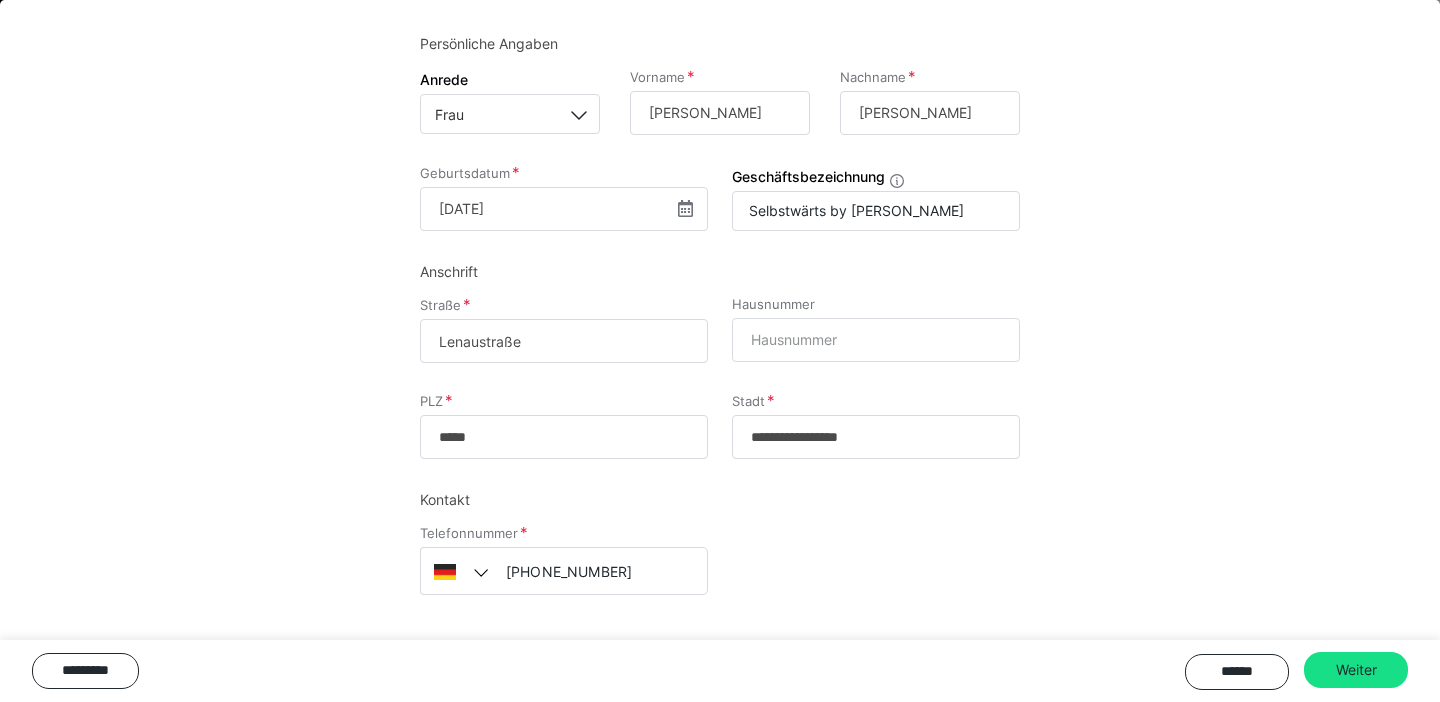 scroll, scrollTop: 216, scrollLeft: 0, axis: vertical 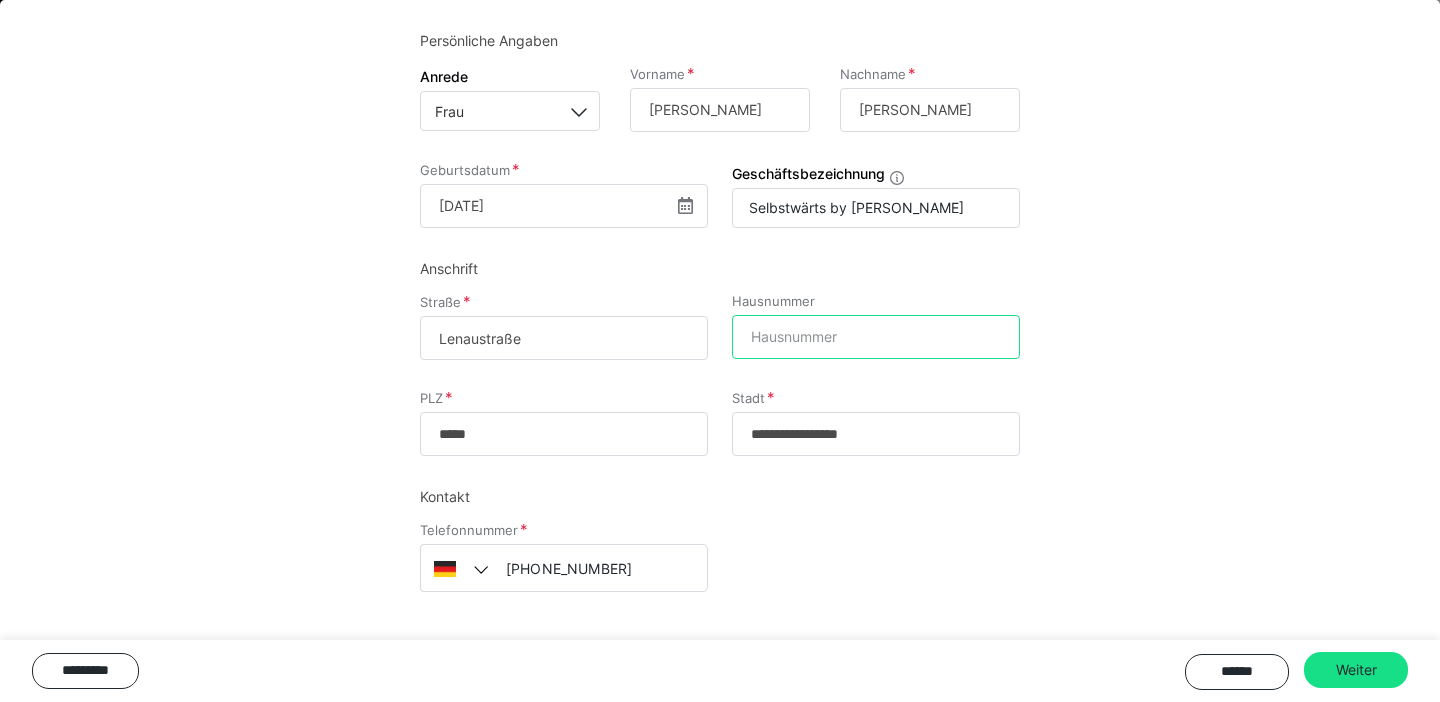 click on "Hausnummer" at bounding box center (876, 337) 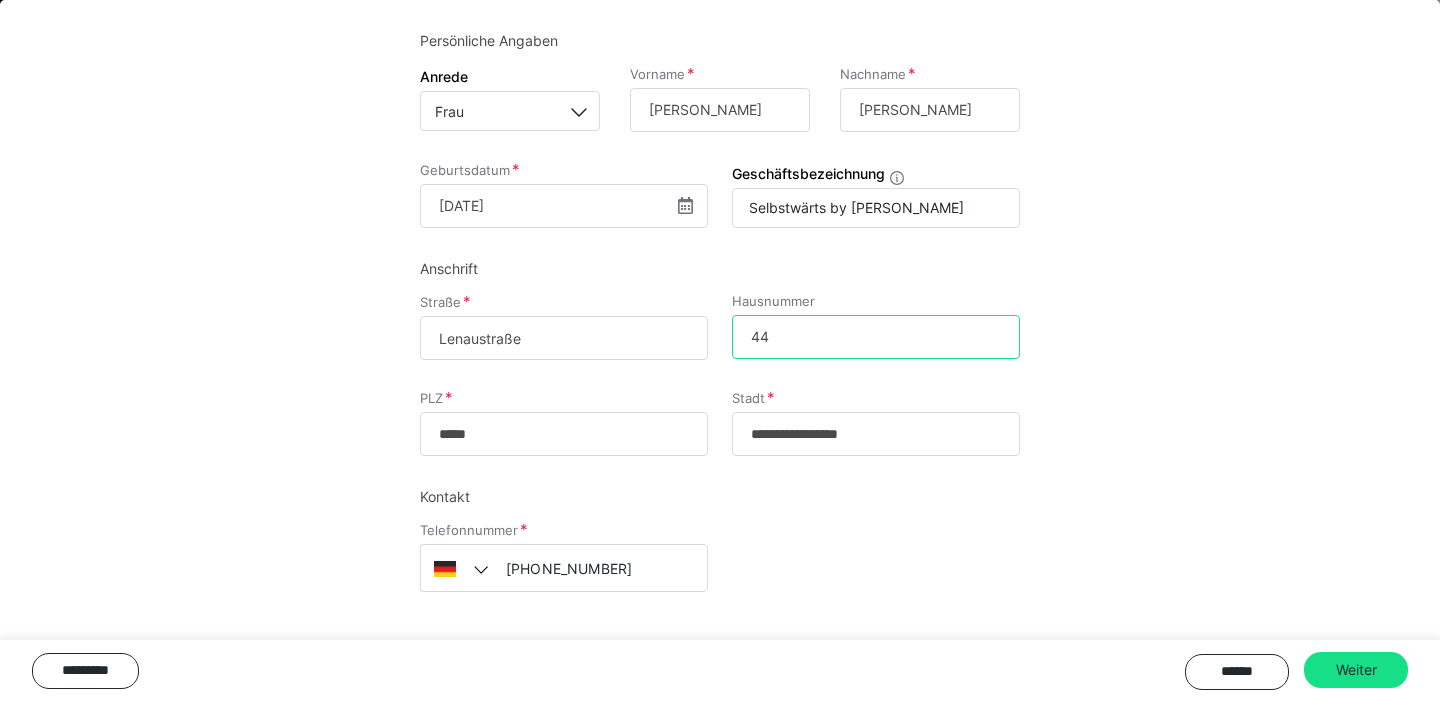 type on "44" 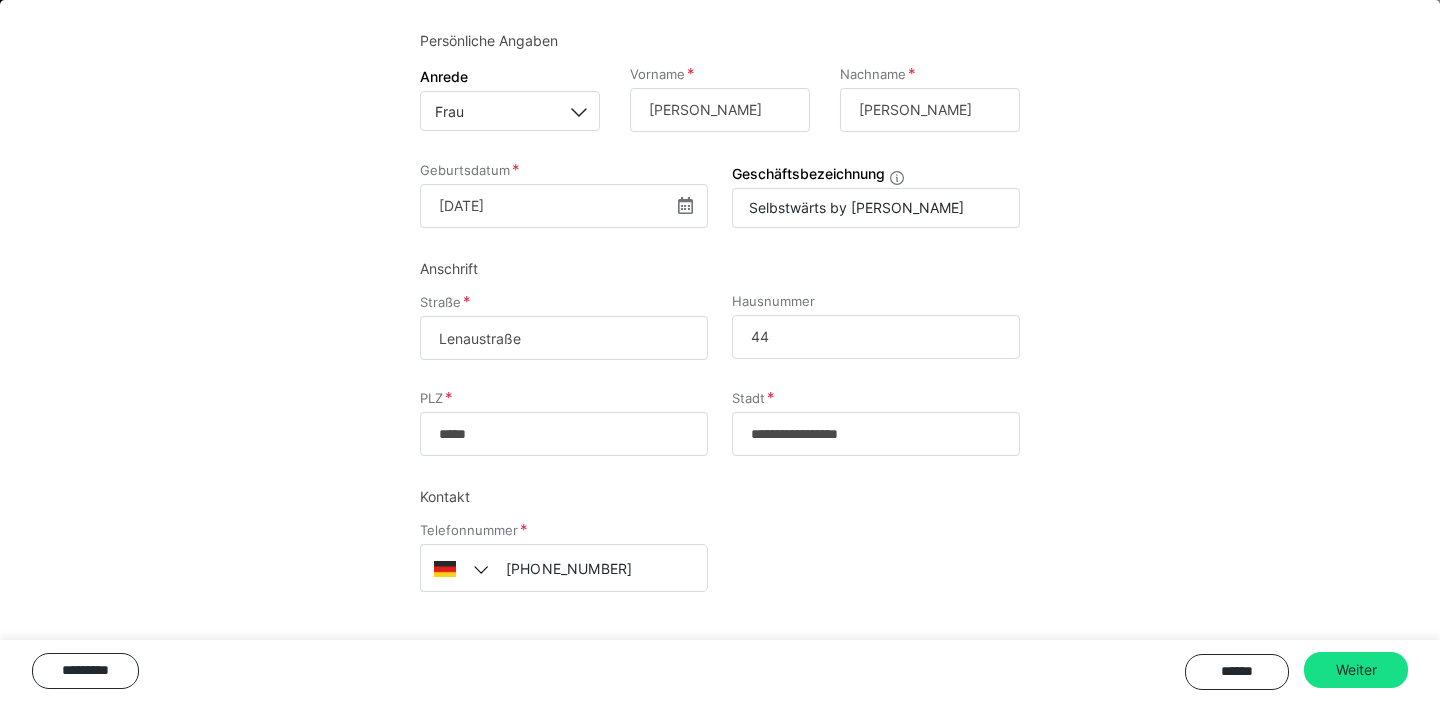 click on "**********" at bounding box center (720, 259) 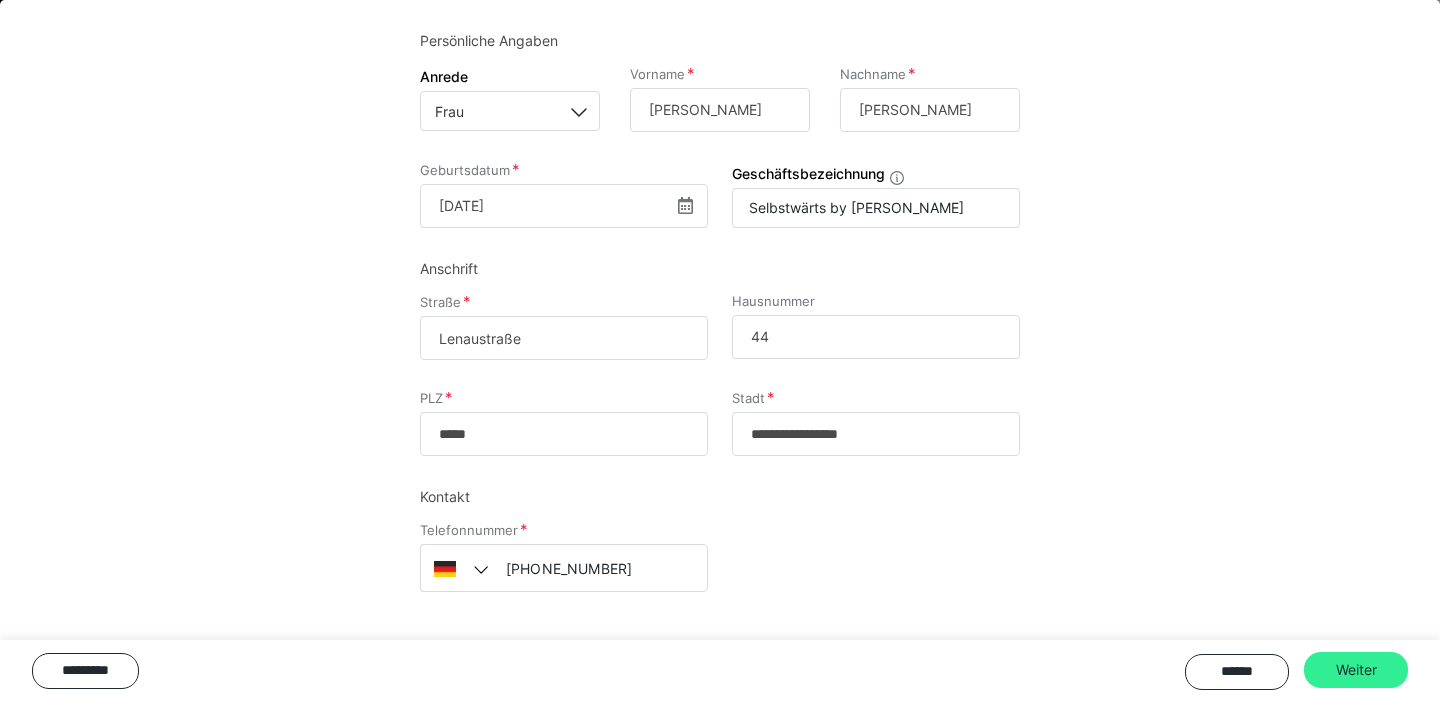 click on "Weiter" at bounding box center [1356, 670] 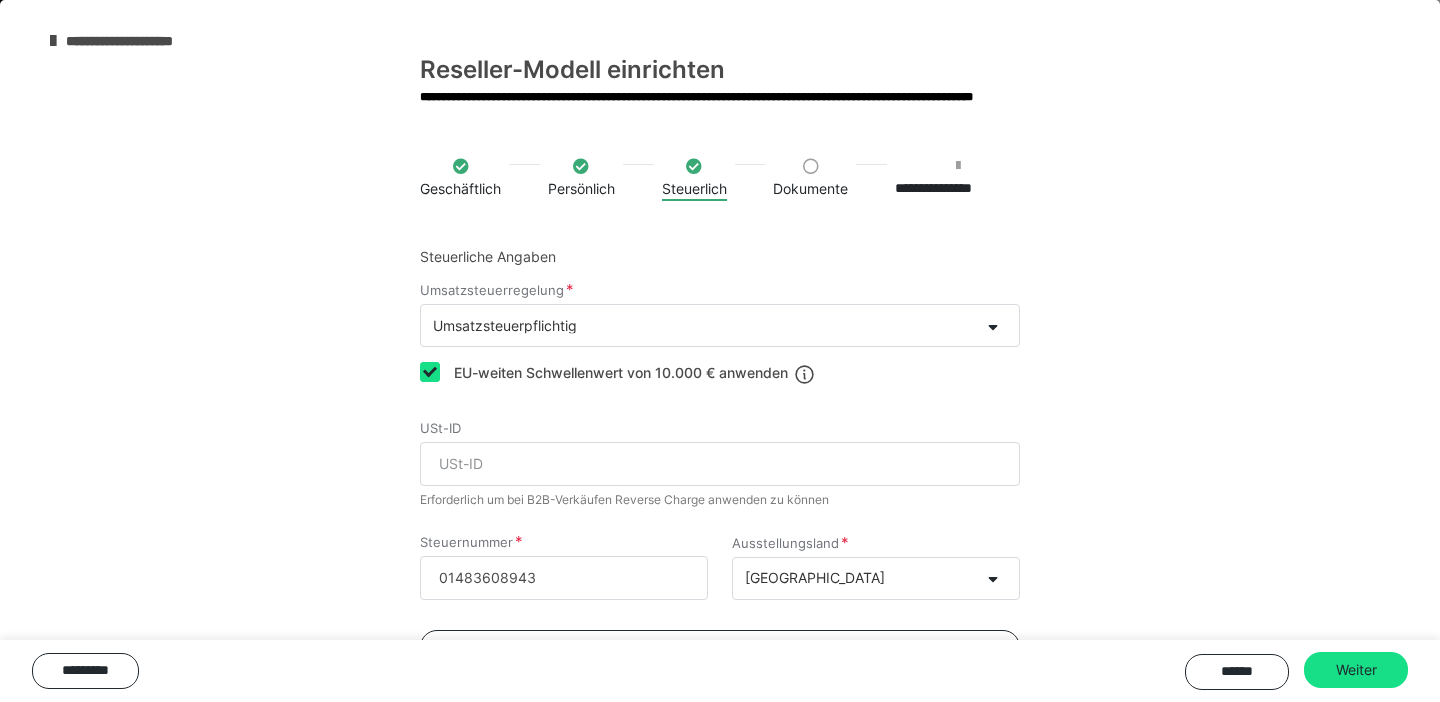 scroll, scrollTop: 1, scrollLeft: 0, axis: vertical 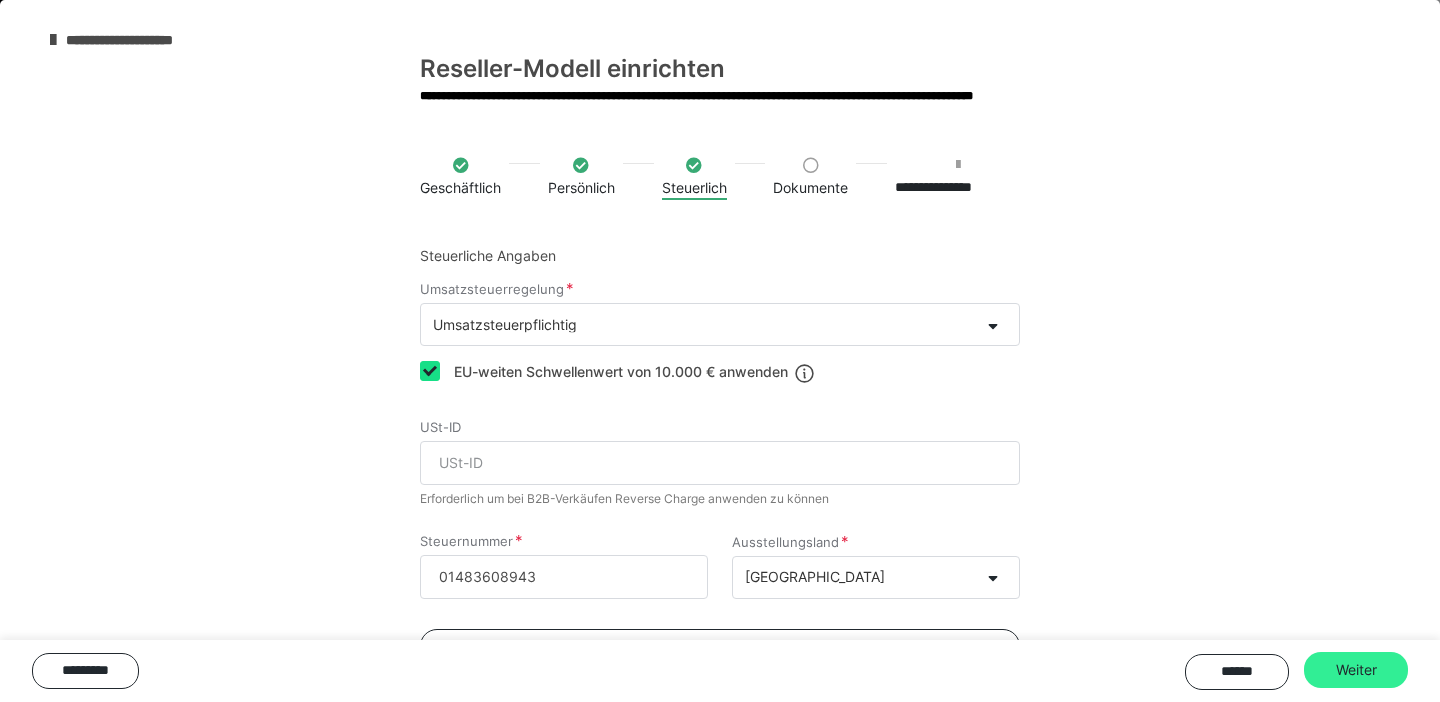 click on "Weiter" at bounding box center (1356, 670) 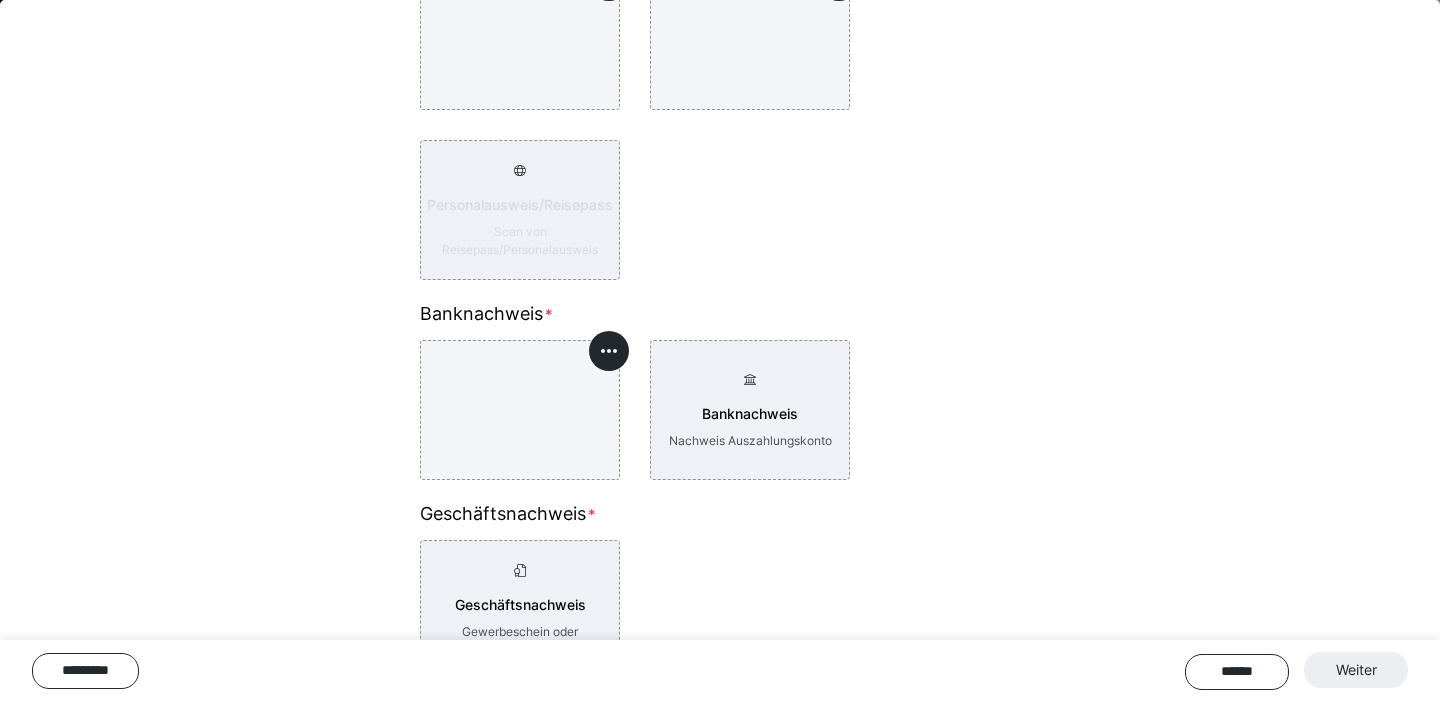 scroll, scrollTop: 503, scrollLeft: 0, axis: vertical 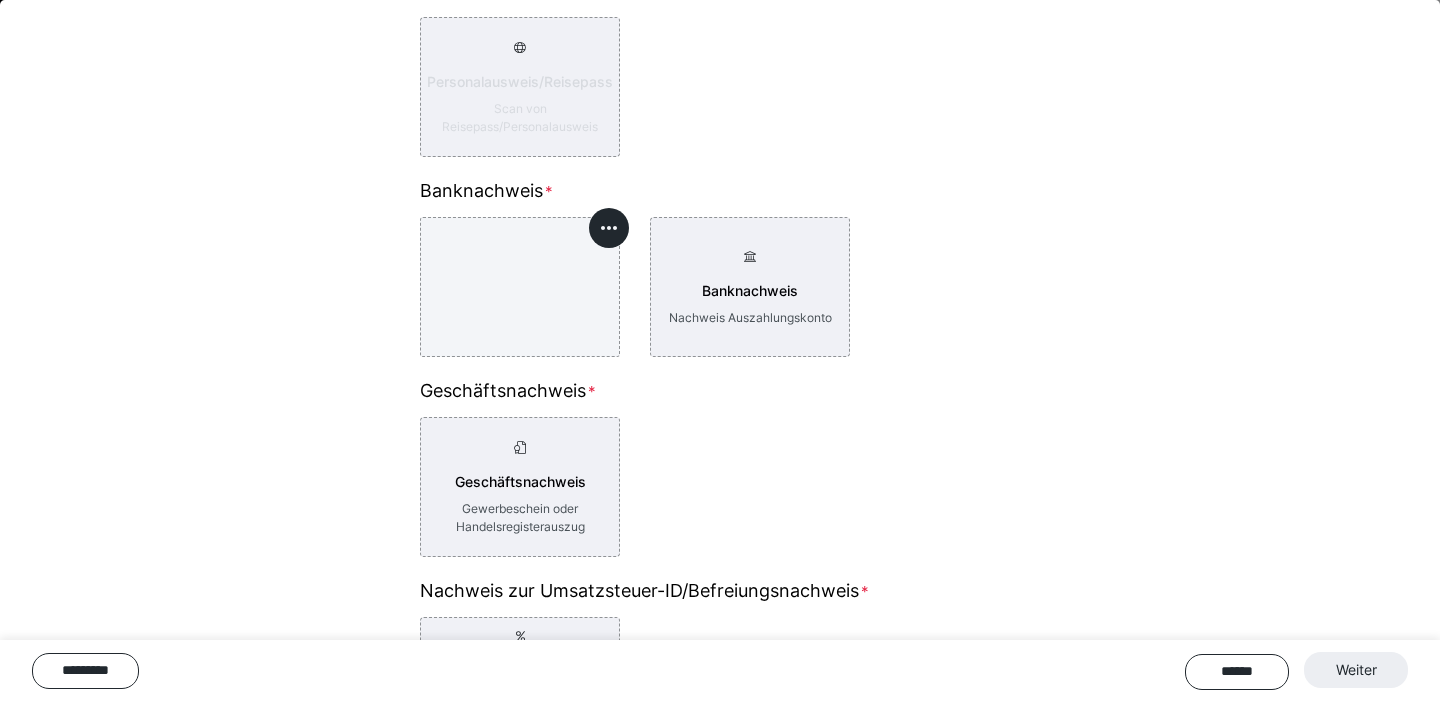 click on "********* ****** Weiter" at bounding box center [720, 671] 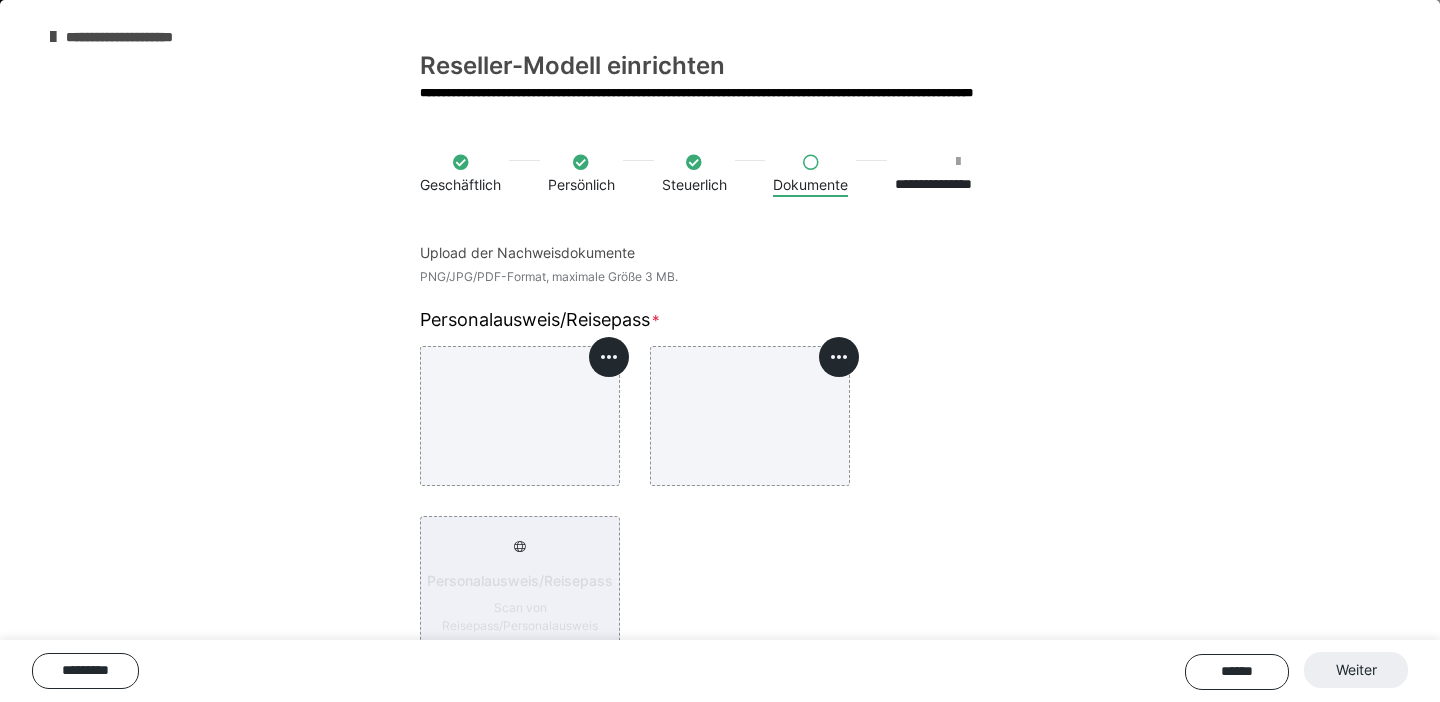 scroll, scrollTop: 0, scrollLeft: 0, axis: both 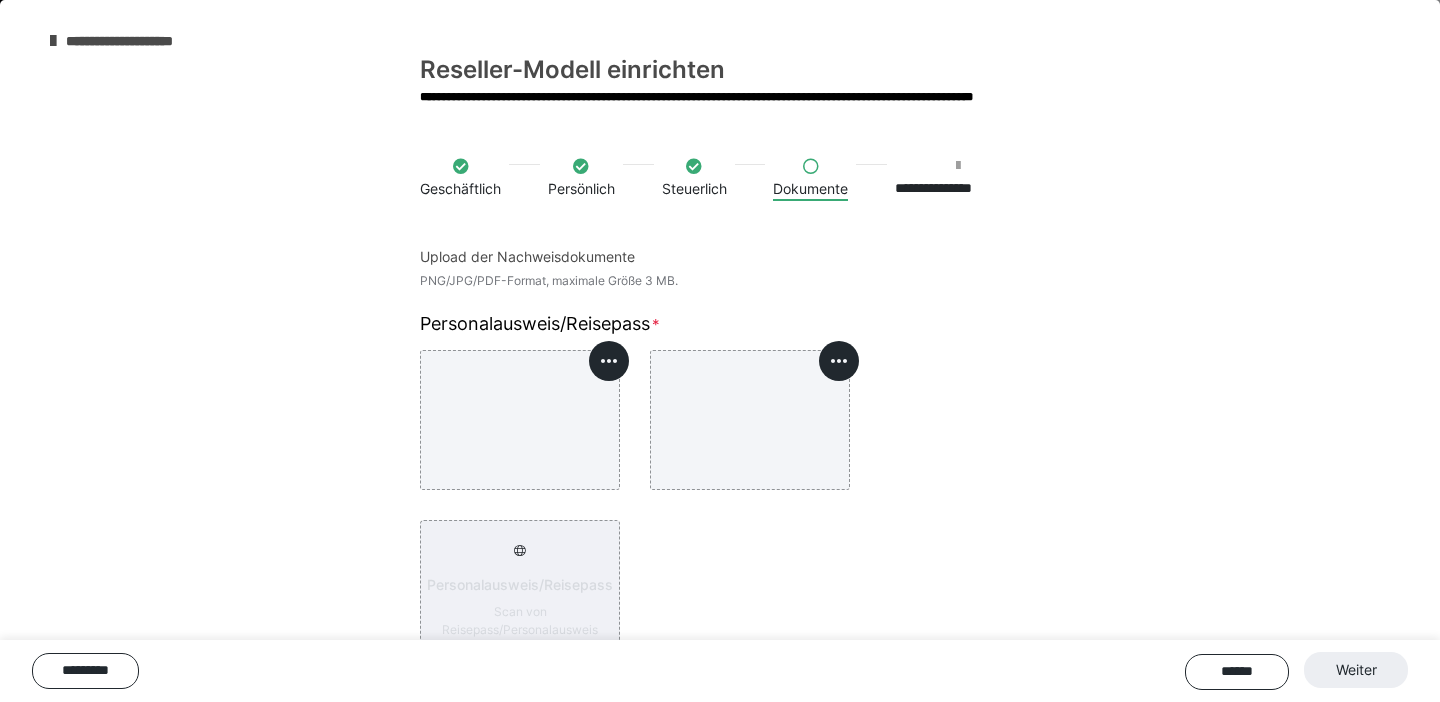 click on "**********" at bounding box center (957, 177) 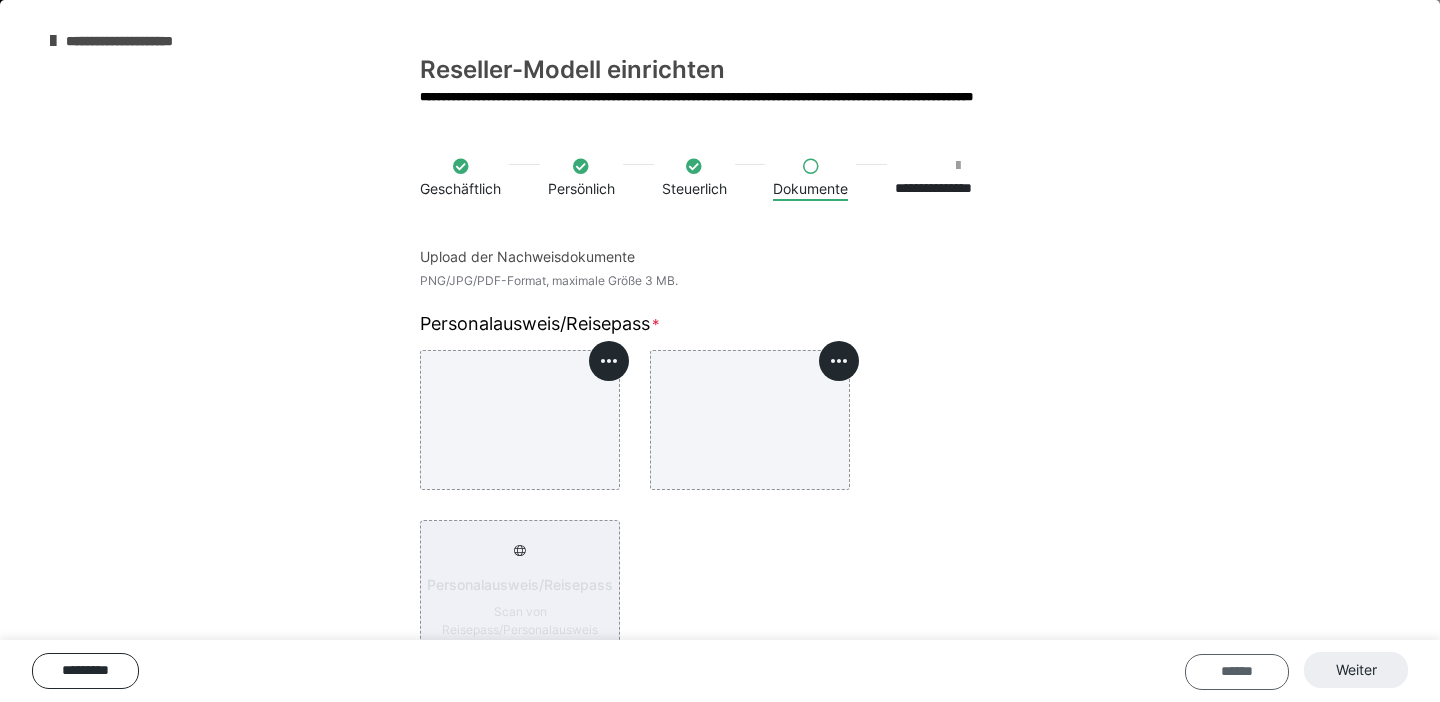 click on "******" at bounding box center (1237, 672) 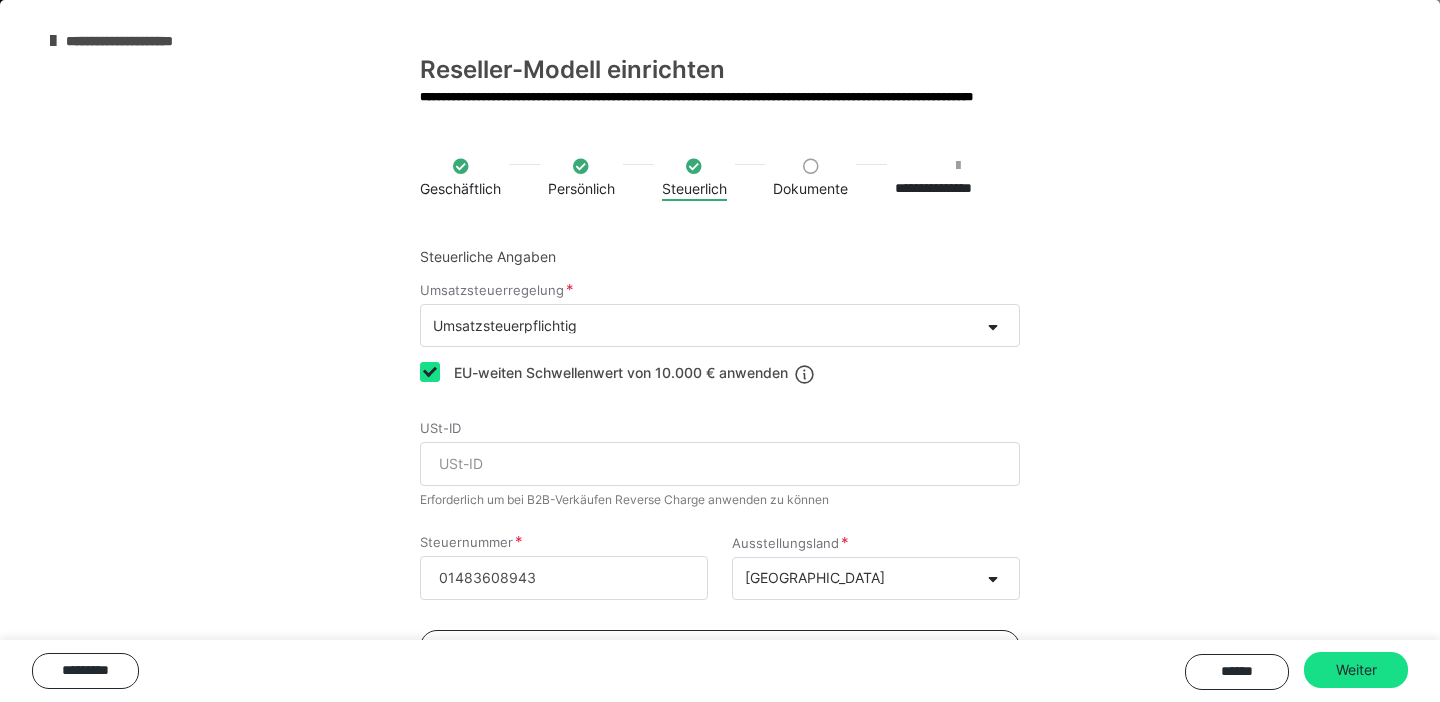 click at bounding box center (53, 41) 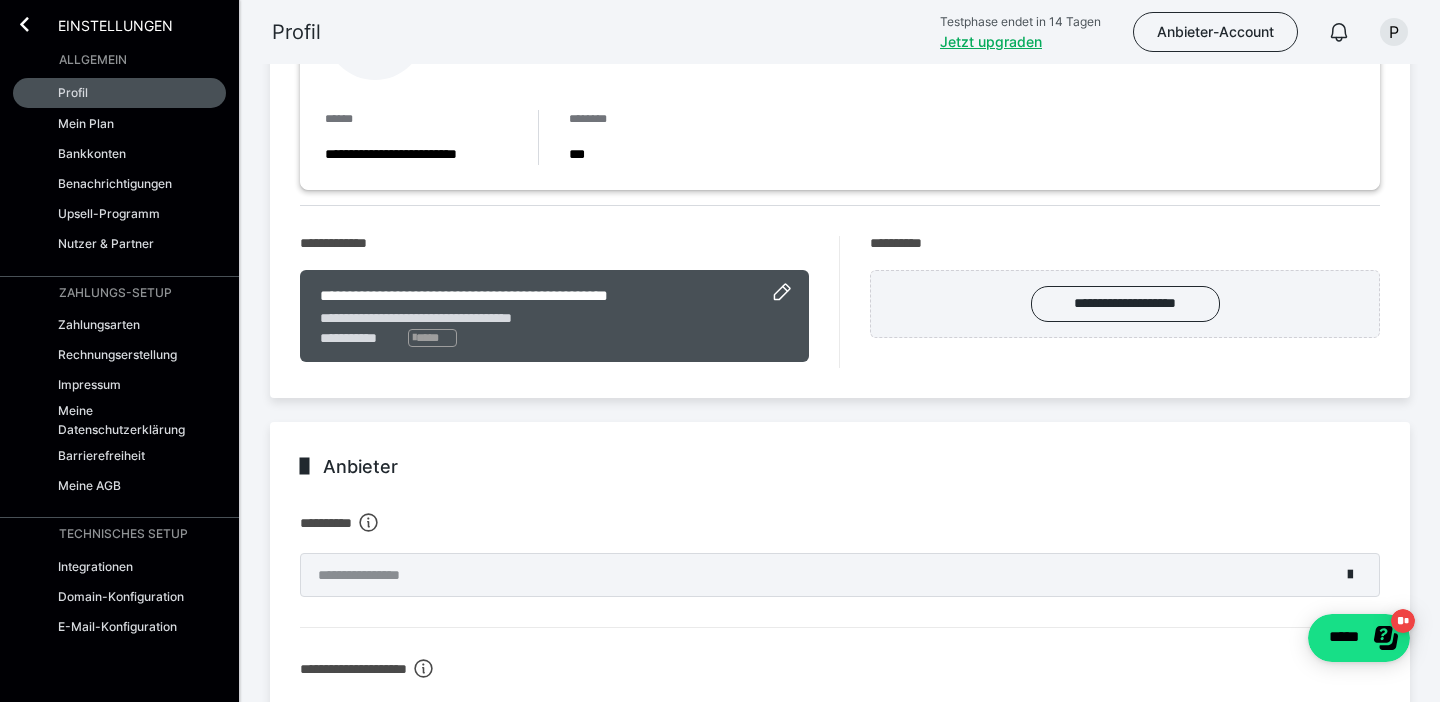 scroll, scrollTop: 231, scrollLeft: 0, axis: vertical 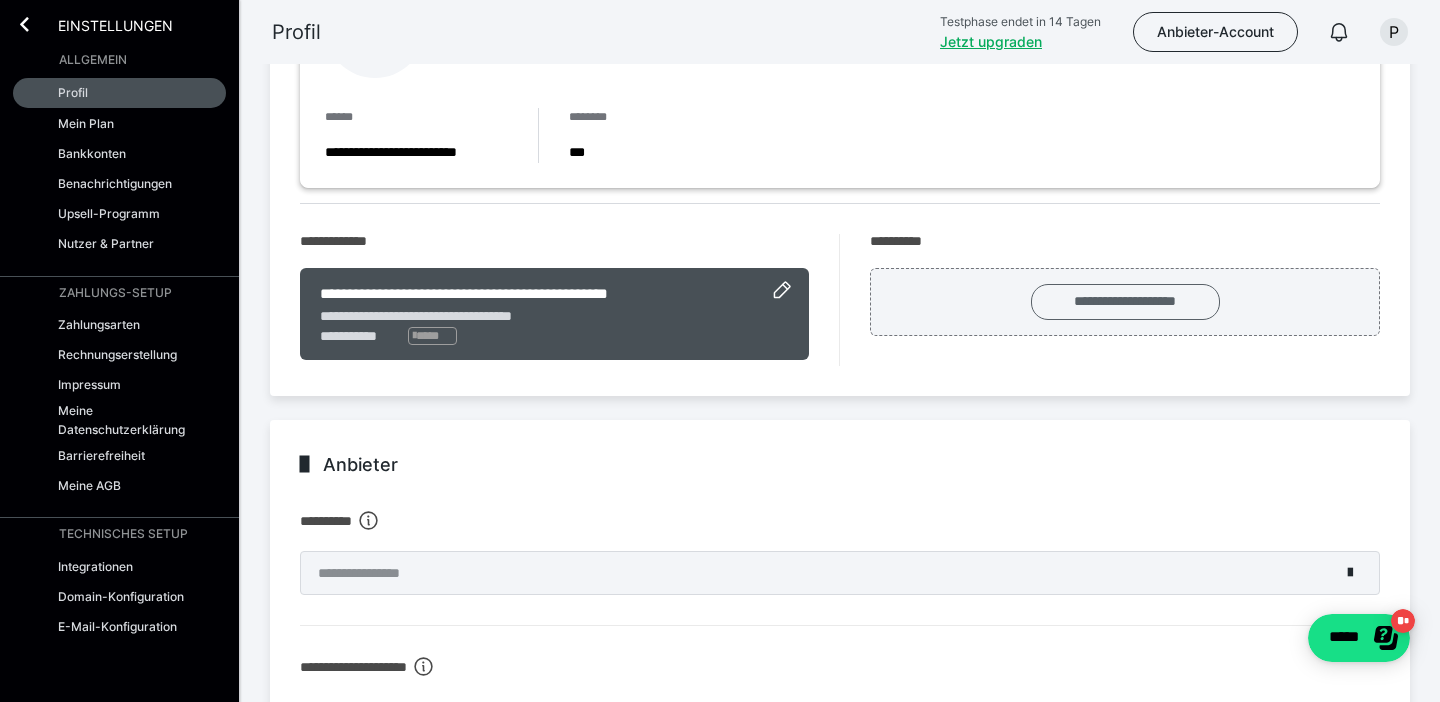 click on "**********" at bounding box center [1125, 302] 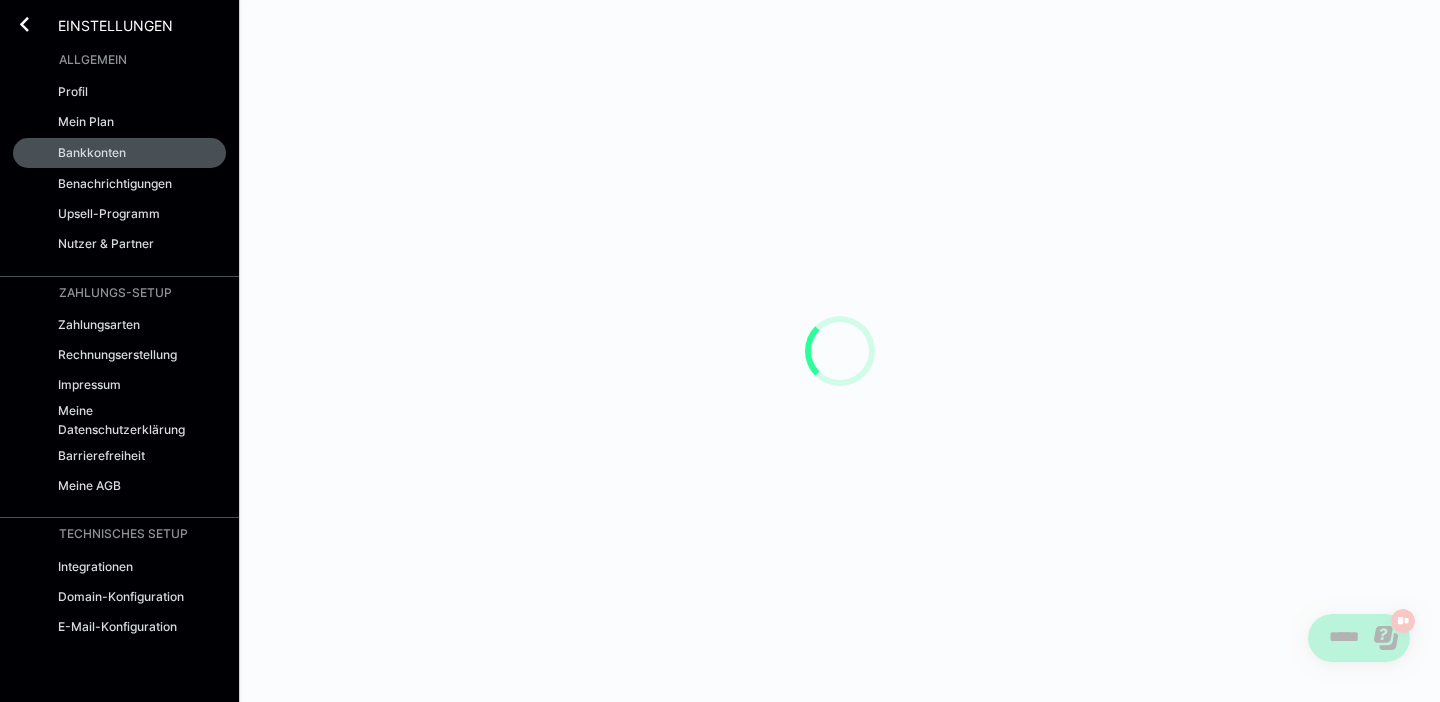 scroll, scrollTop: 0, scrollLeft: 0, axis: both 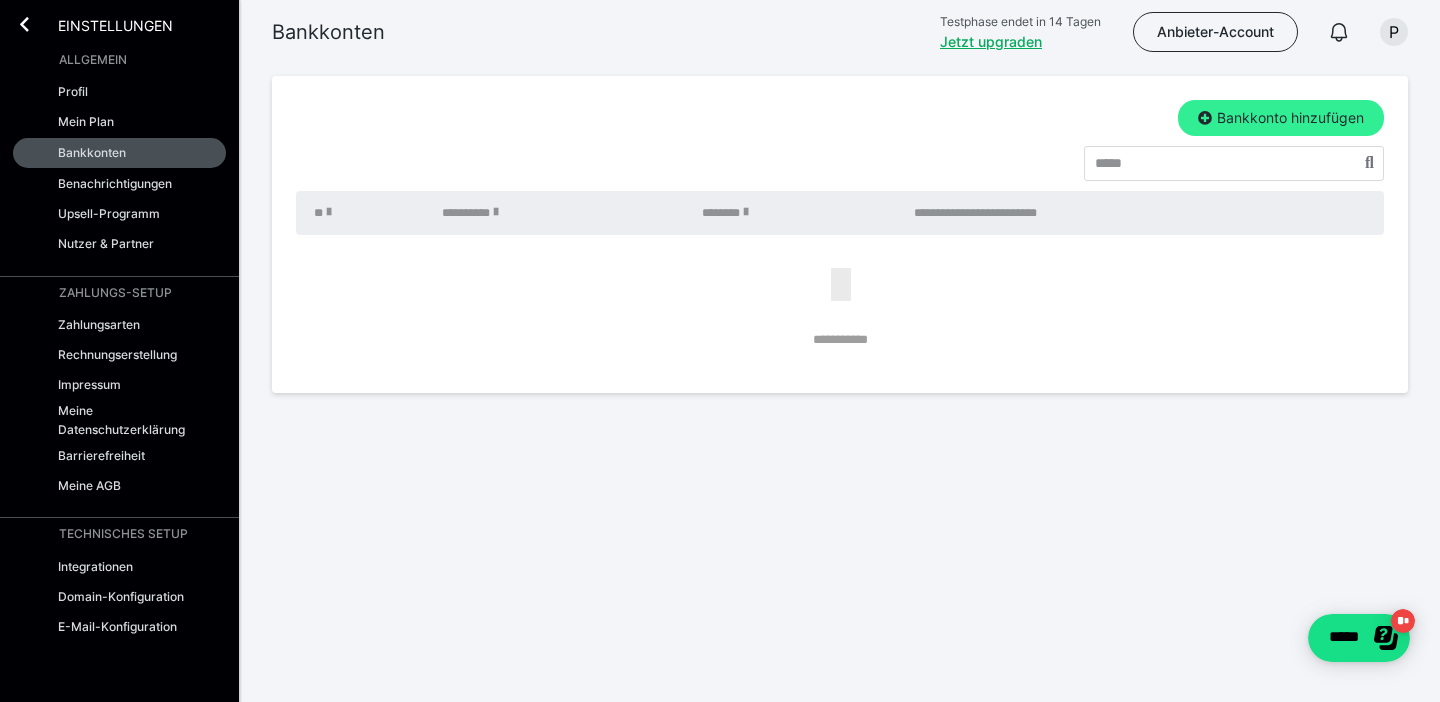 click on "Bankkonto hinzufügen" at bounding box center (1281, 118) 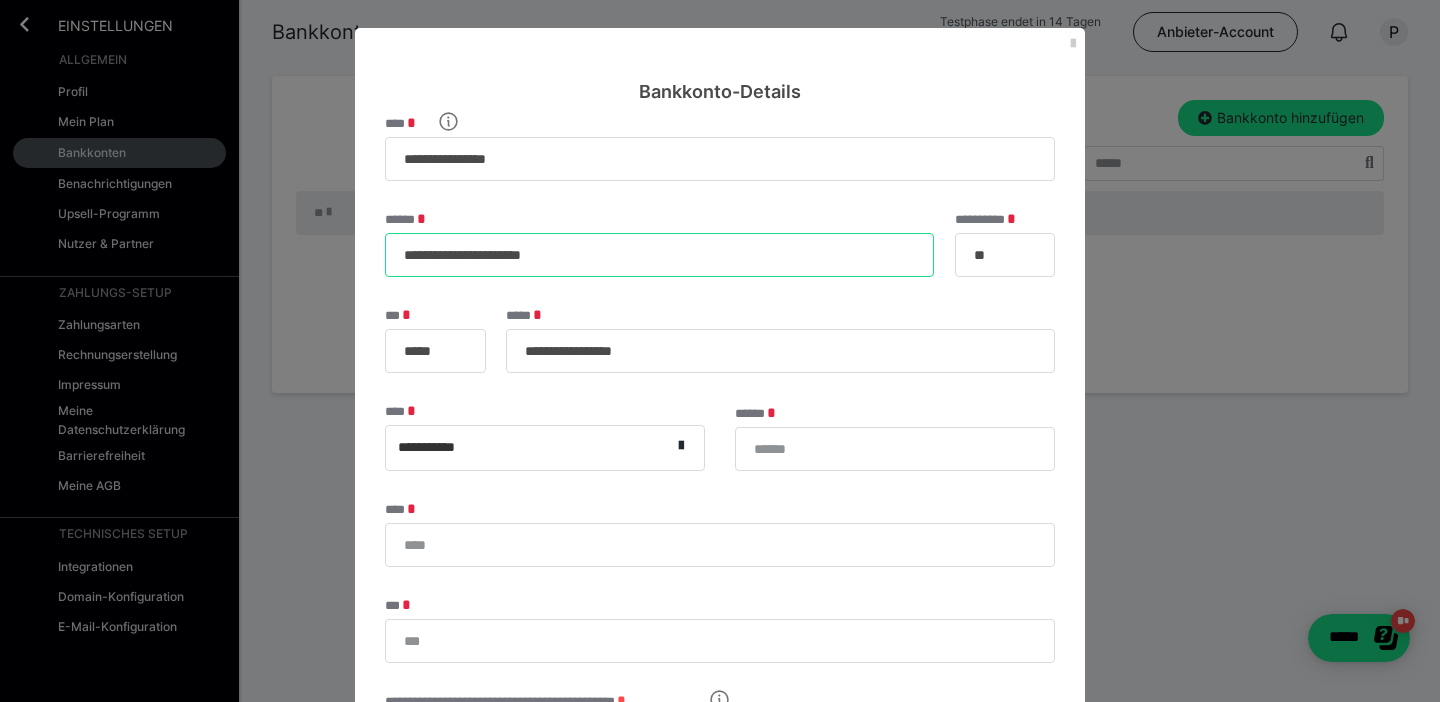 click on "**********" at bounding box center (659, 255) 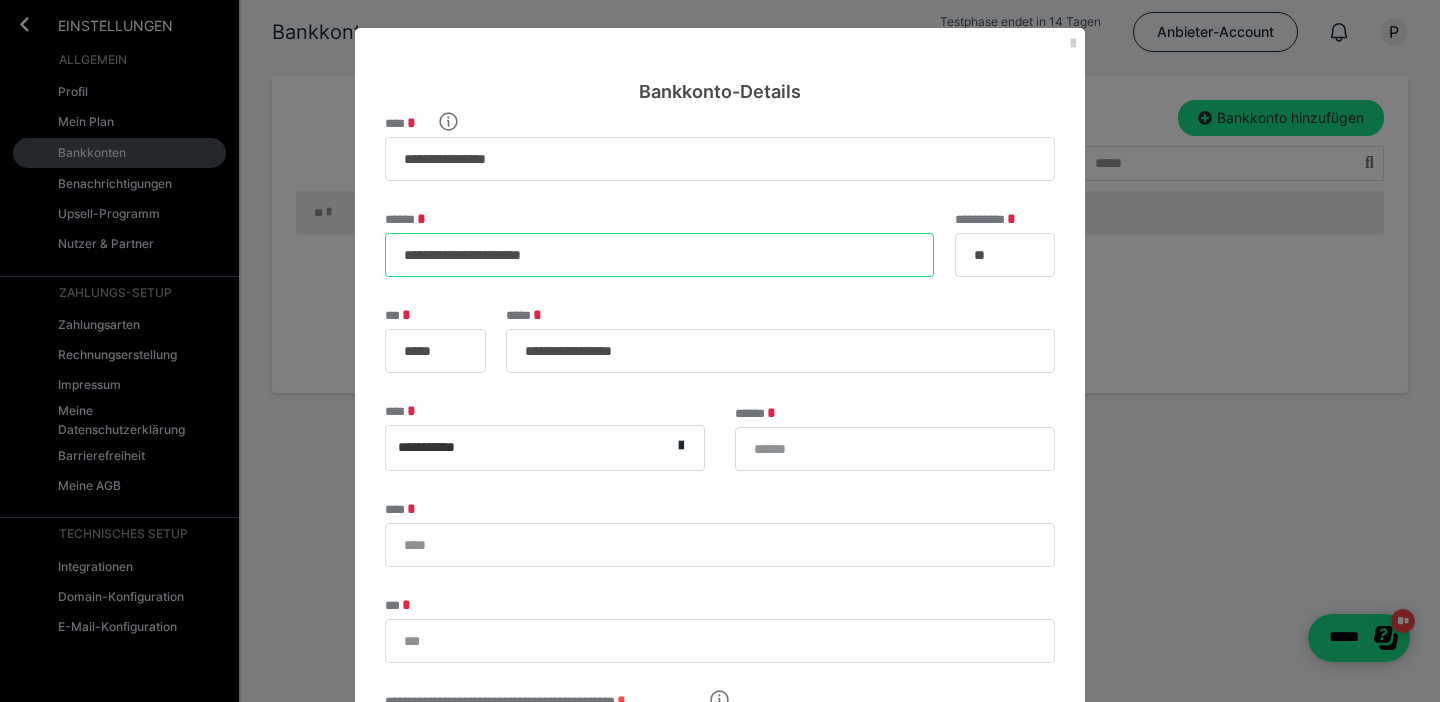 type on "*" 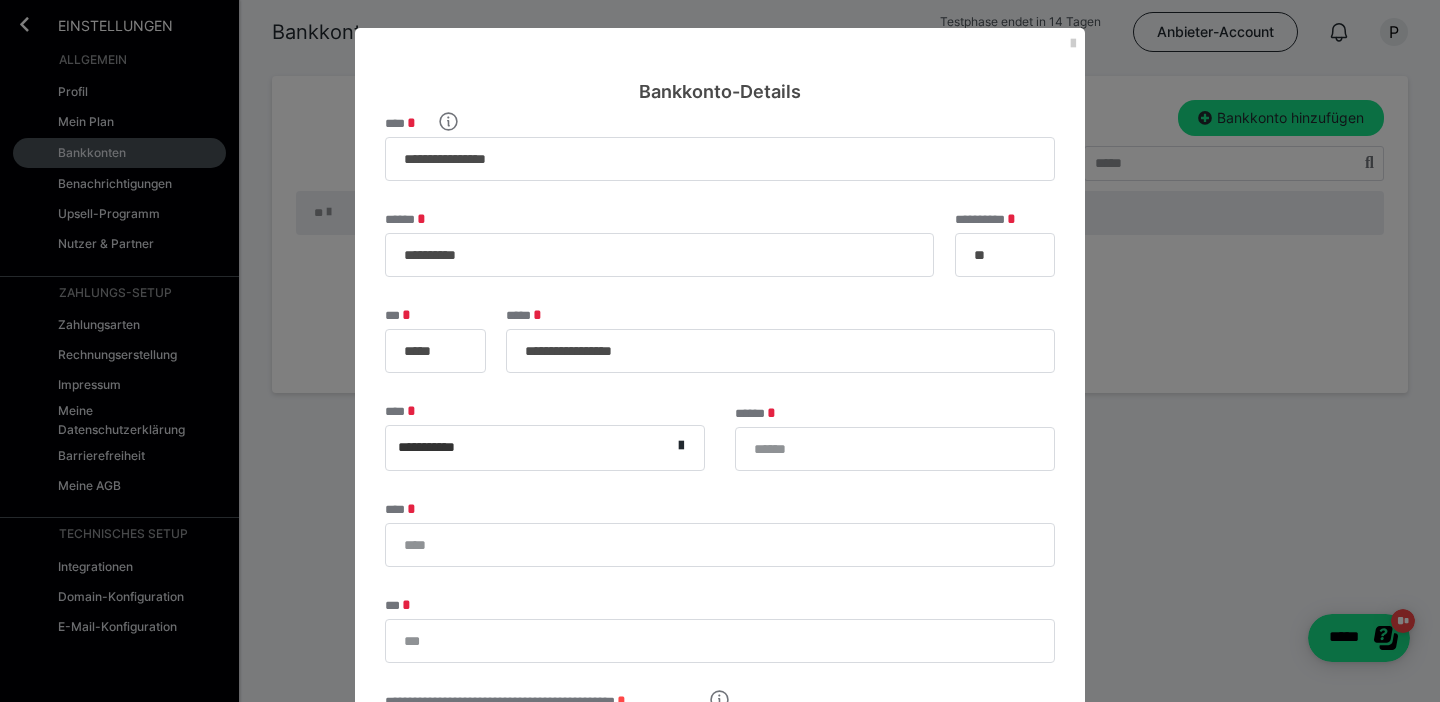 type on "**********" 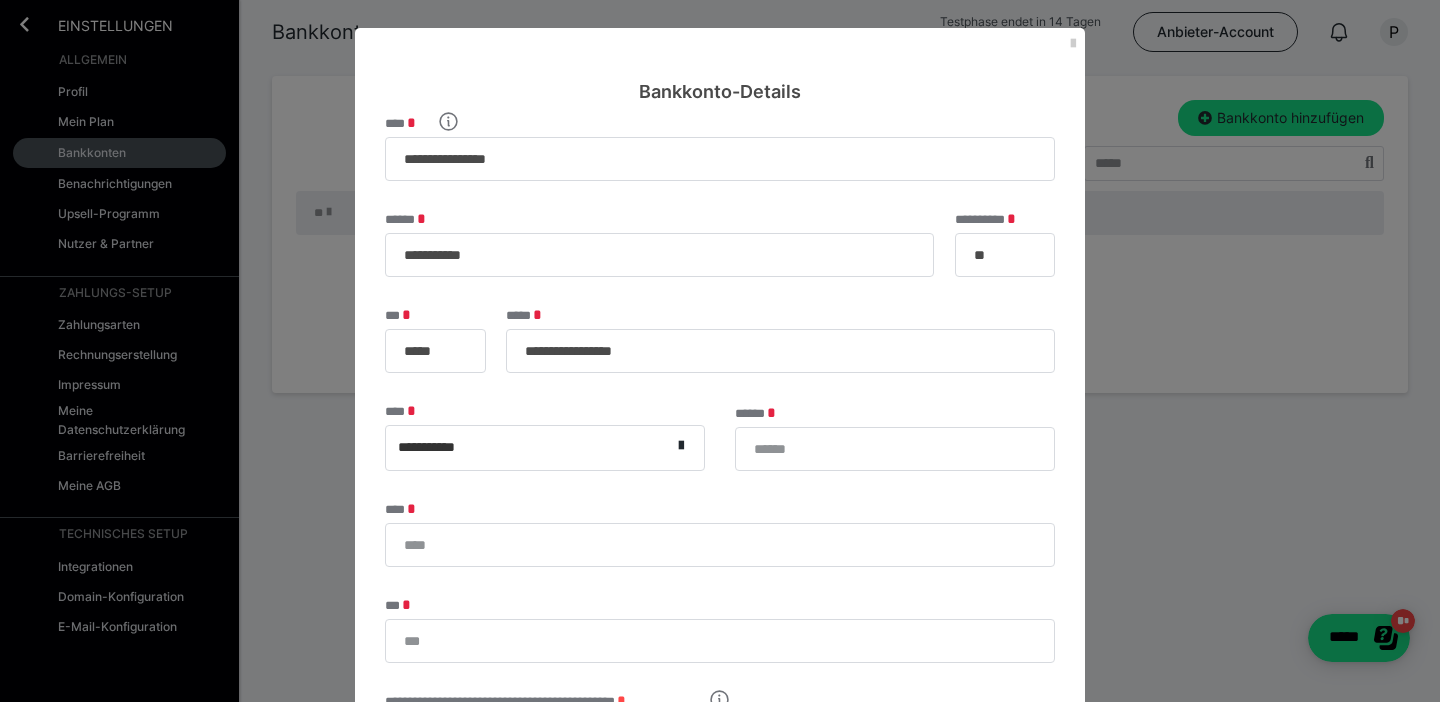 type on "**********" 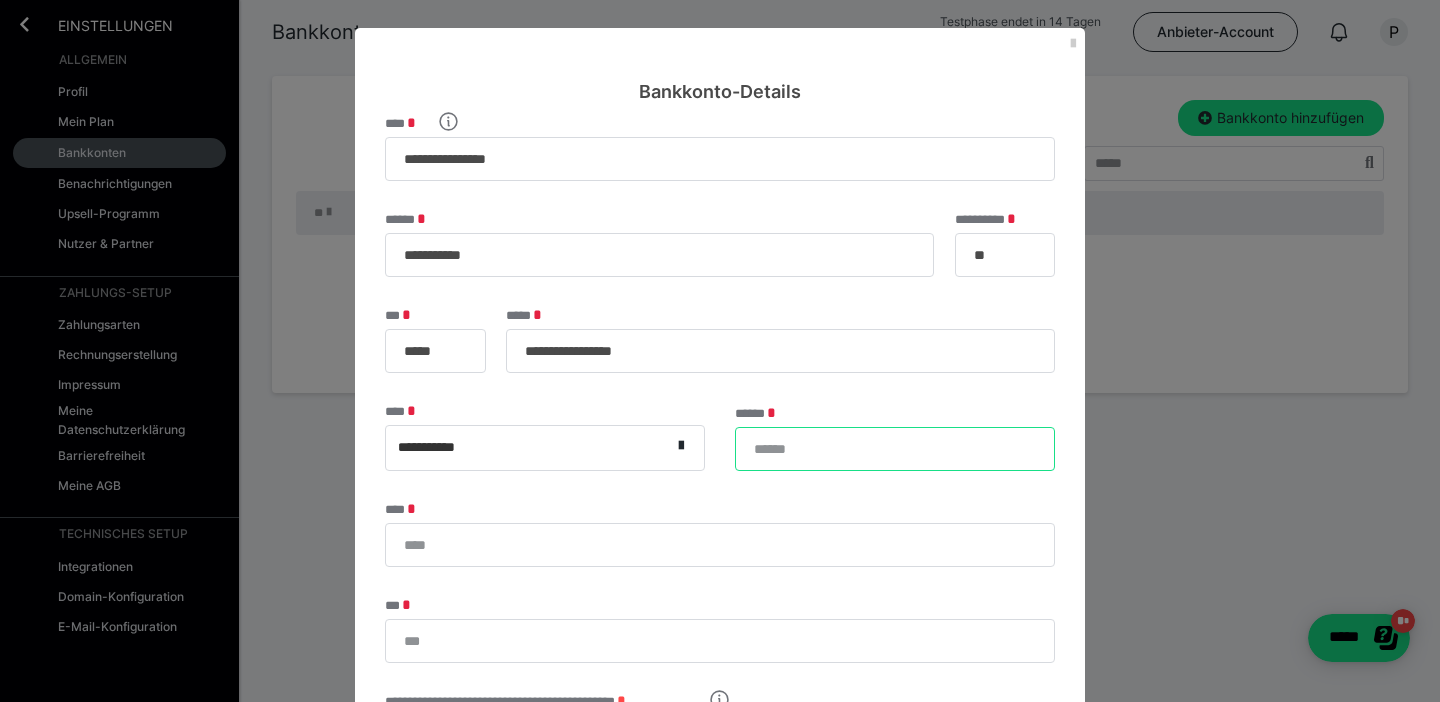 type on "******" 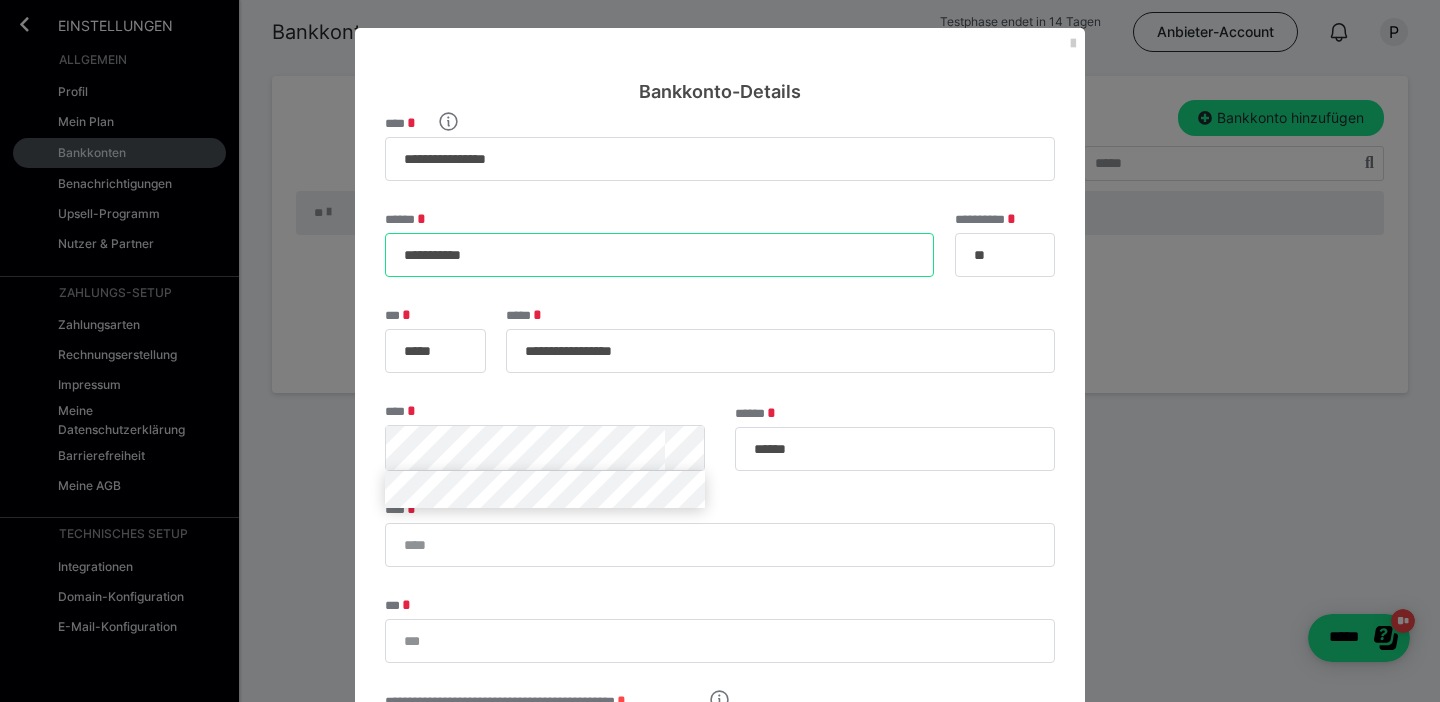 type on "**********" 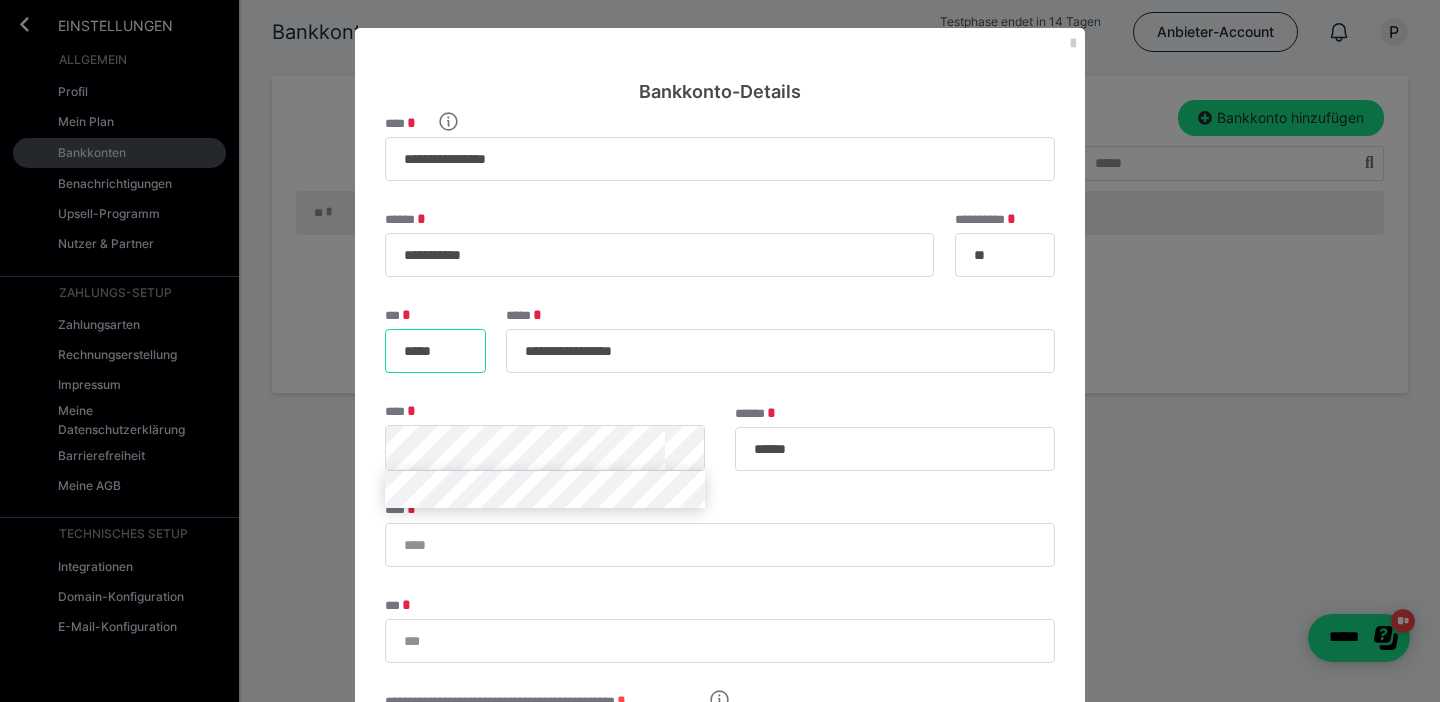 click on "*****" at bounding box center (435, 351) 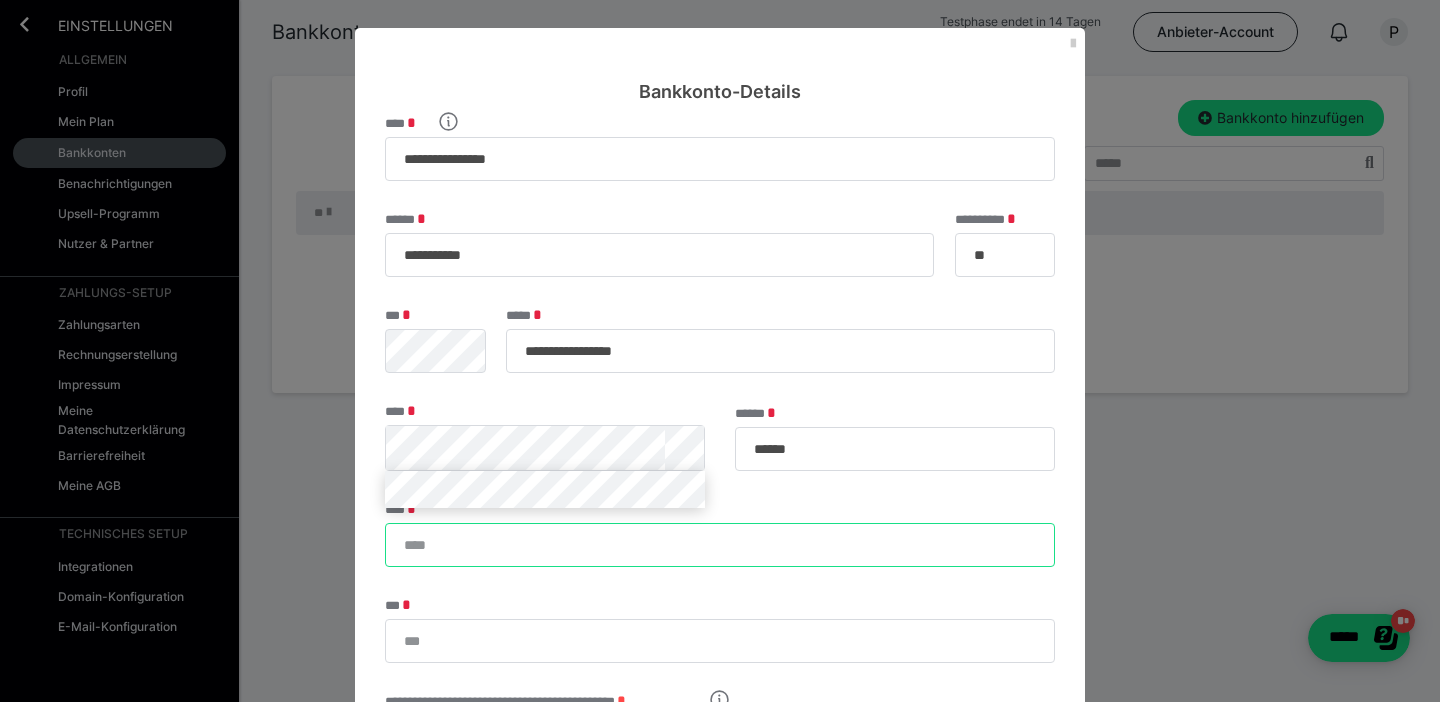 click on "****" at bounding box center [720, 545] 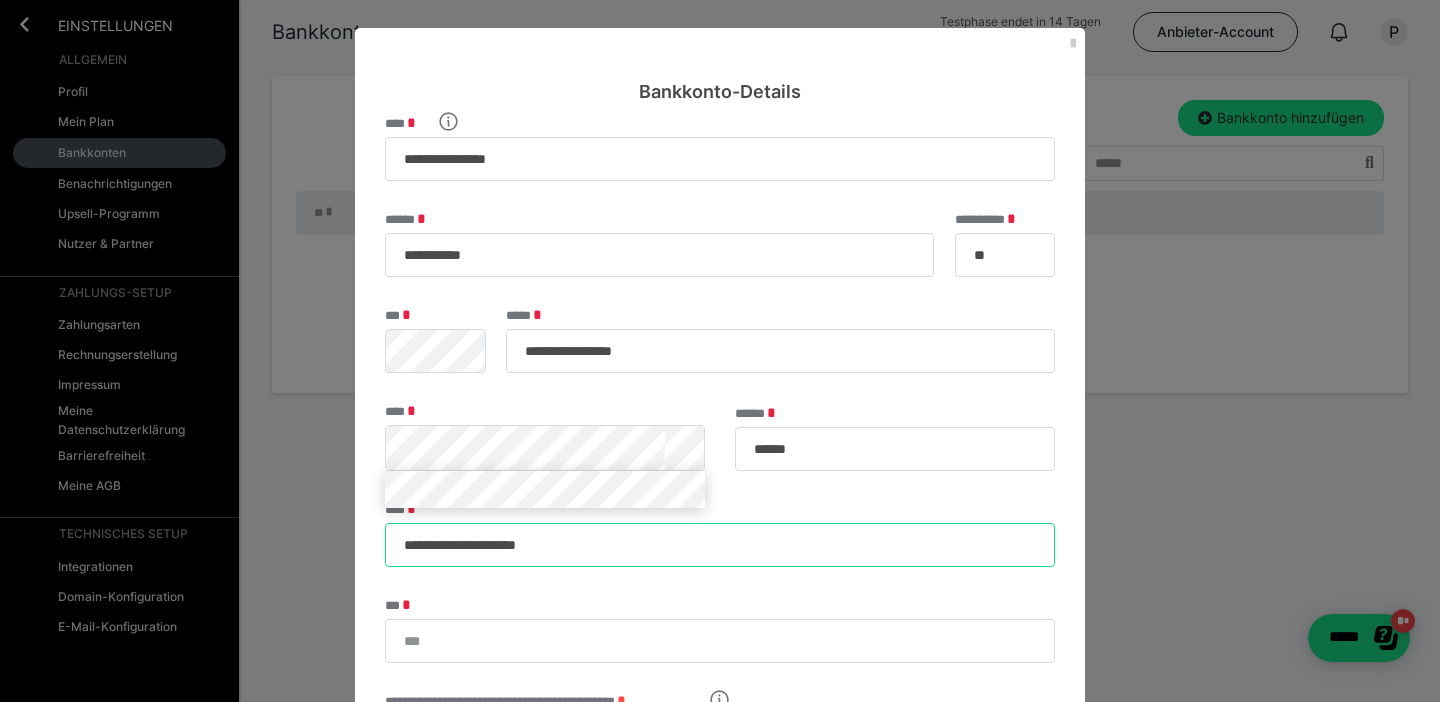 type on "**********" 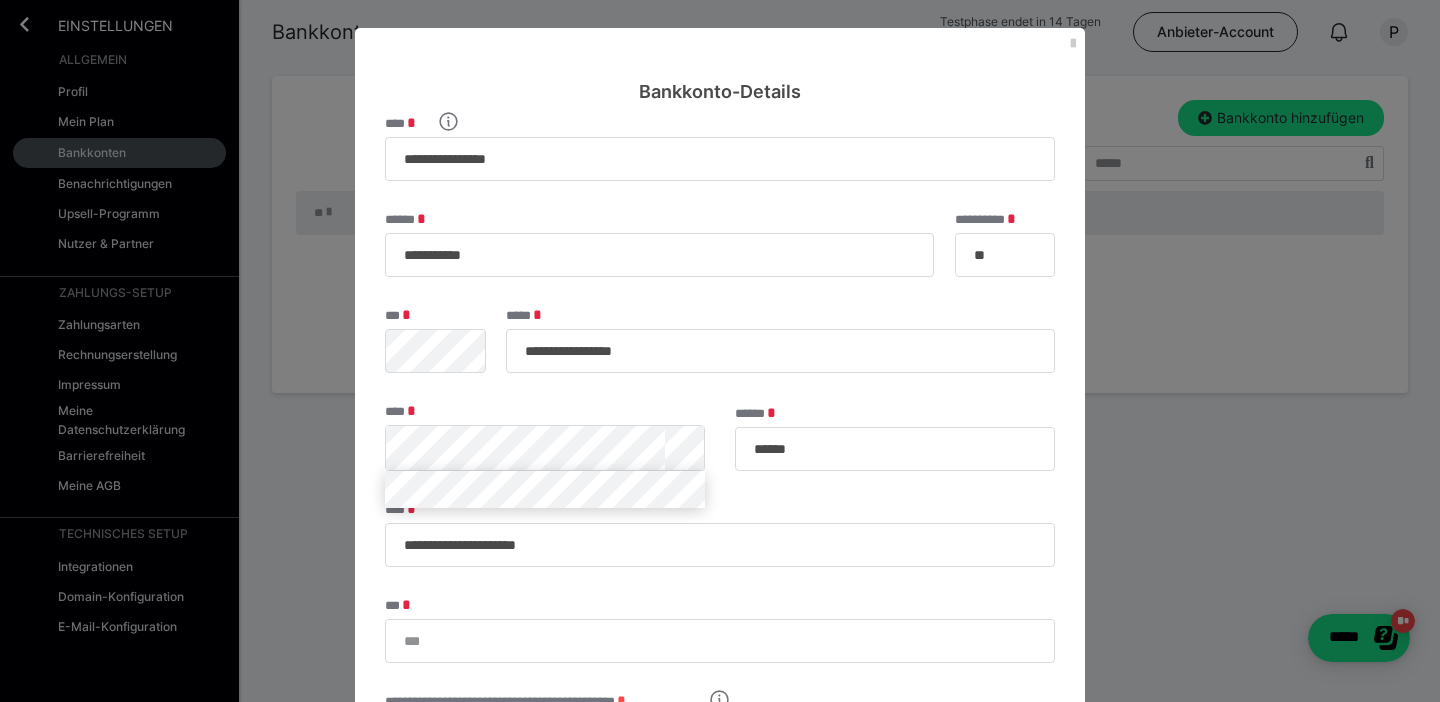click on "***" at bounding box center [720, 630] 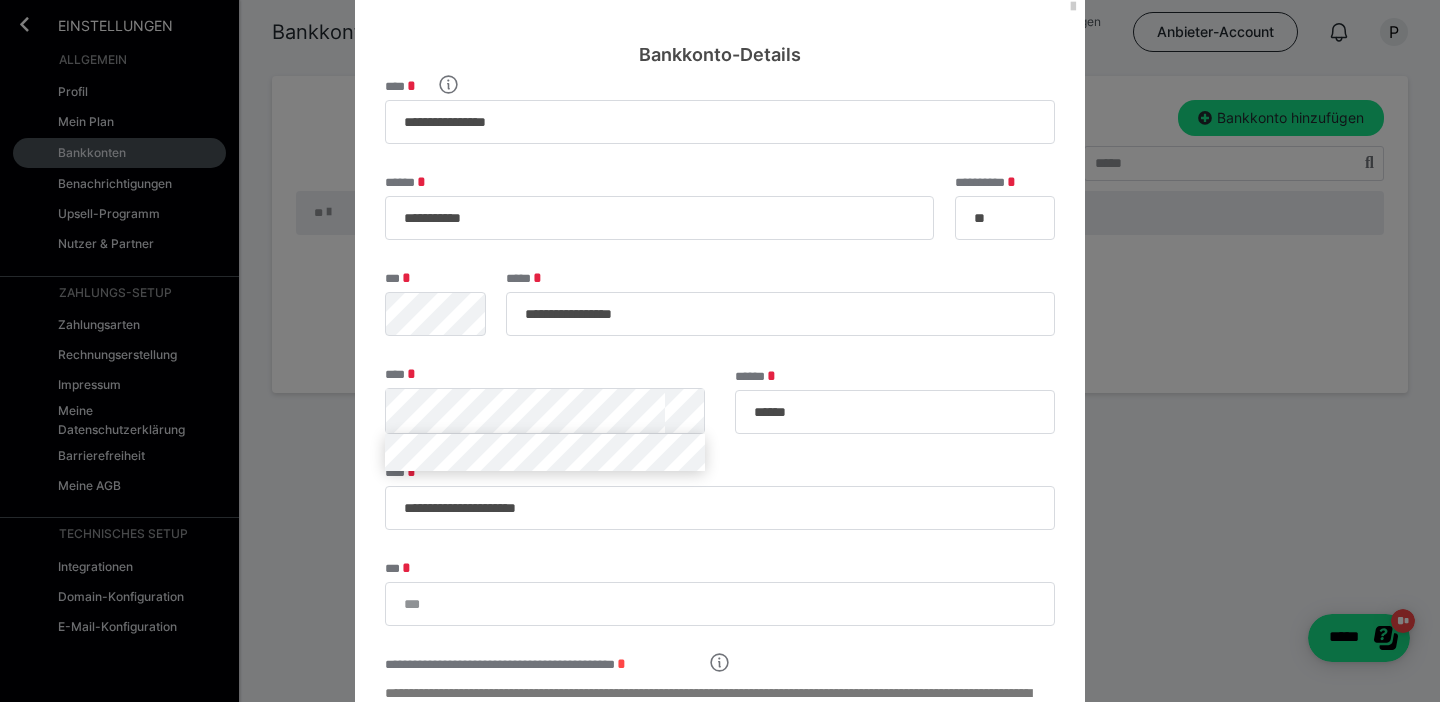 scroll, scrollTop: 46, scrollLeft: 0, axis: vertical 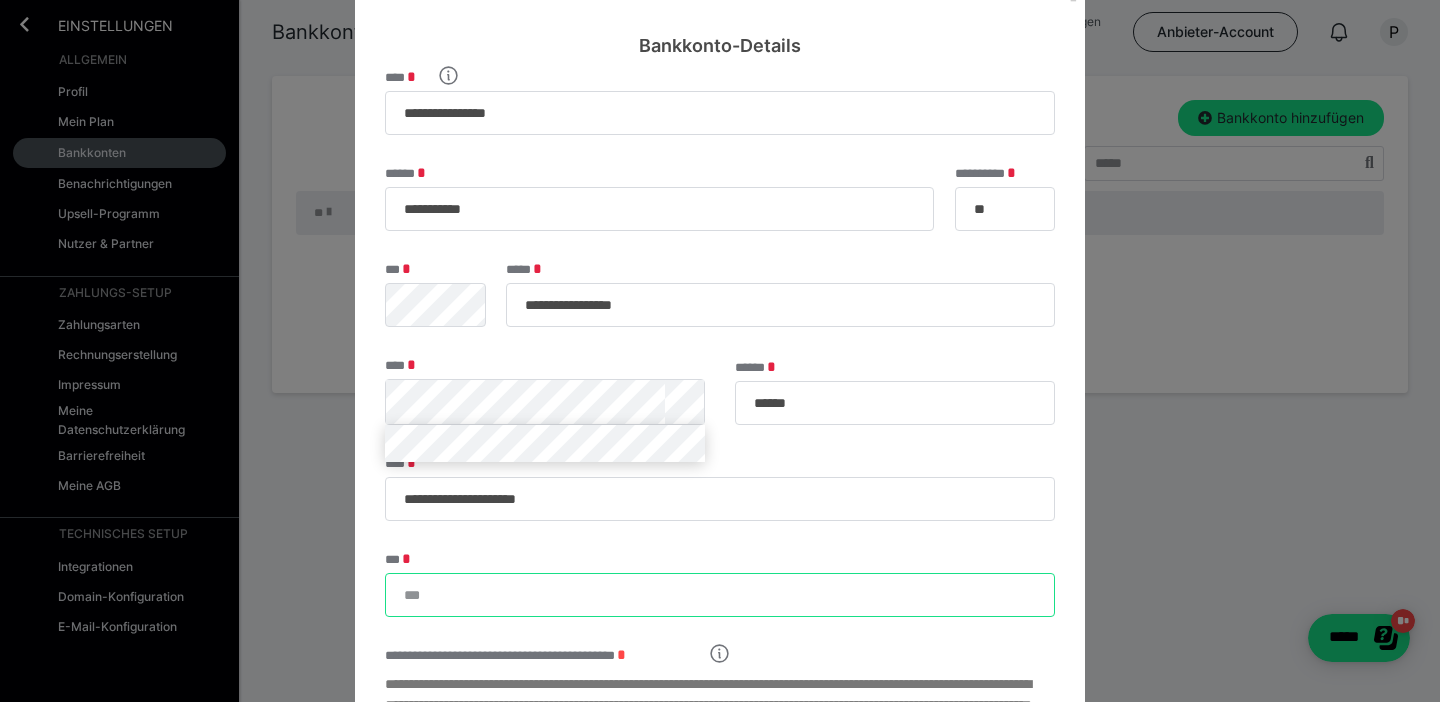 click on "***" at bounding box center (720, 595) 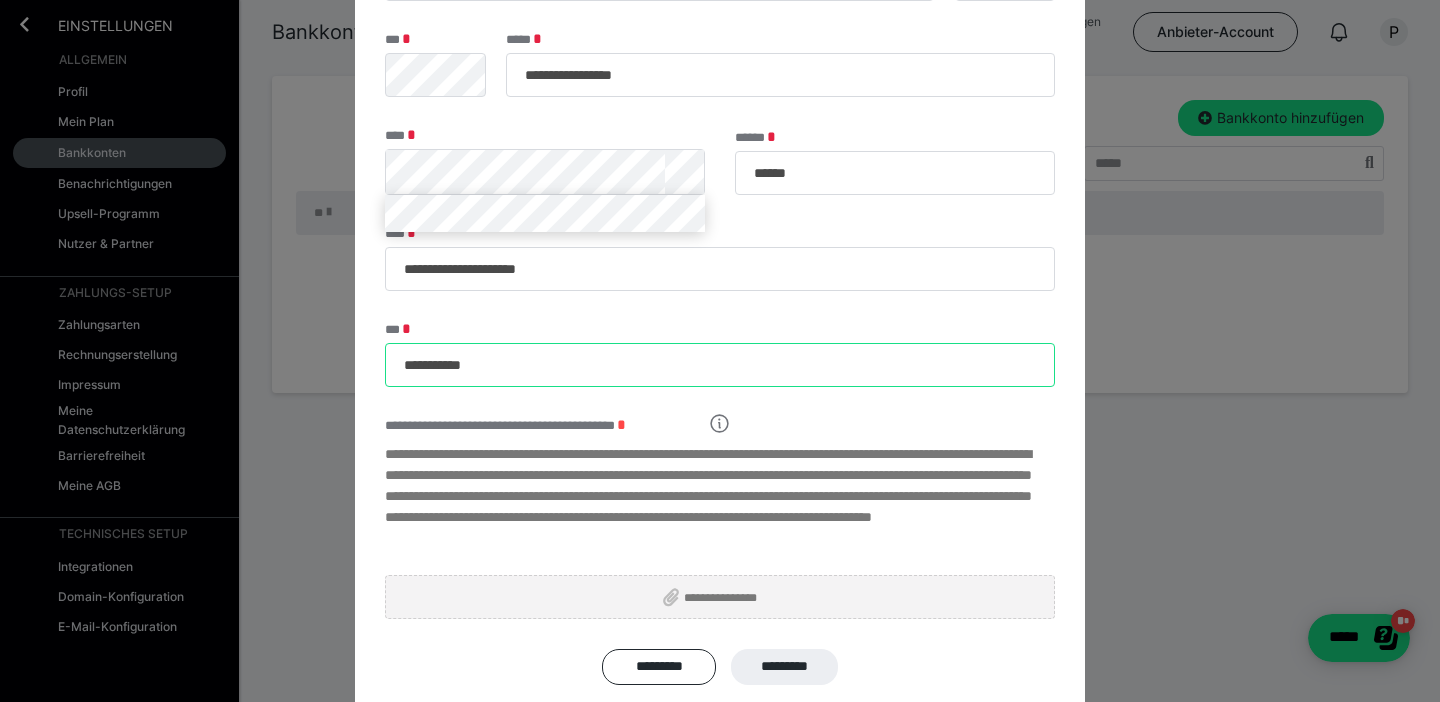 scroll, scrollTop: 336, scrollLeft: 0, axis: vertical 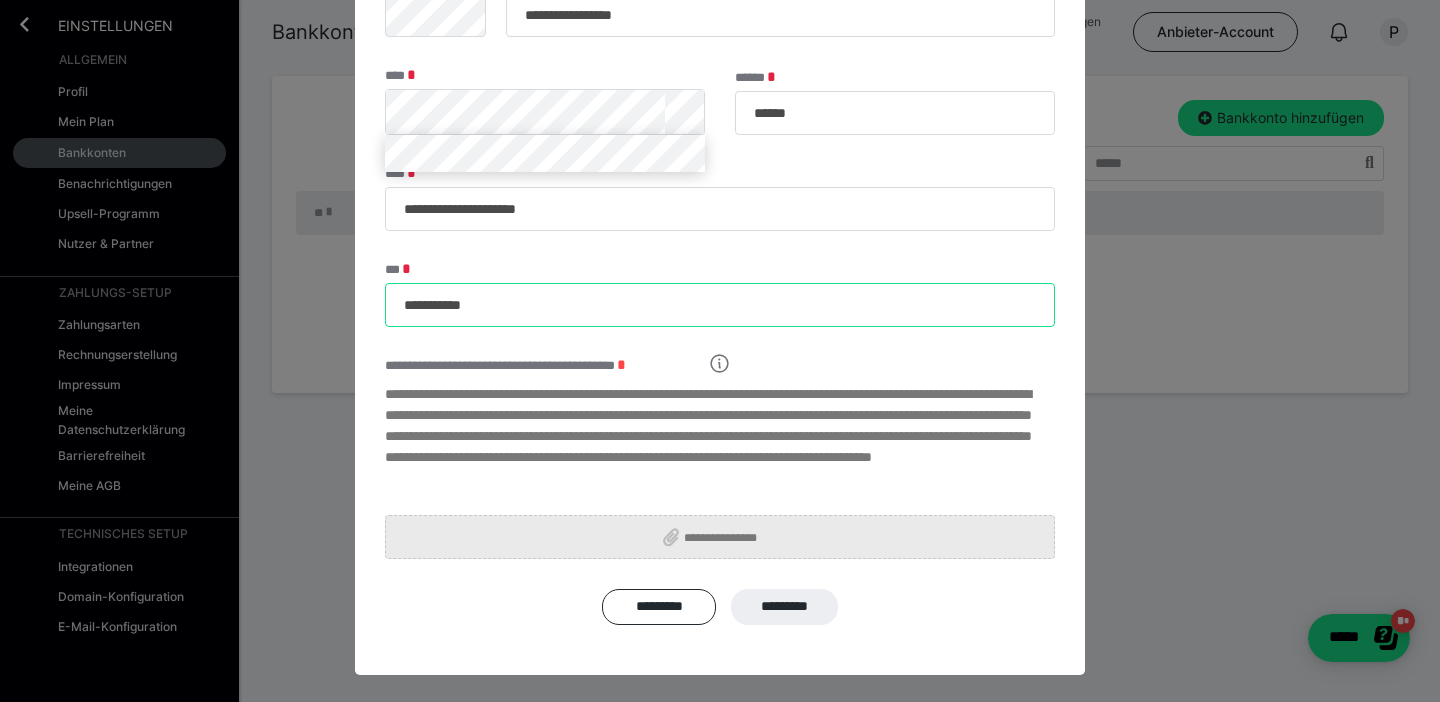 type on "**********" 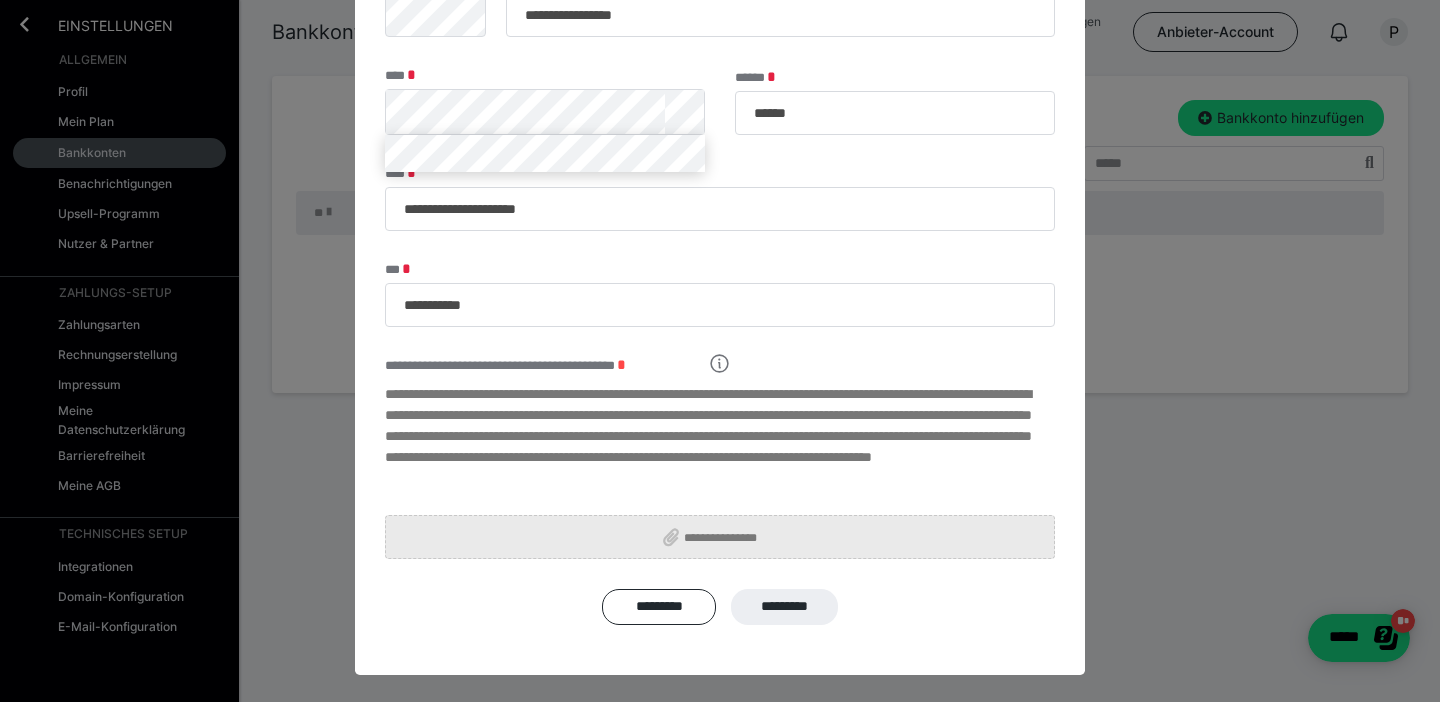 click on "**********" at bounding box center (720, 537) 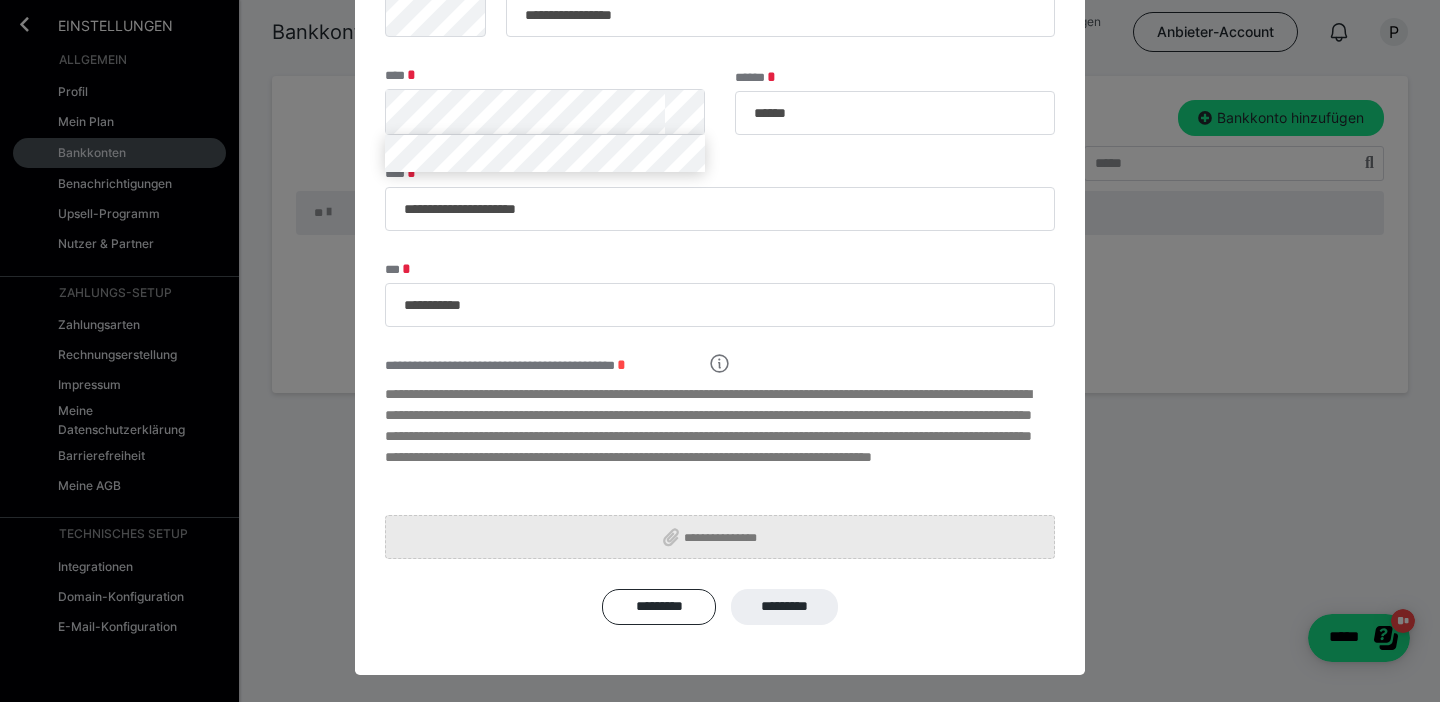 type on "**********" 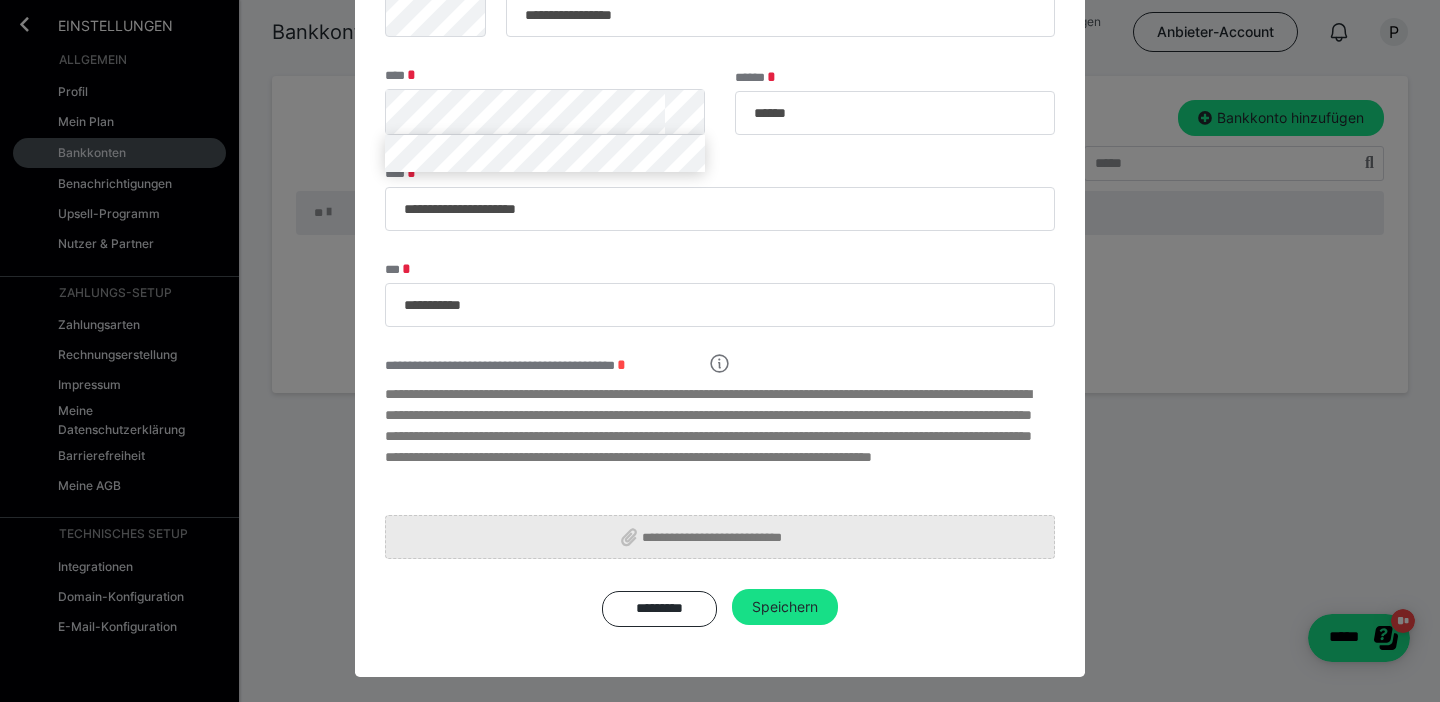 click on "**********" at bounding box center [720, 537] 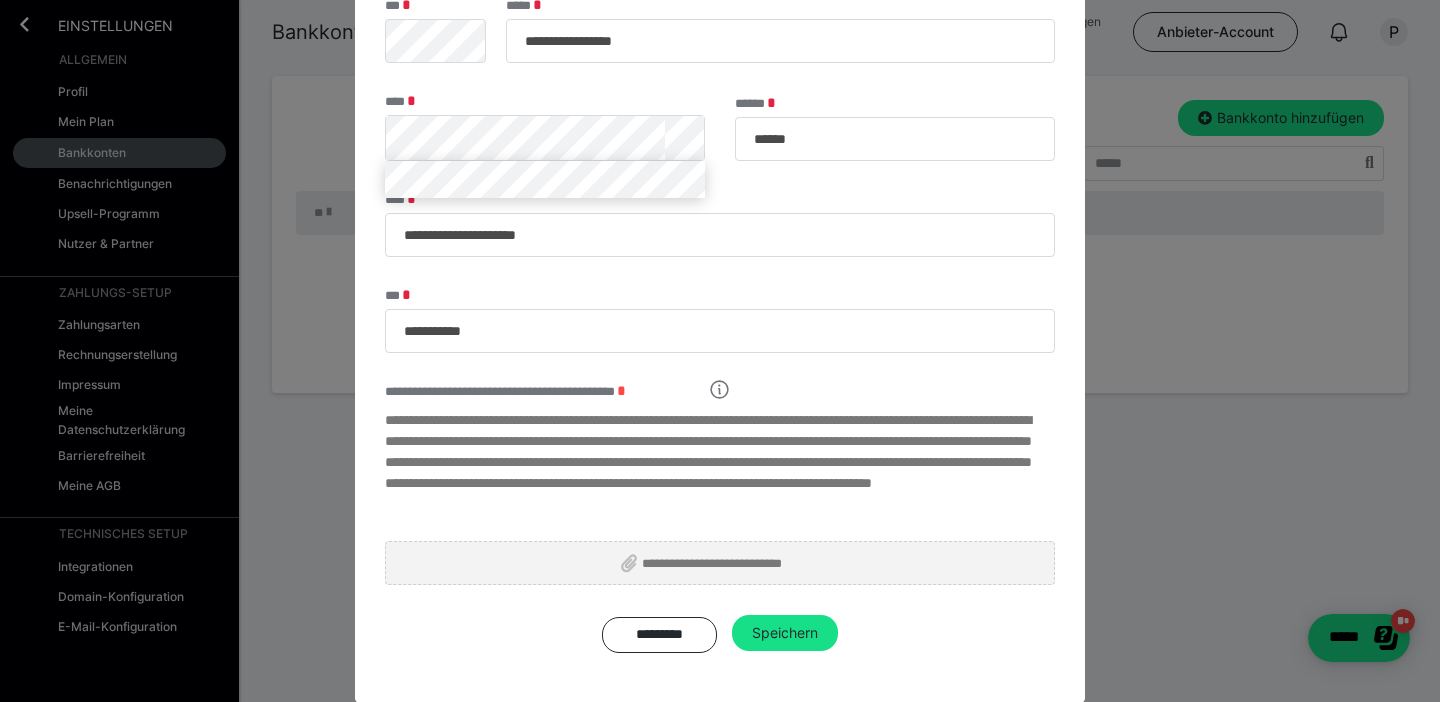 scroll, scrollTop: 336, scrollLeft: 0, axis: vertical 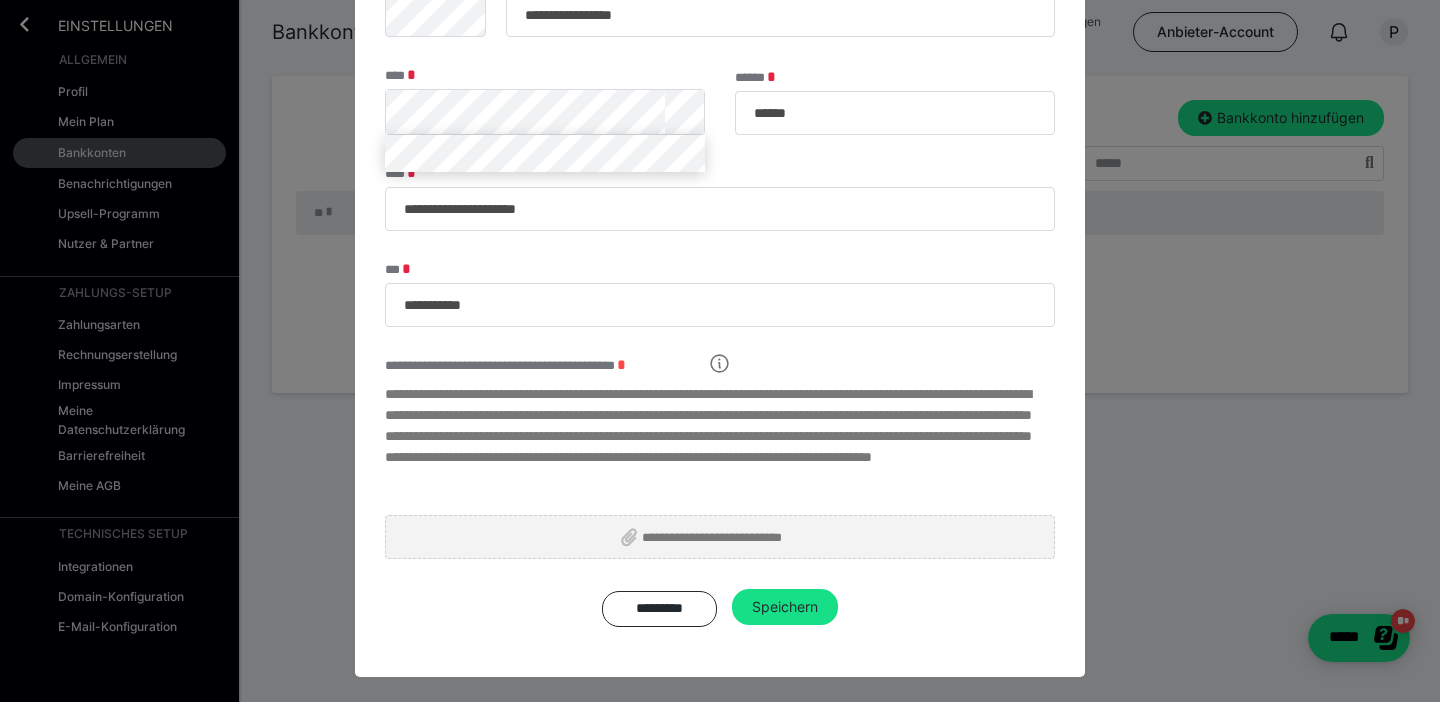 click on "**********" at bounding box center (720, 447) 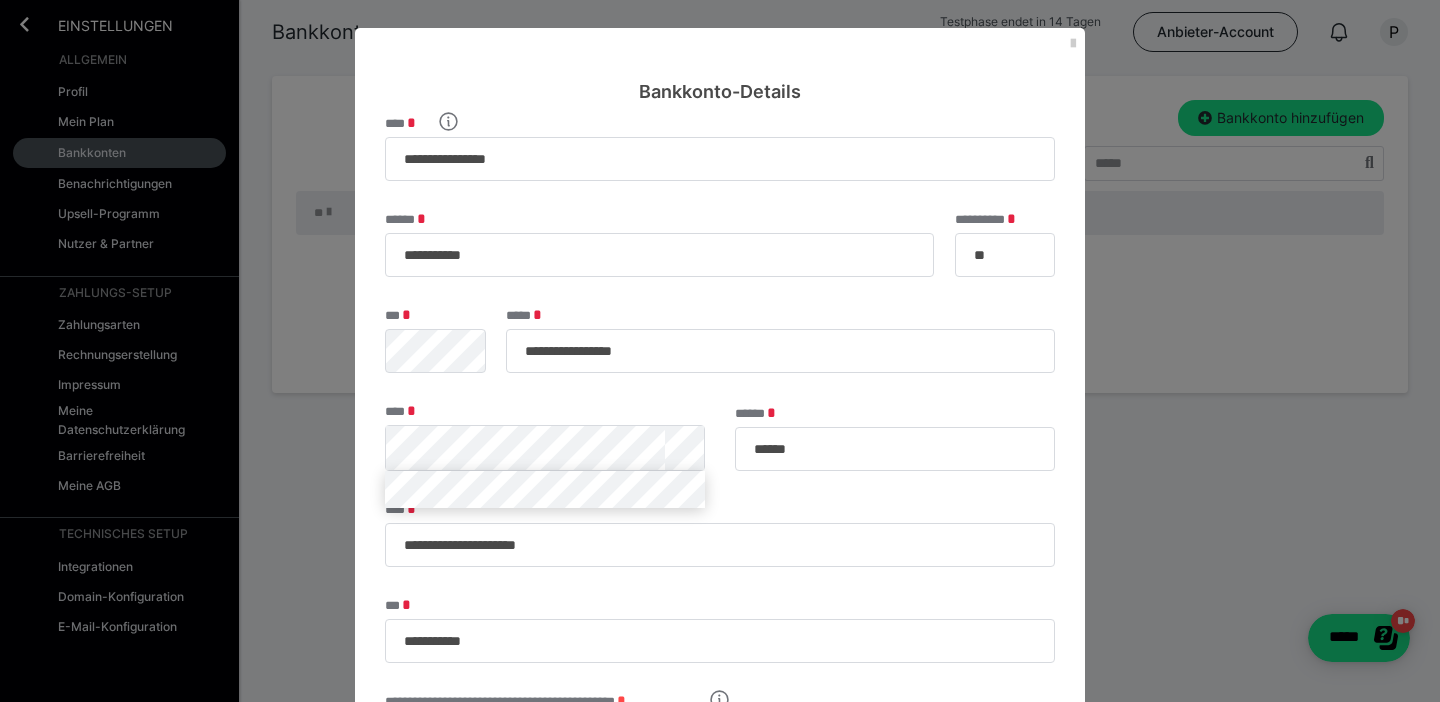scroll, scrollTop: 336, scrollLeft: 0, axis: vertical 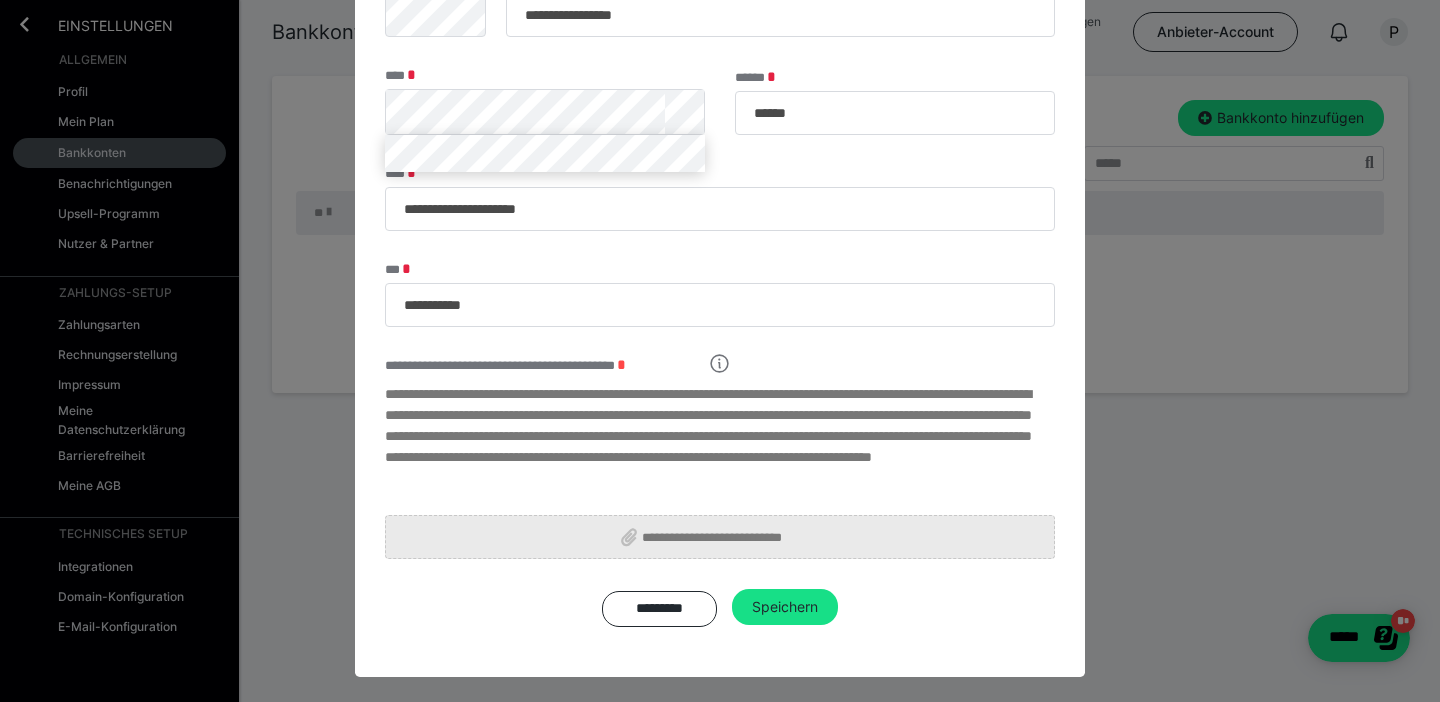 click on "**********" at bounding box center (727, 537) 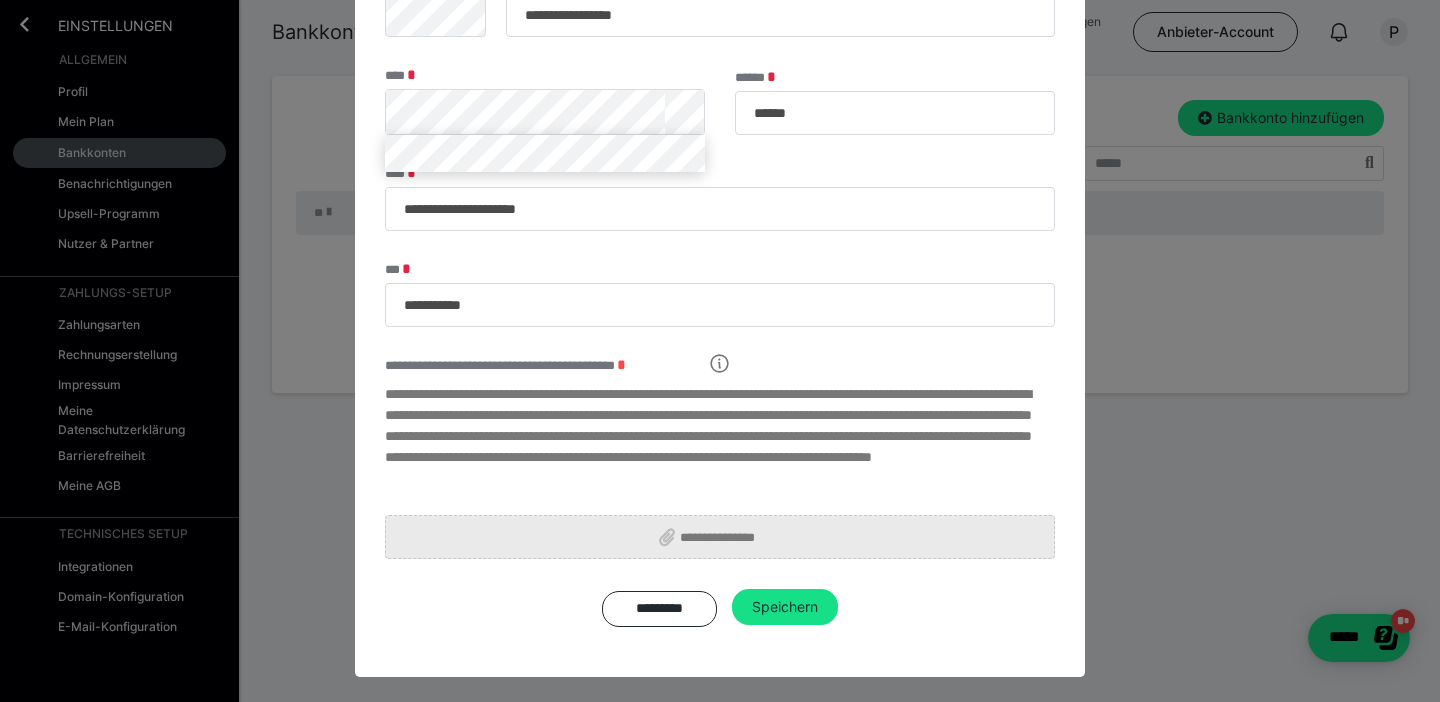 click on "**********" at bounding box center [720, 537] 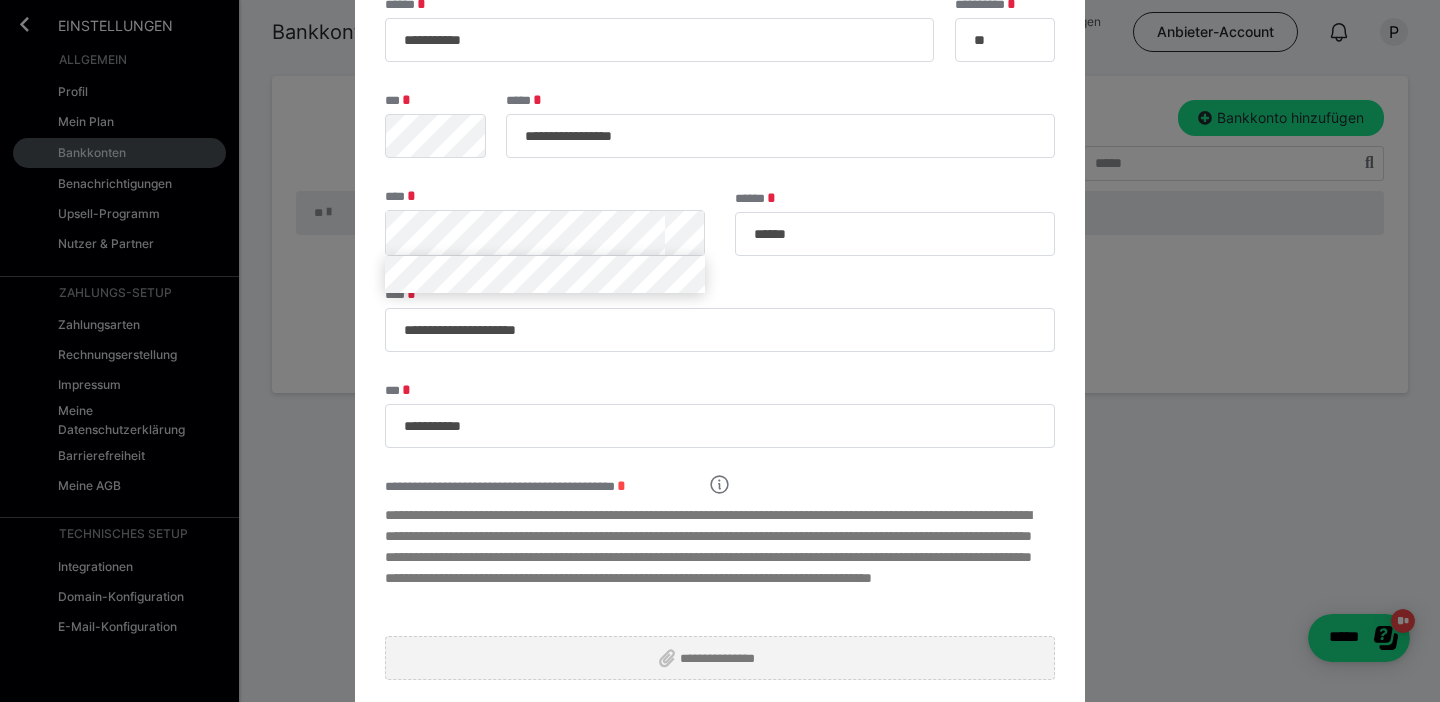 scroll, scrollTop: 336, scrollLeft: 0, axis: vertical 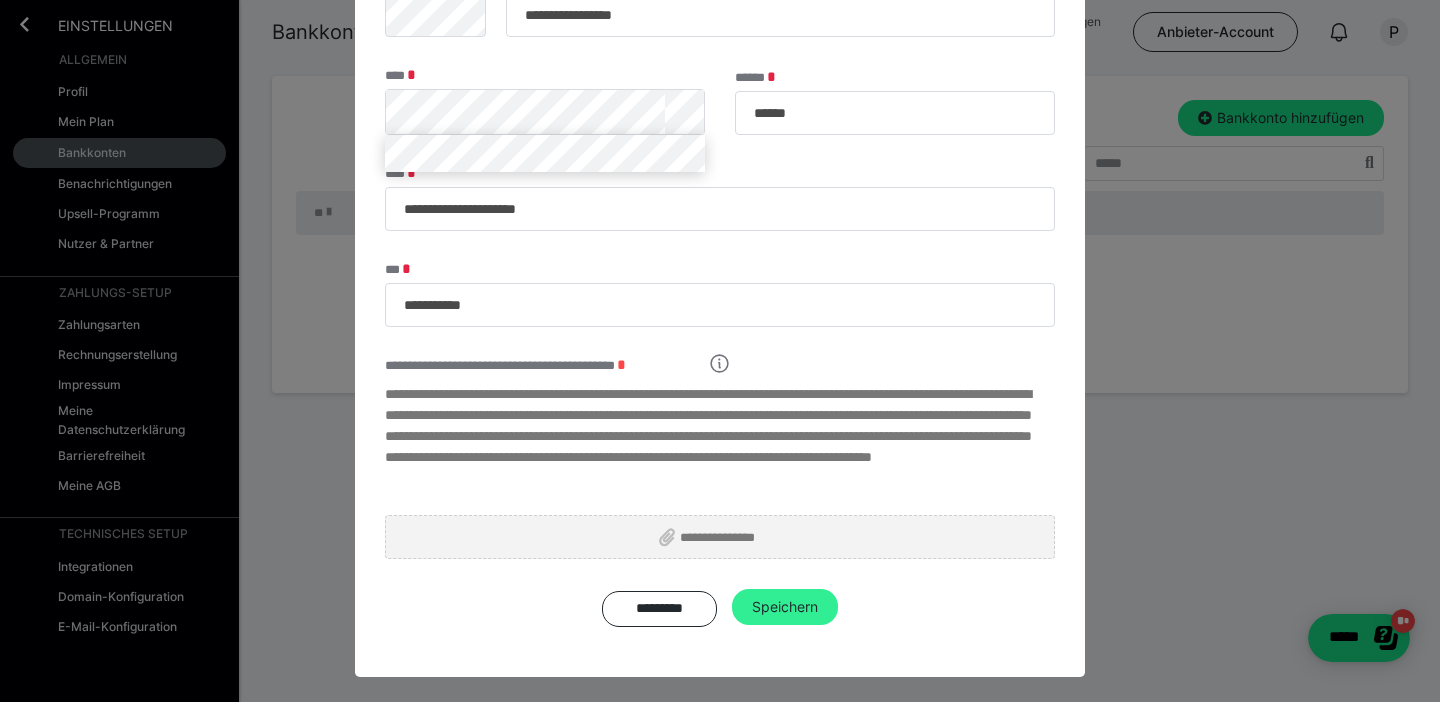 click on "Speichern" at bounding box center [785, 607] 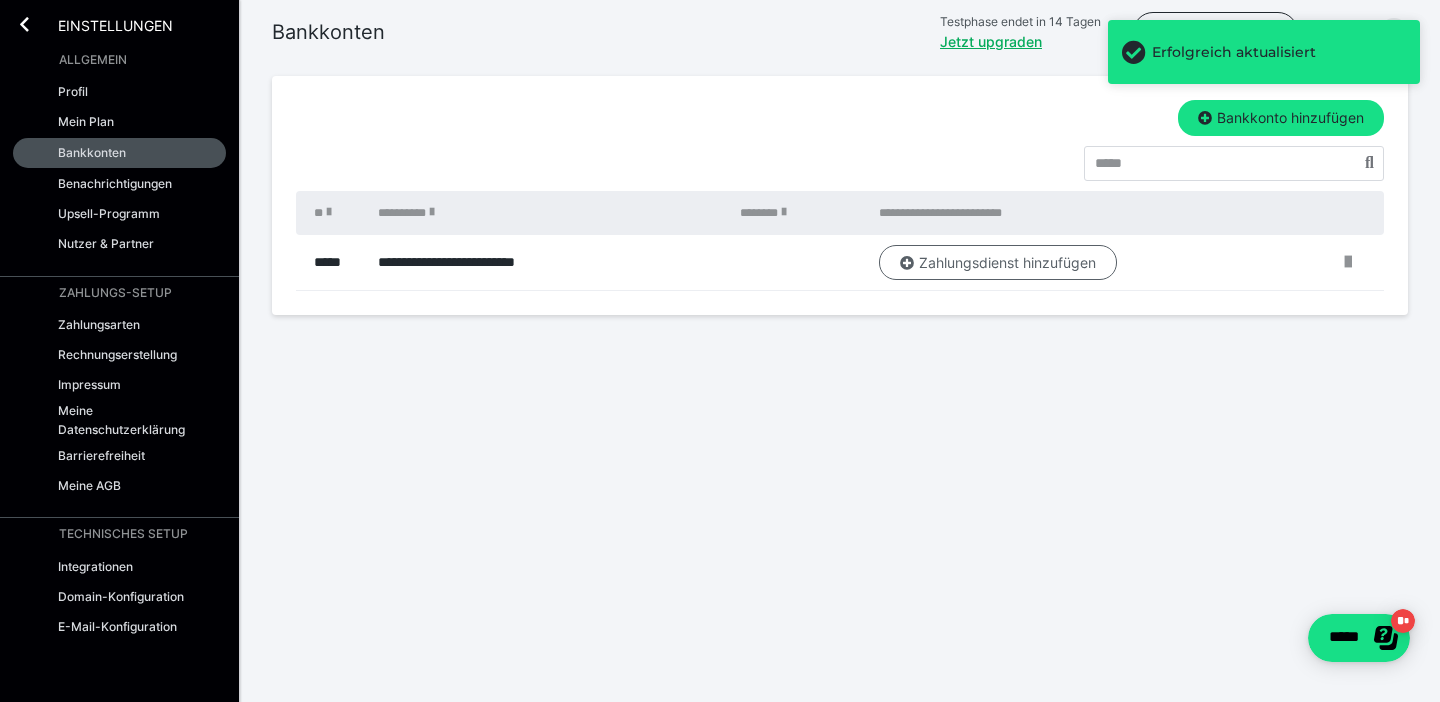 click on "Zahlungsdienst hinzufügen" at bounding box center (998, 263) 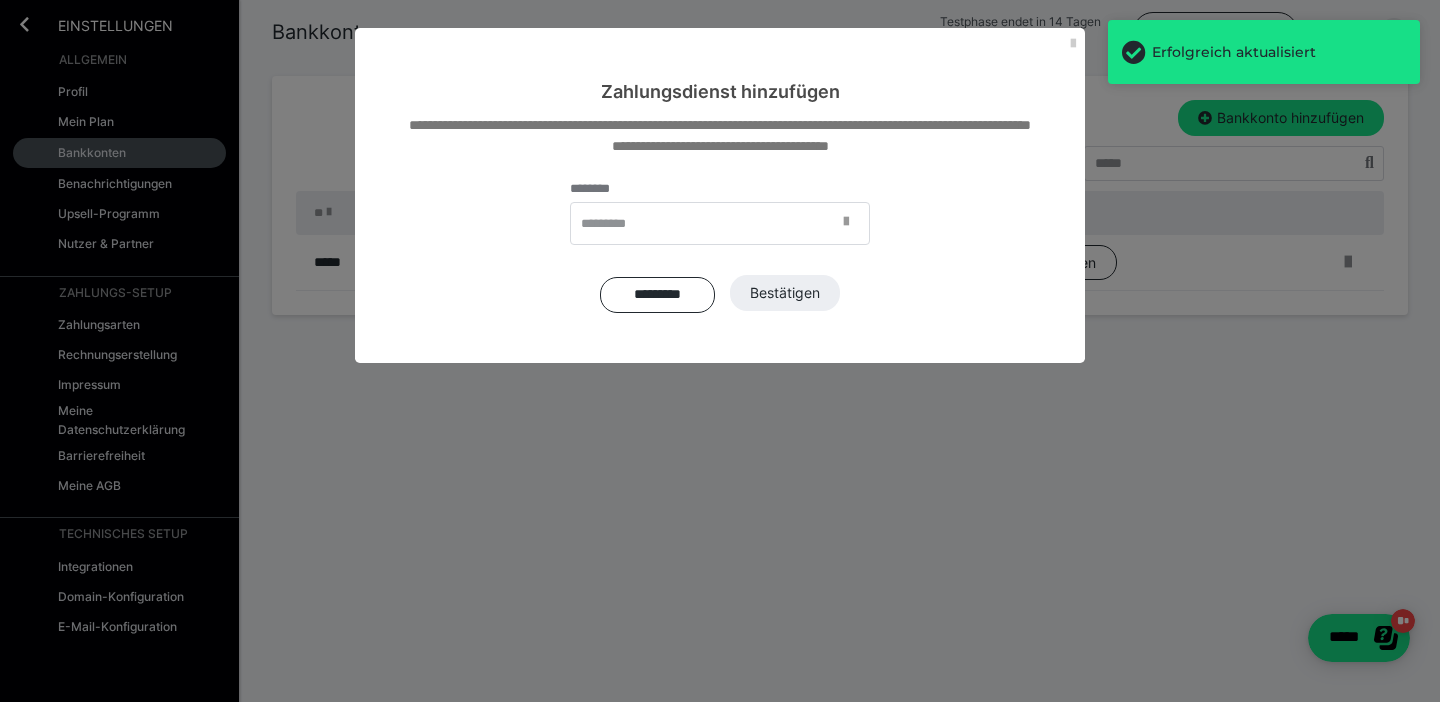 click at bounding box center (852, 224) 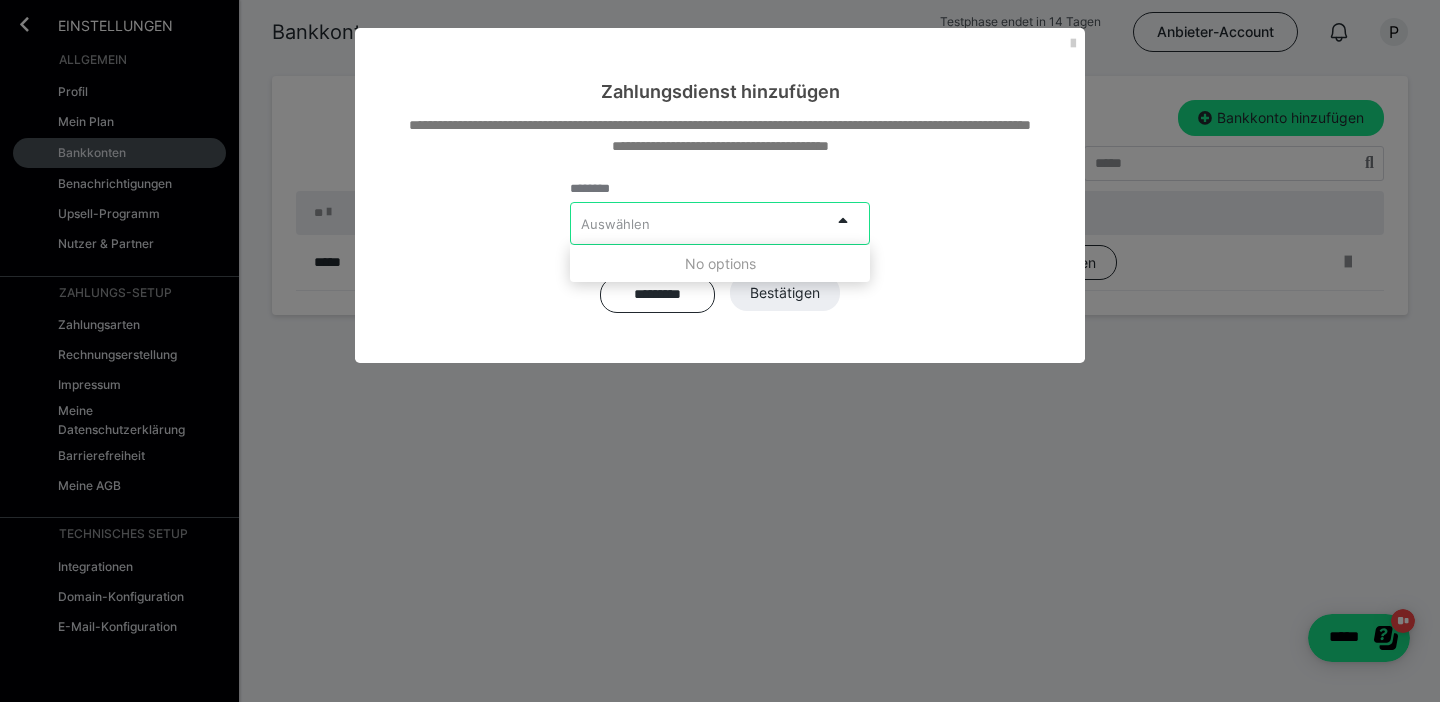 click on "No options" at bounding box center [720, 263] 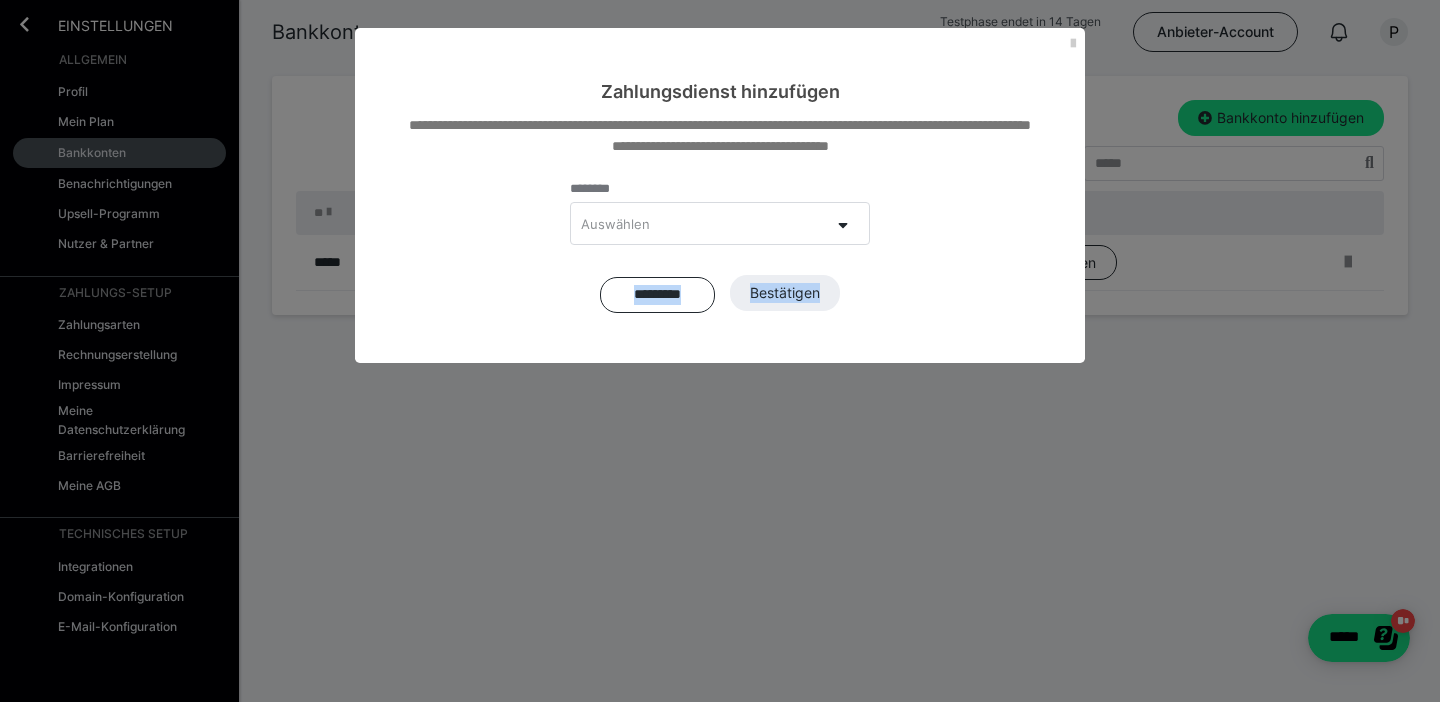 click on "**********" at bounding box center (720, 234) 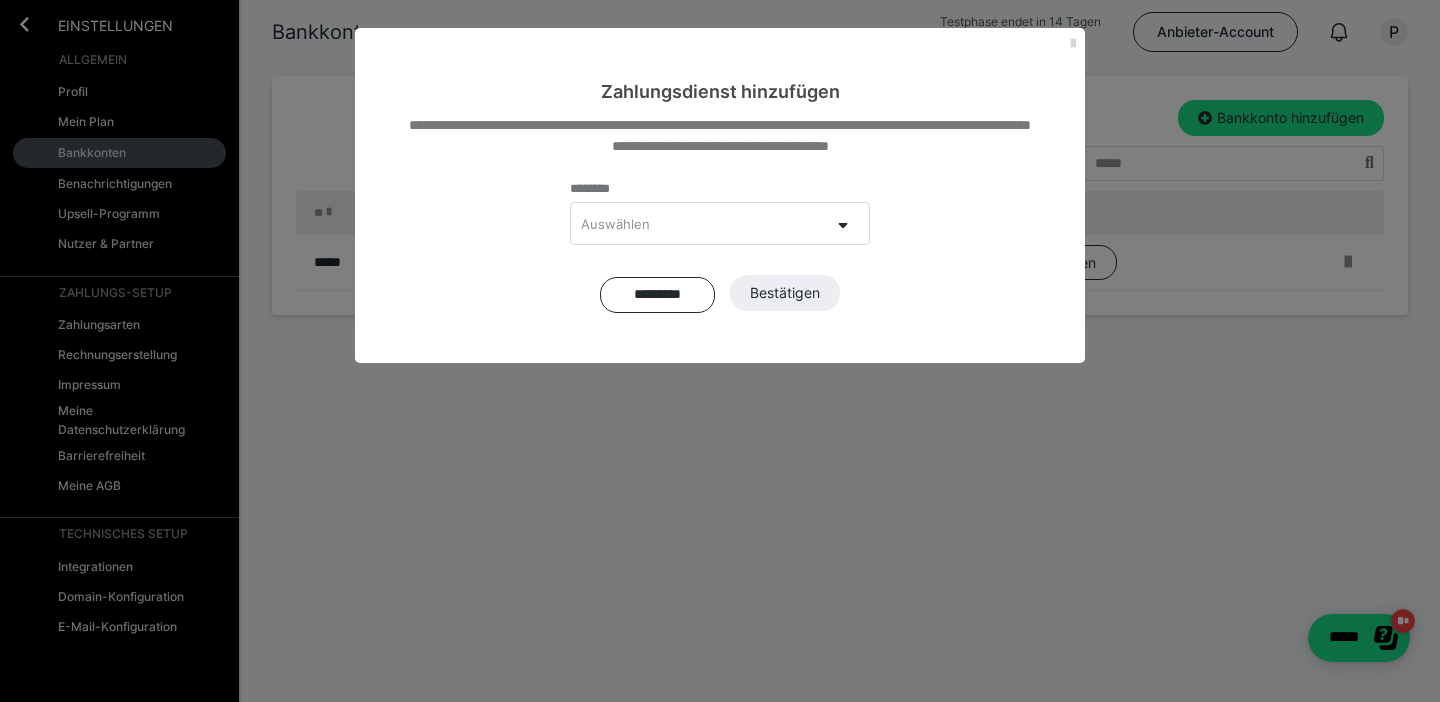 click at bounding box center [1073, 44] 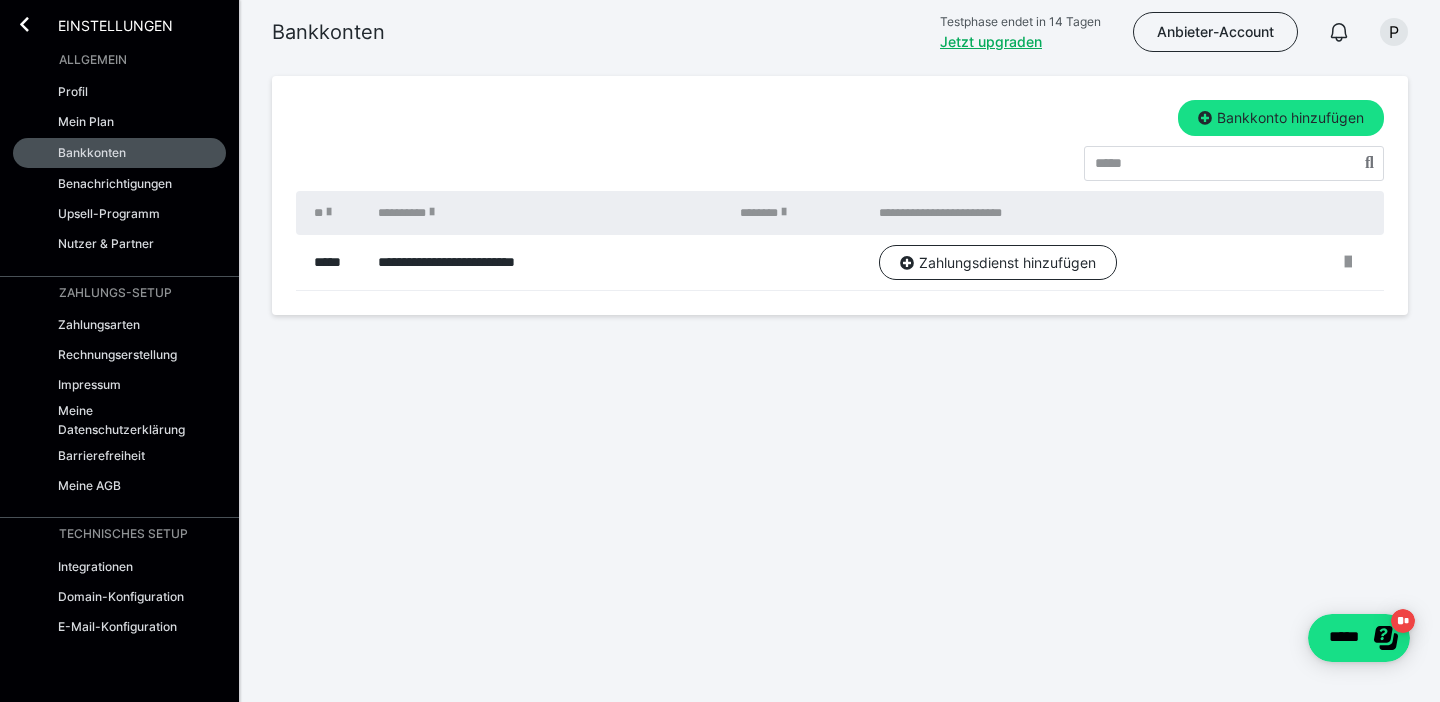 click on "**********" at bounding box center (840, 249) 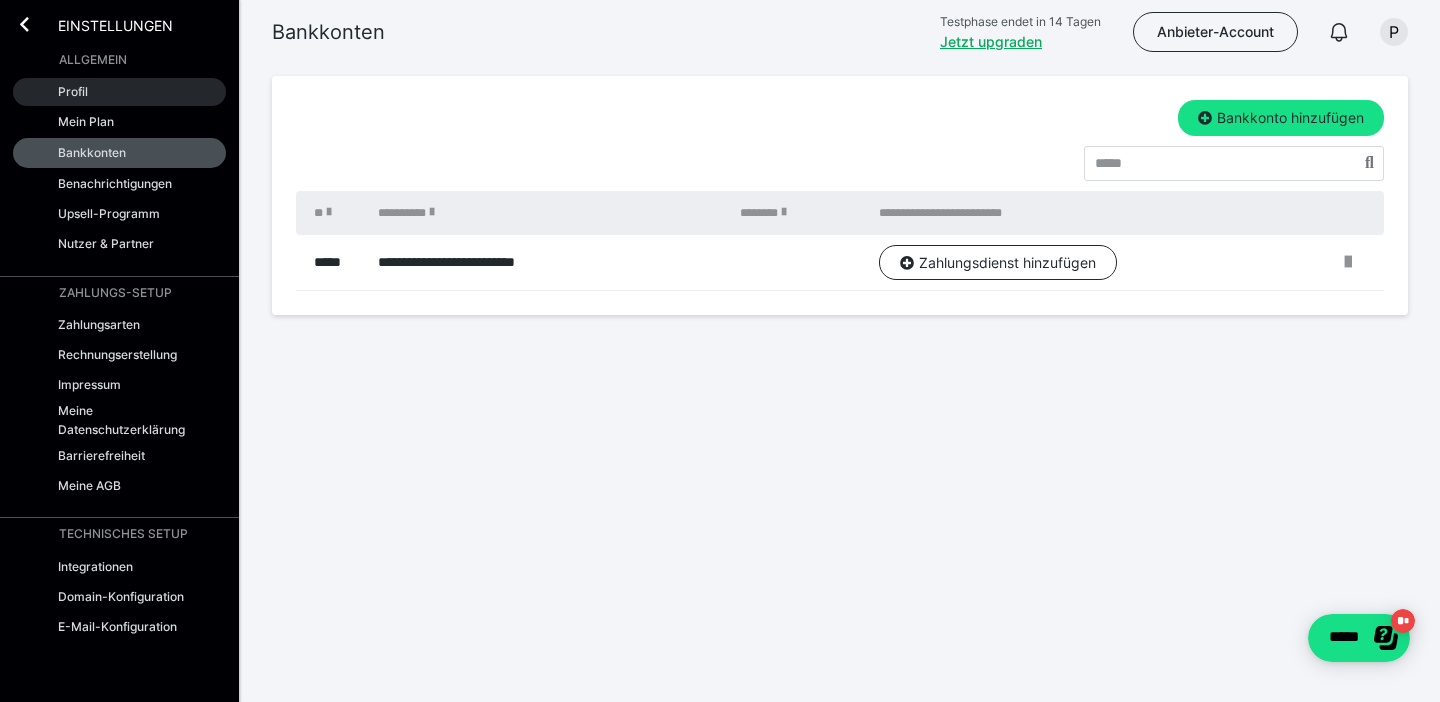 click on "Profil" at bounding box center [119, 92] 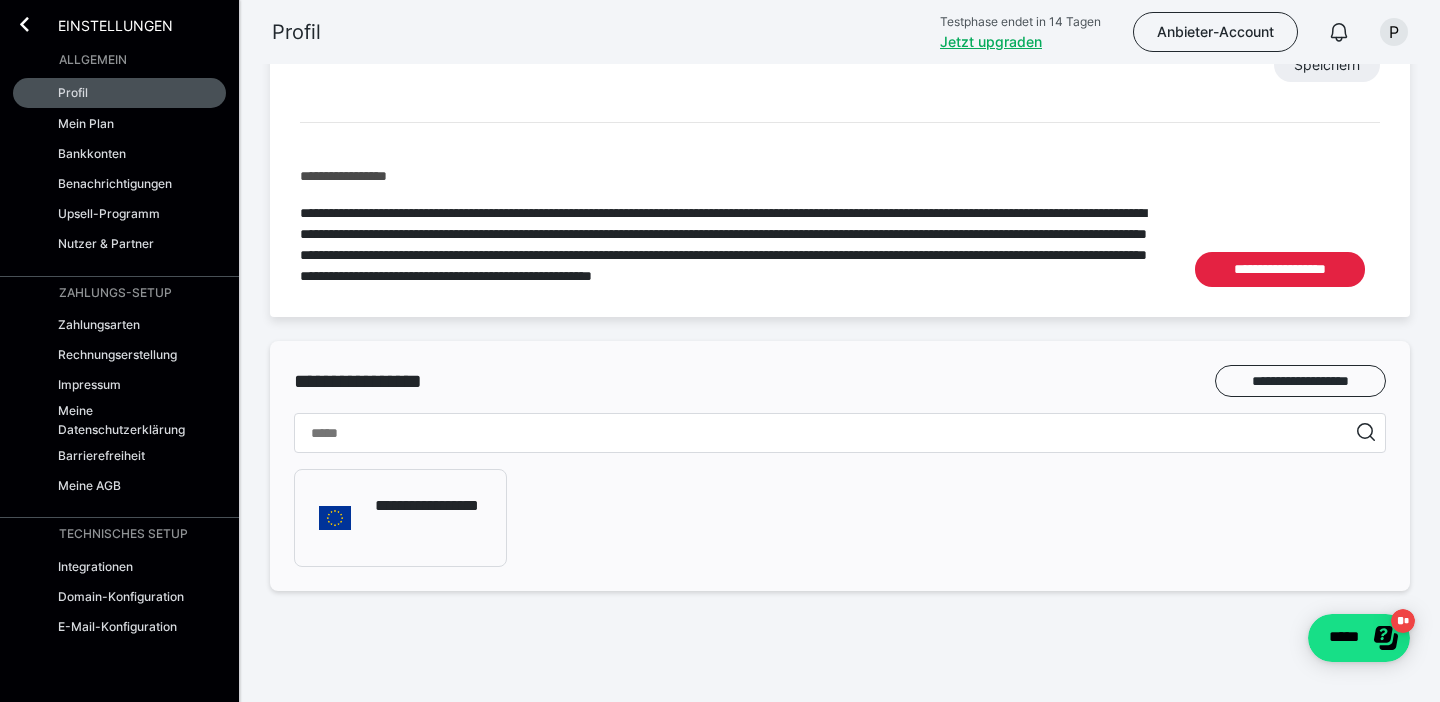 scroll, scrollTop: 1137, scrollLeft: 0, axis: vertical 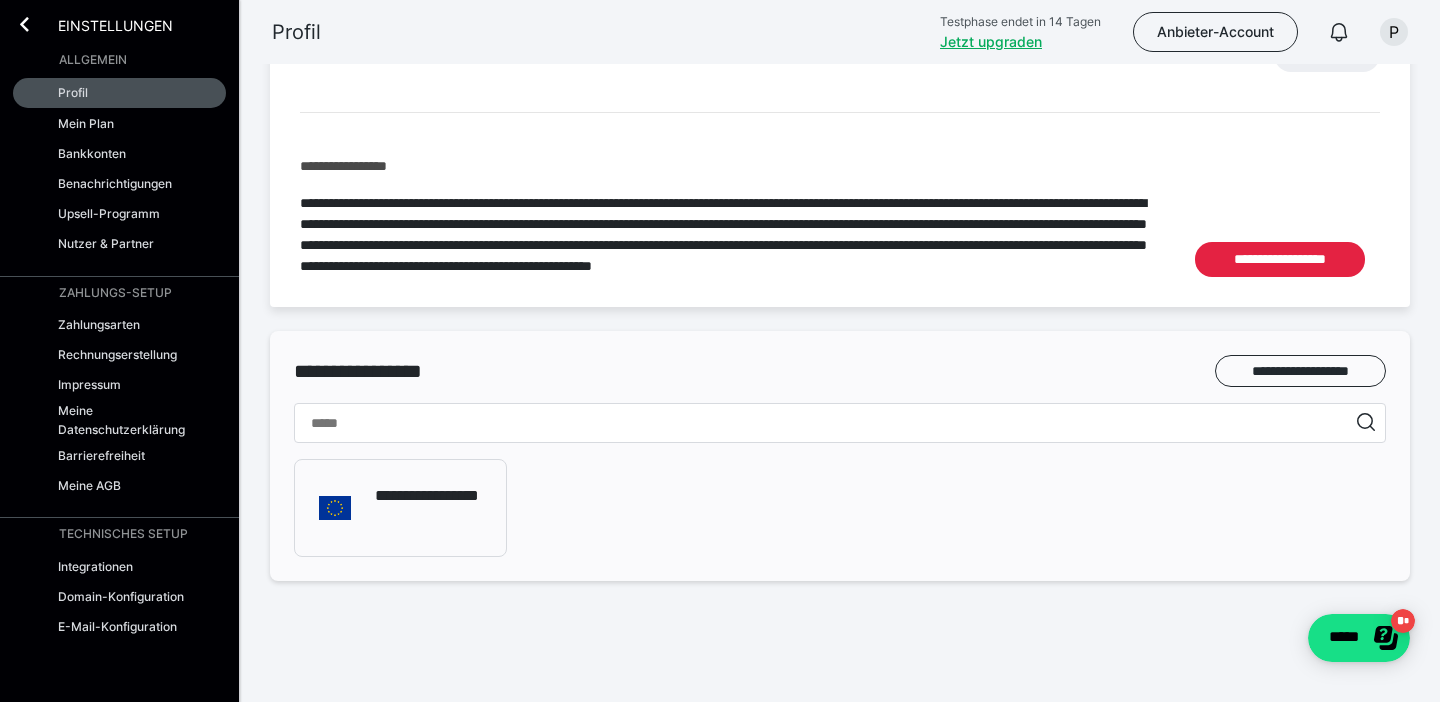 click on "**********" at bounding box center (428, 508) 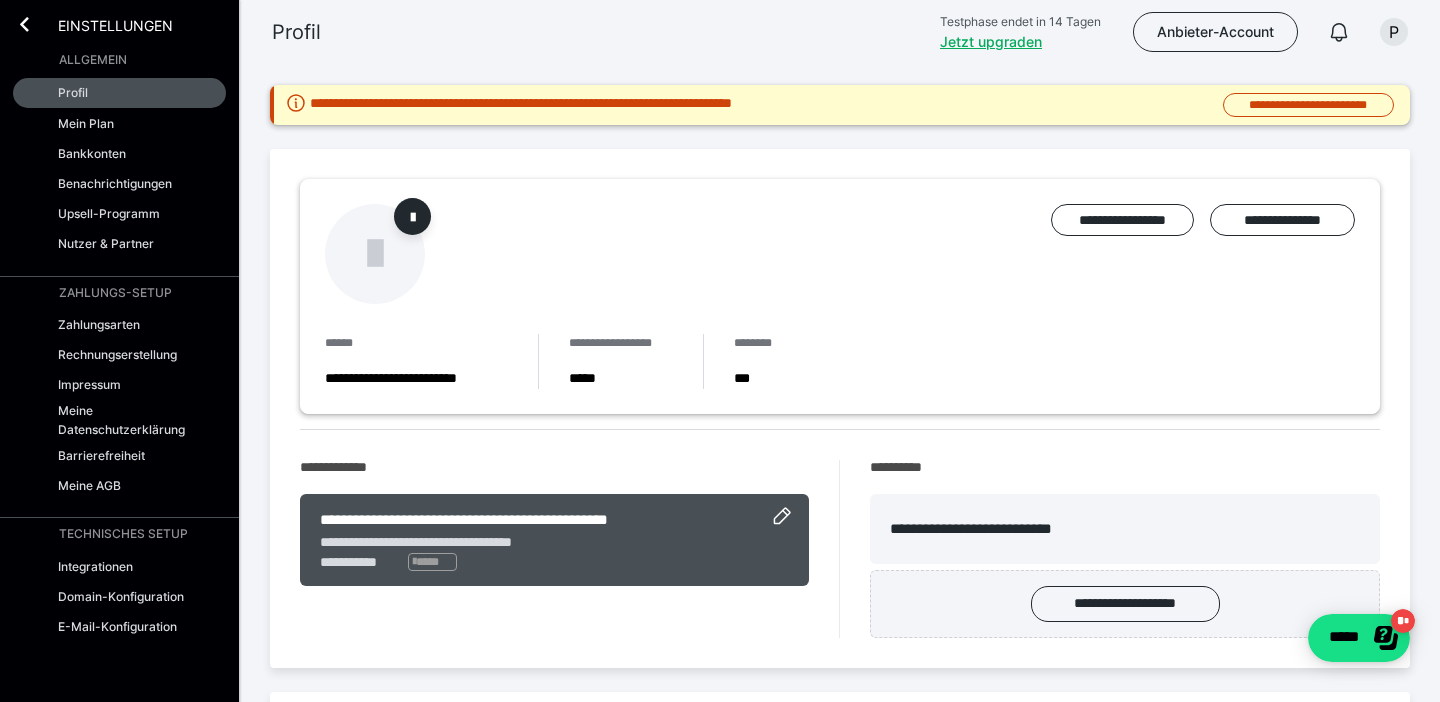 scroll, scrollTop: 0, scrollLeft: 0, axis: both 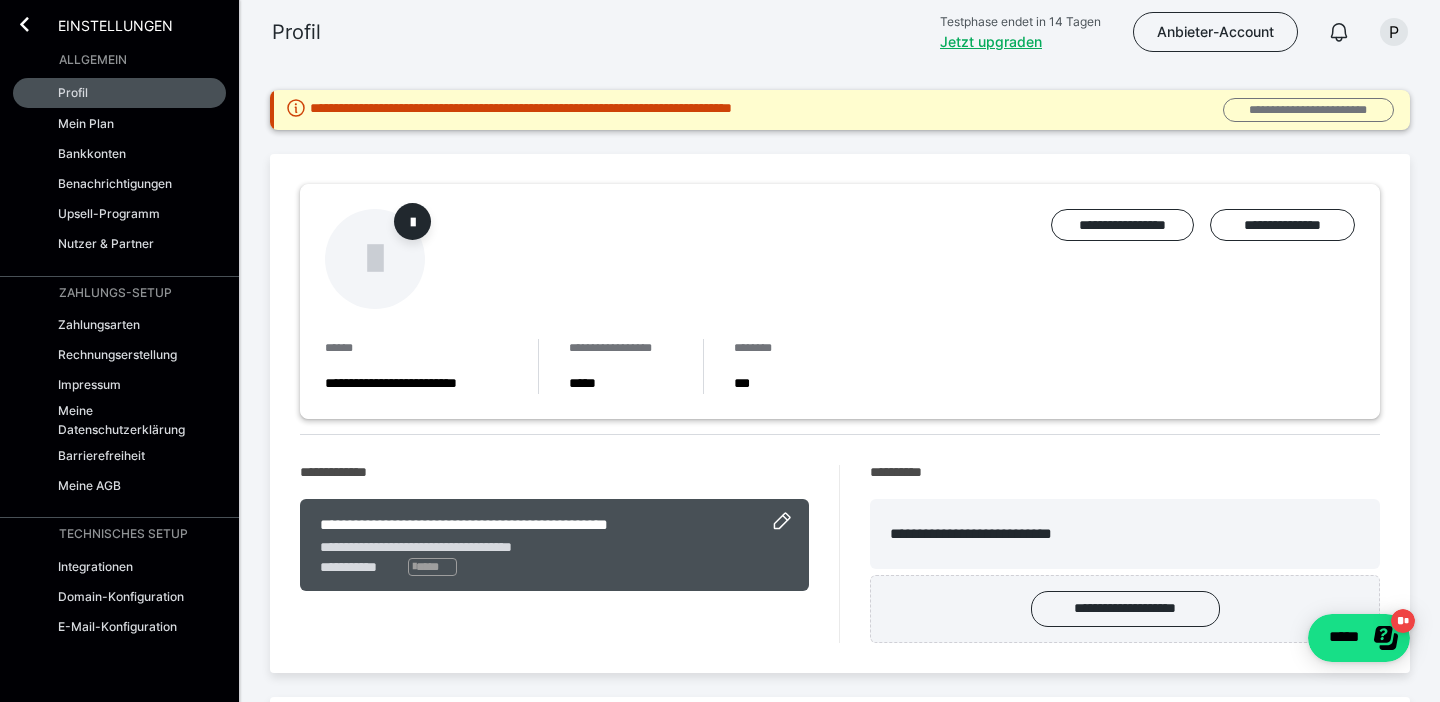 click on "**********" at bounding box center [1308, 110] 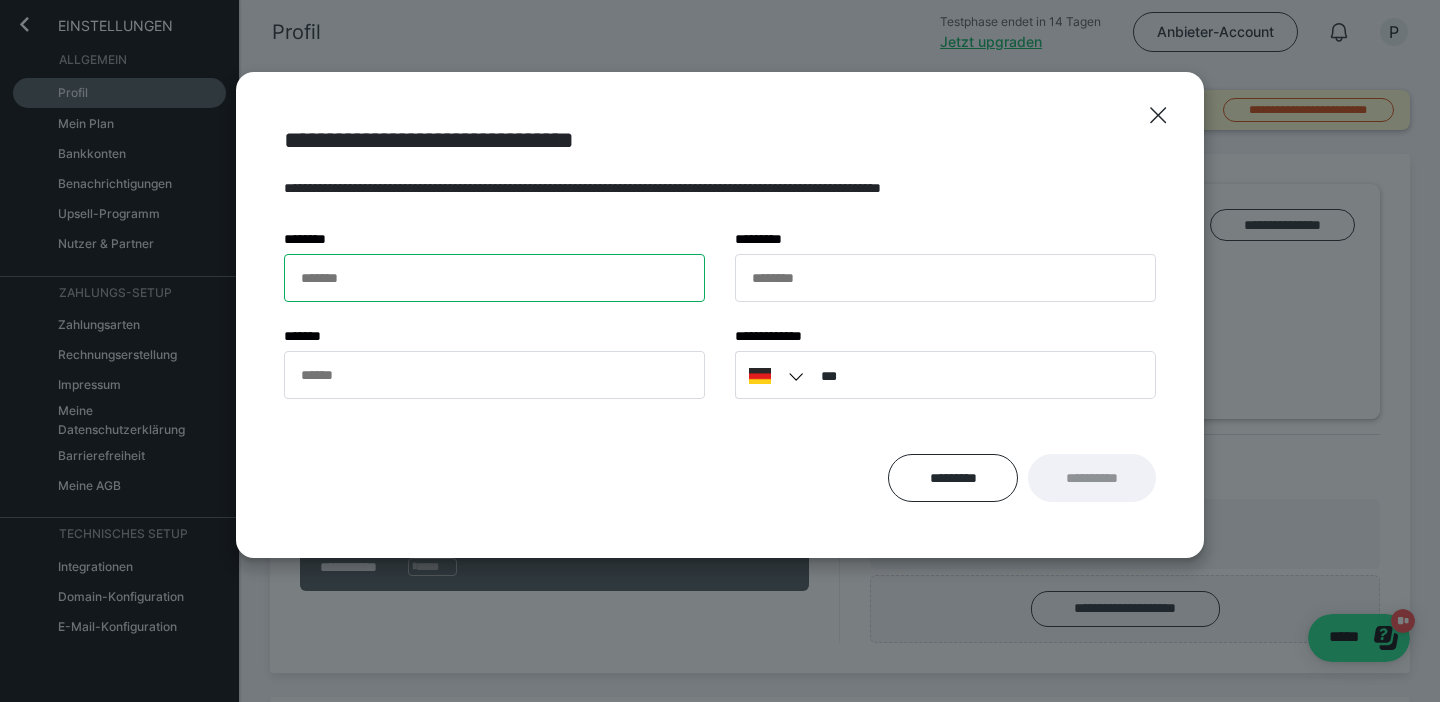 click on "******* *" at bounding box center [494, 278] 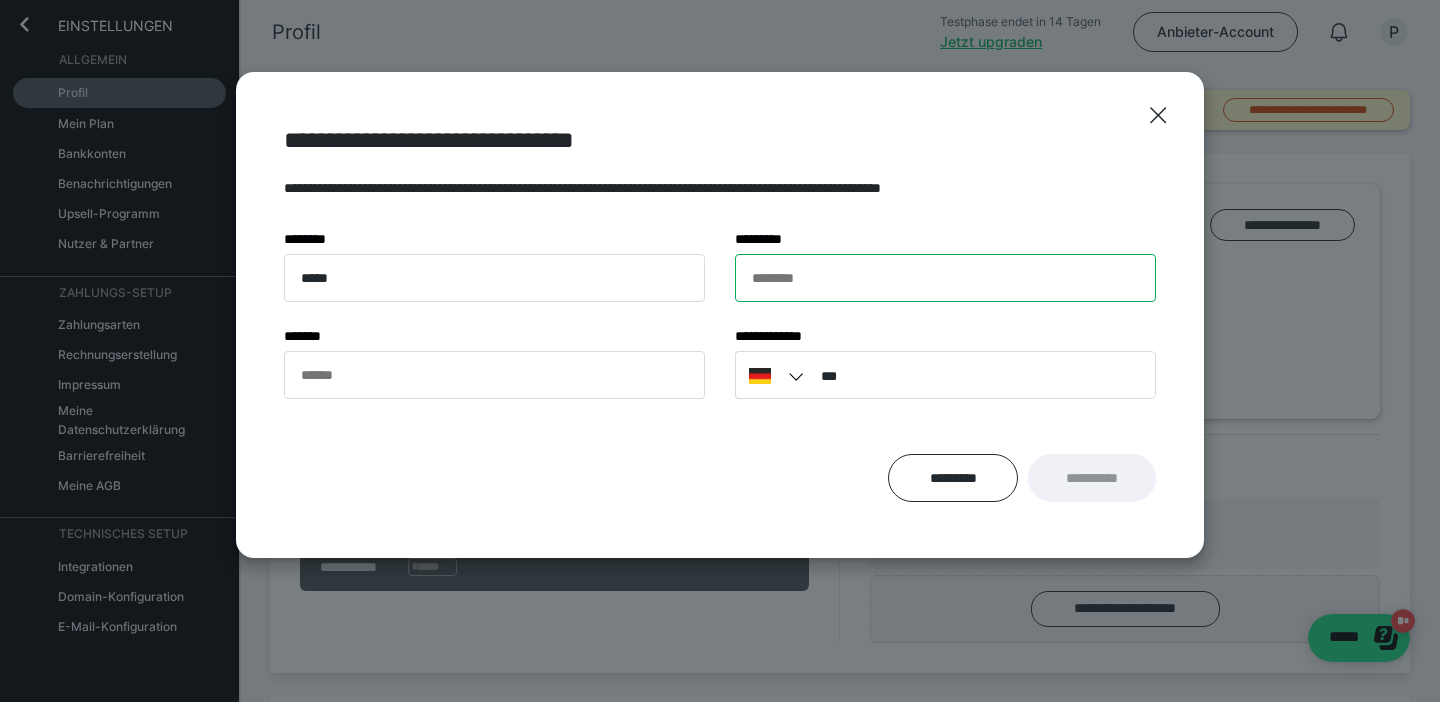type on "**********" 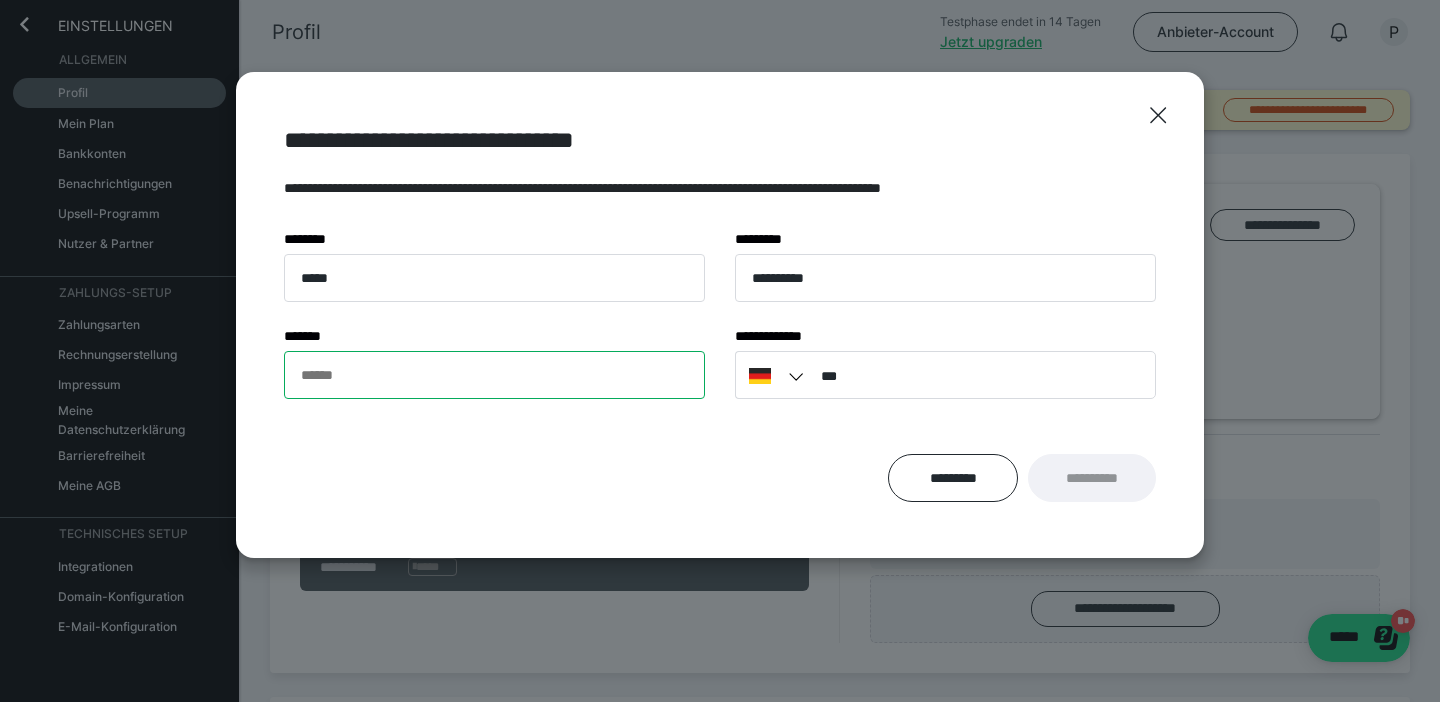 type on "**********" 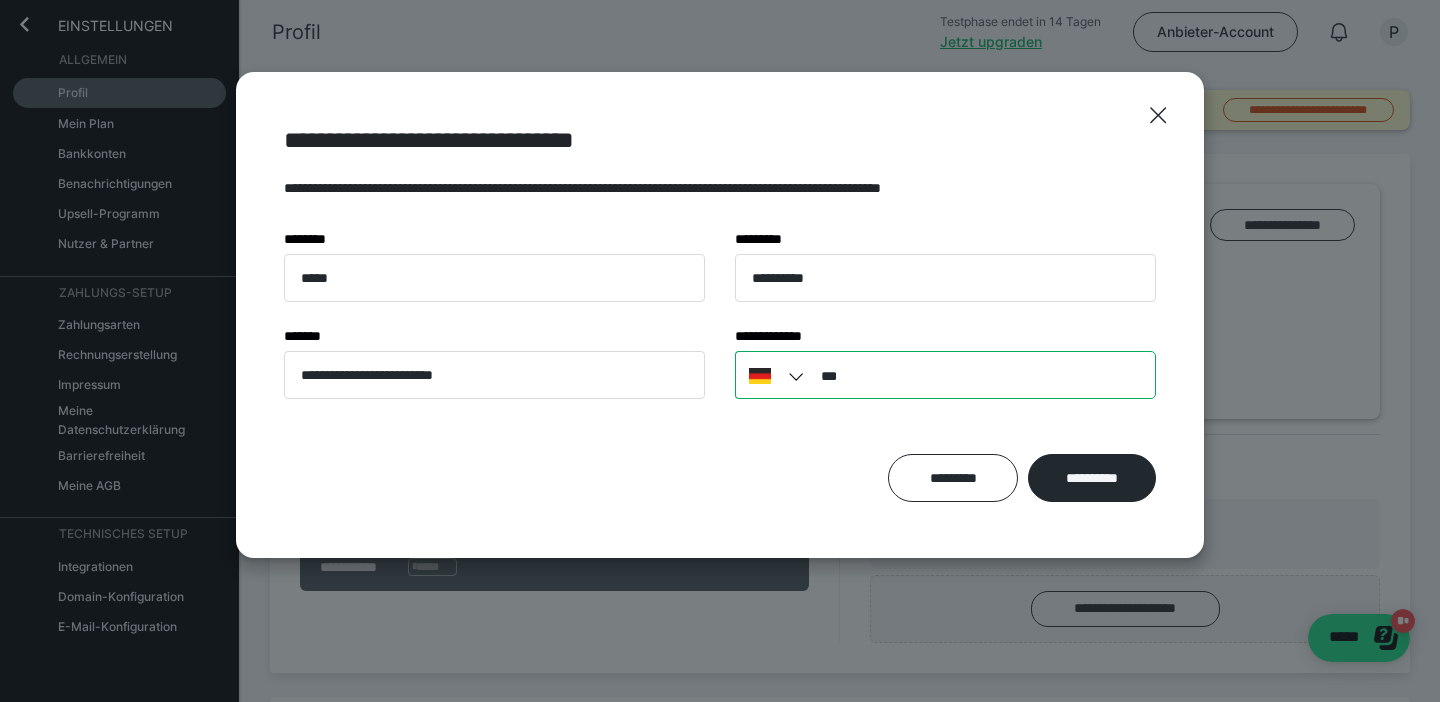 click on "***" at bounding box center (945, 375) 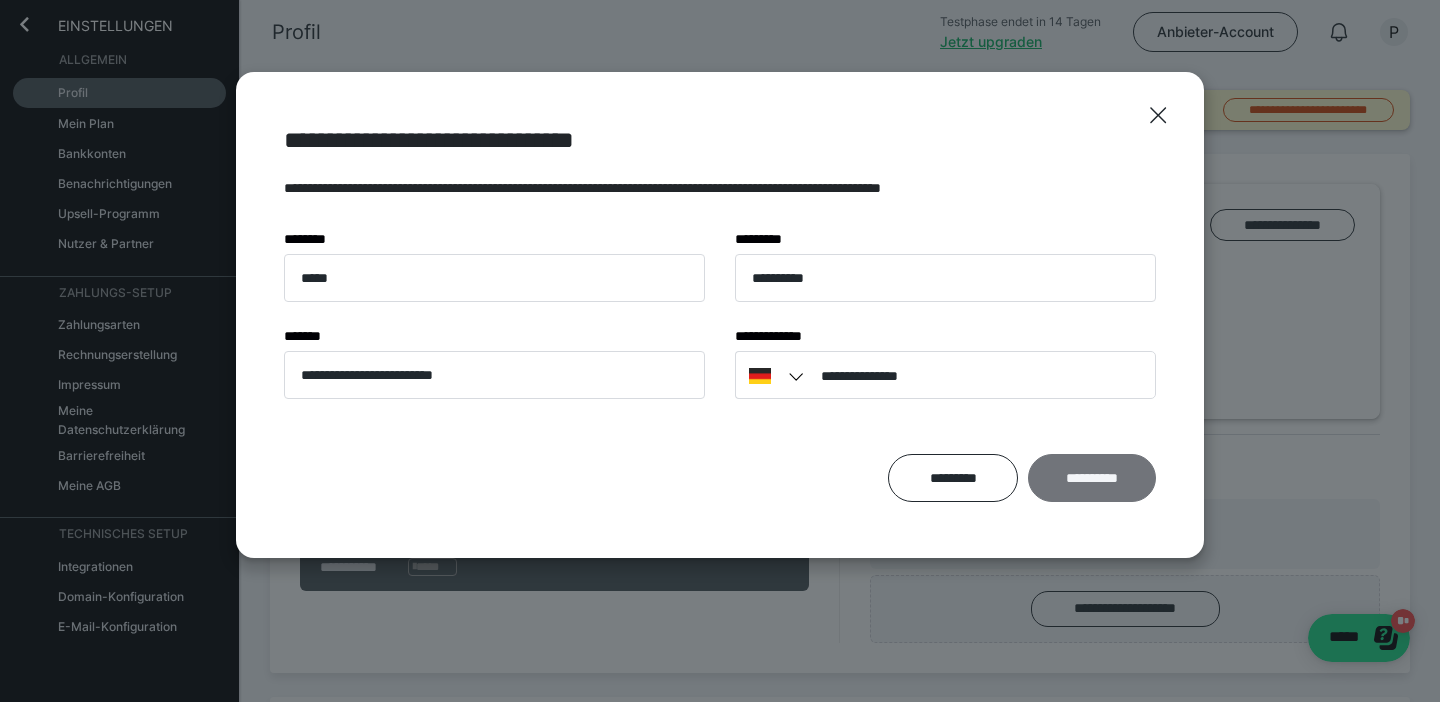click on "**********" at bounding box center (1092, 478) 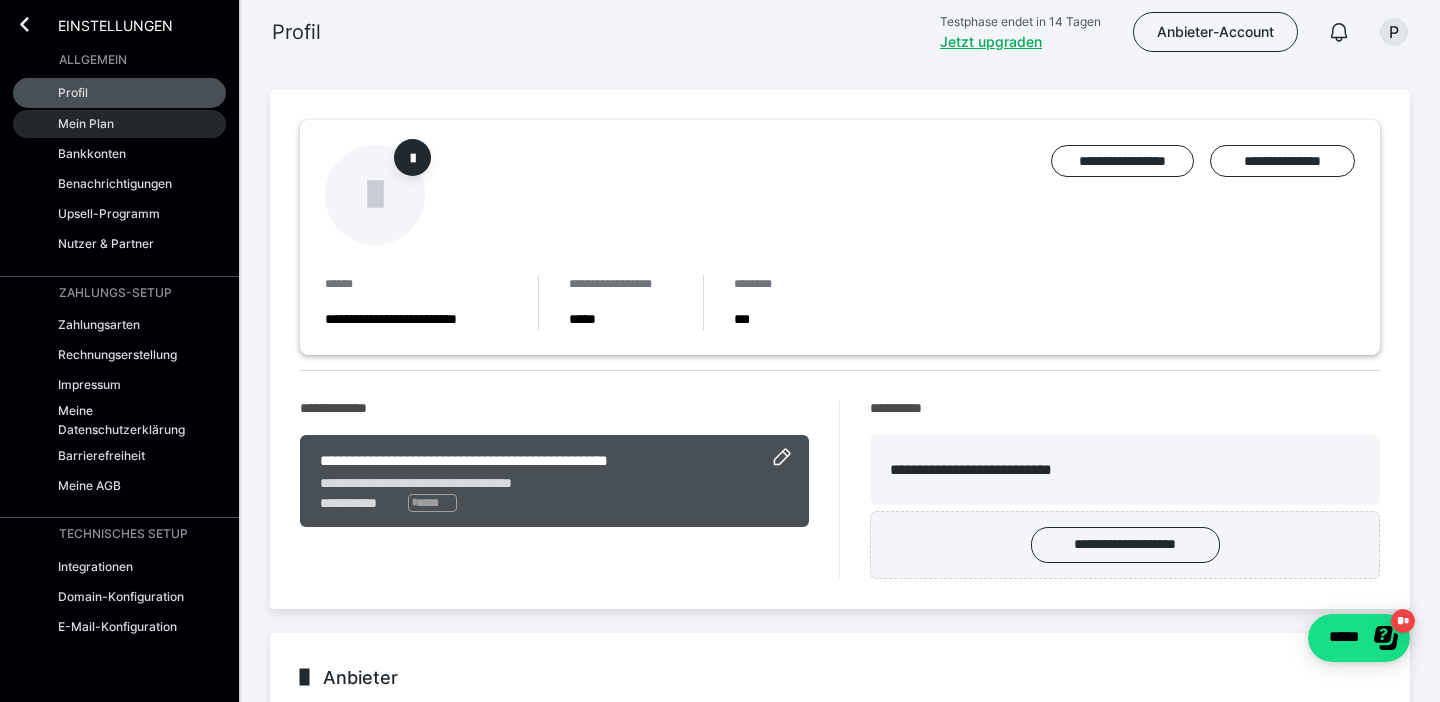 click on "Mein Plan" at bounding box center (119, 124) 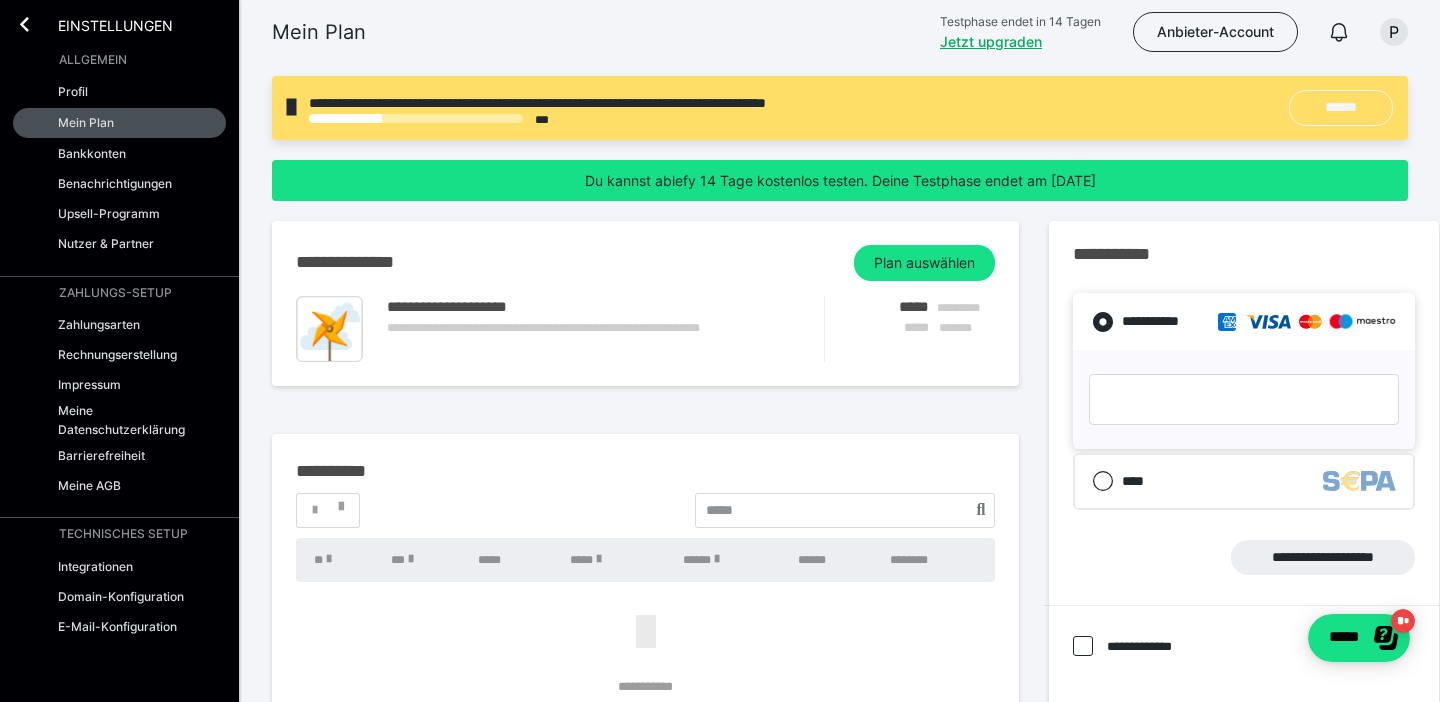 click on "******" at bounding box center (1341, 108) 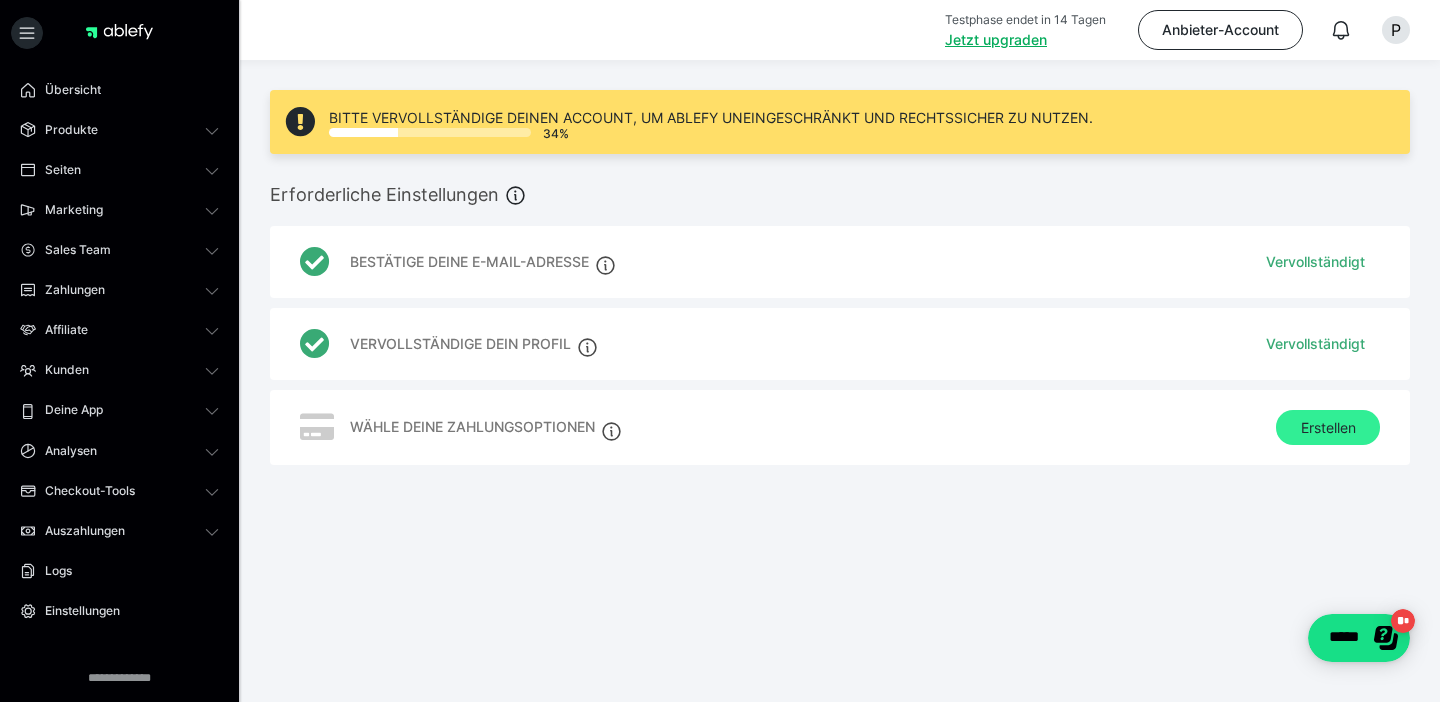 click on "Erstellen" at bounding box center [1328, 428] 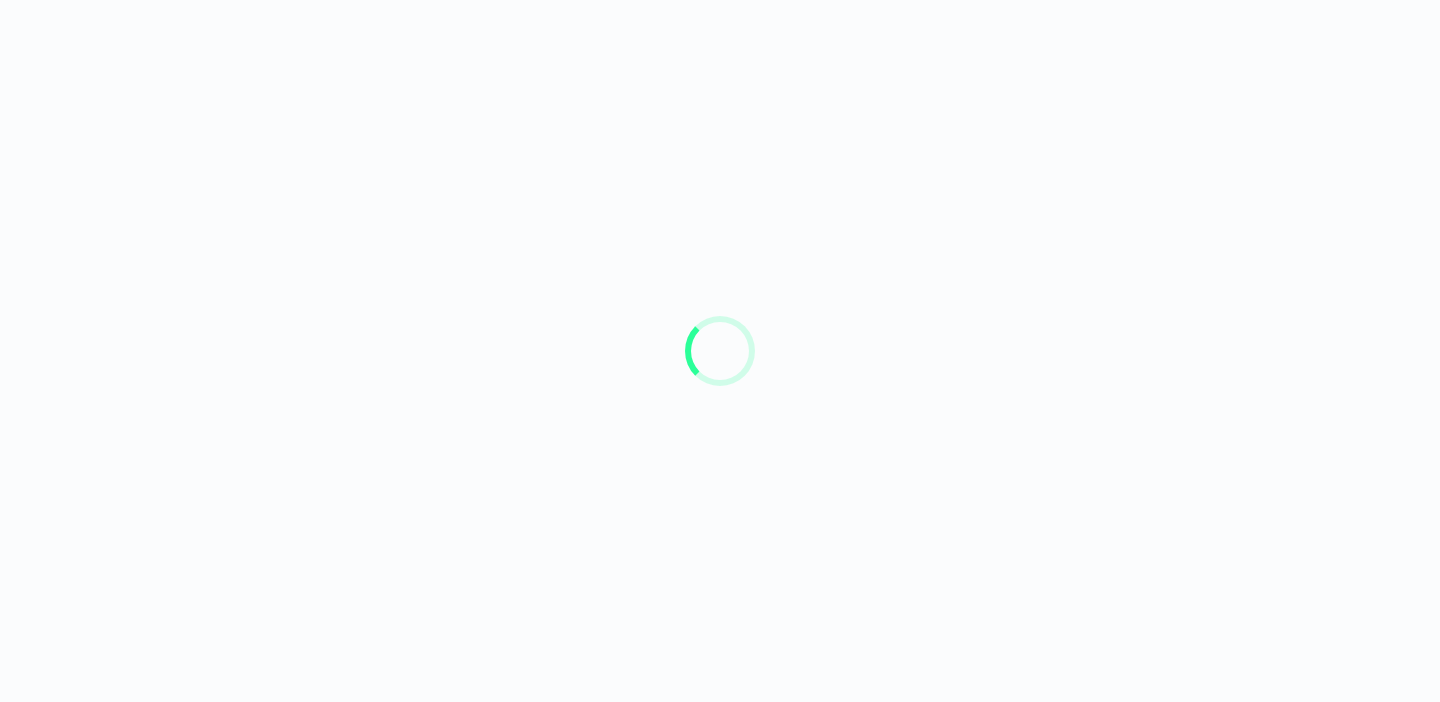 scroll, scrollTop: 0, scrollLeft: 0, axis: both 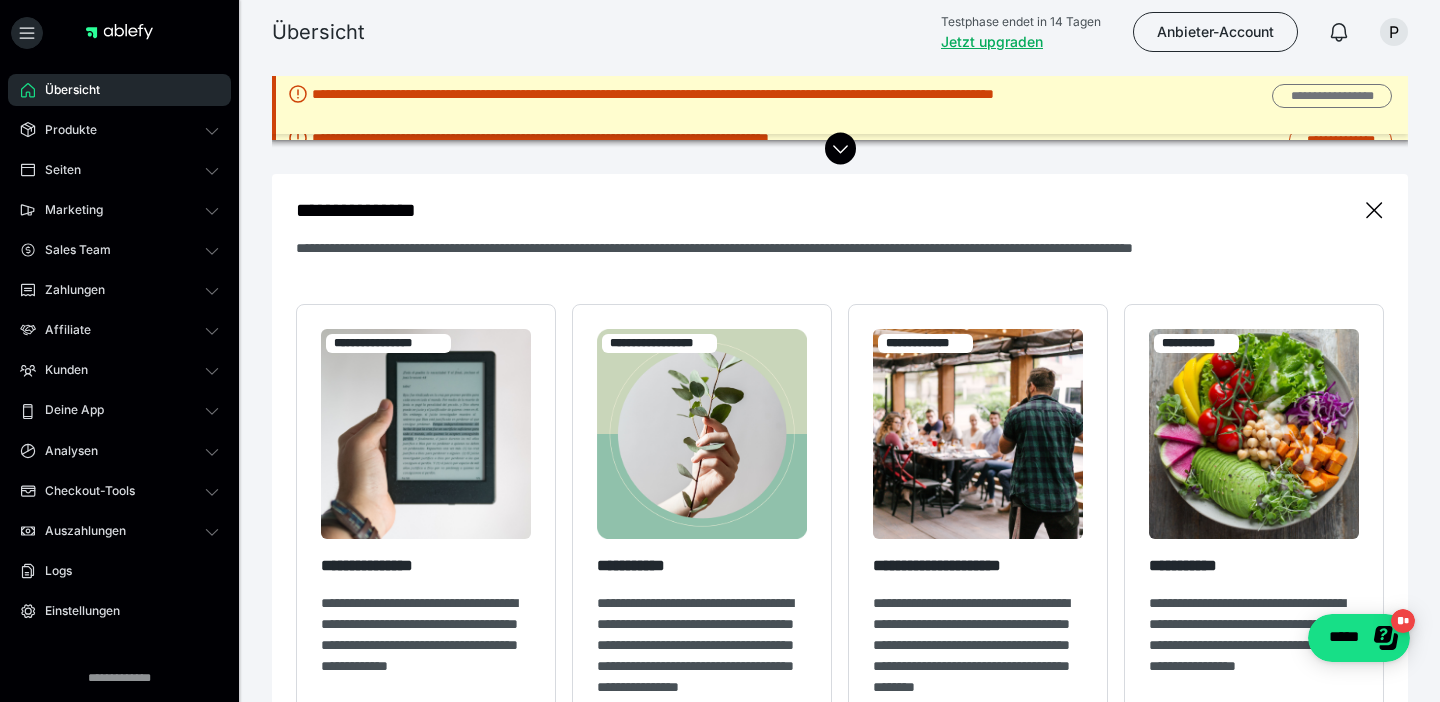click on "**********" at bounding box center (1332, 96) 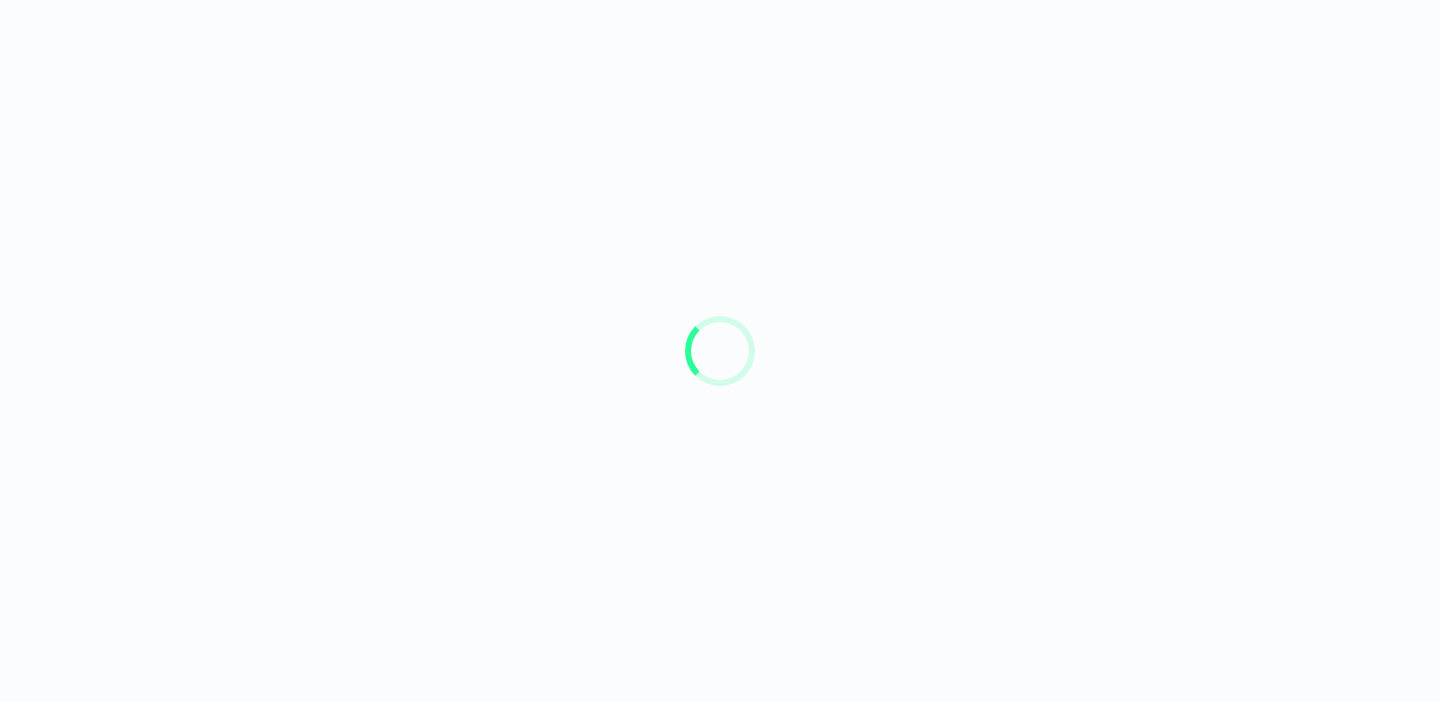 scroll, scrollTop: 0, scrollLeft: 0, axis: both 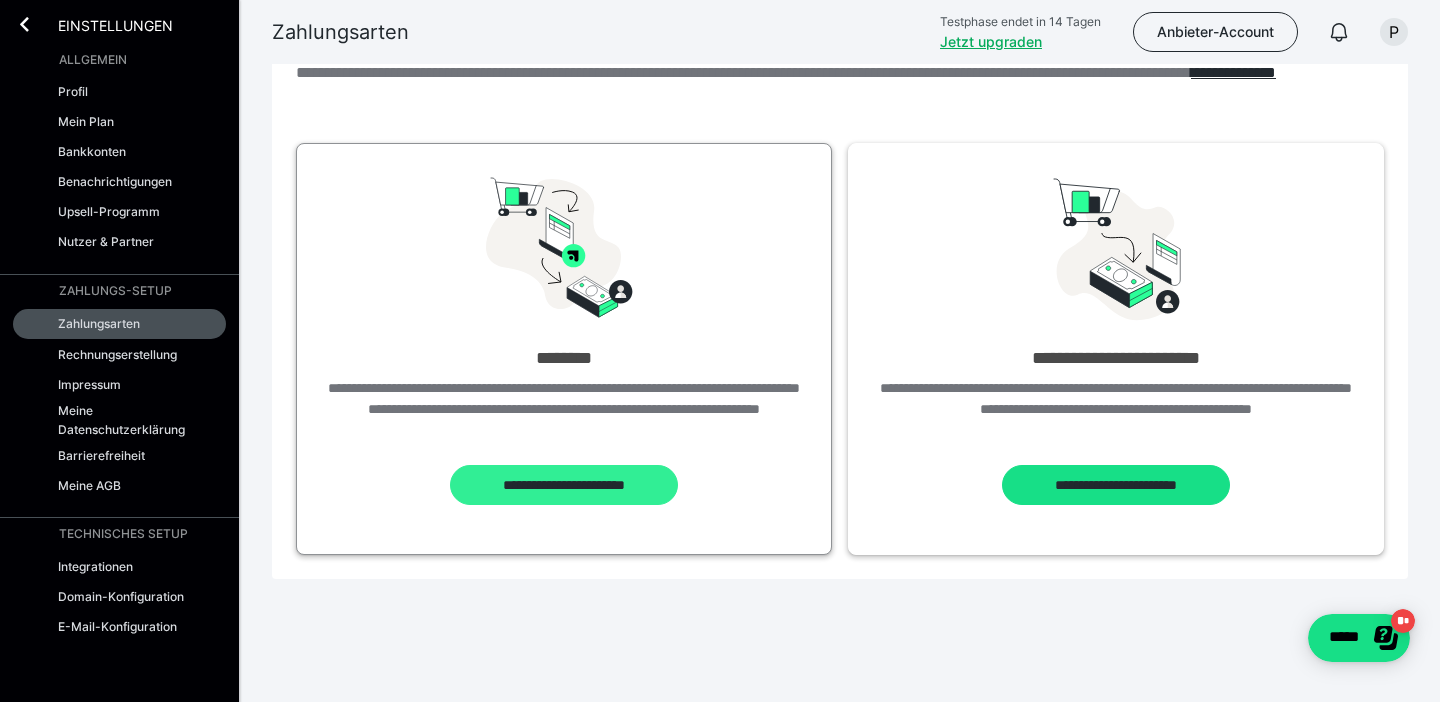 click on "**********" at bounding box center [563, 485] 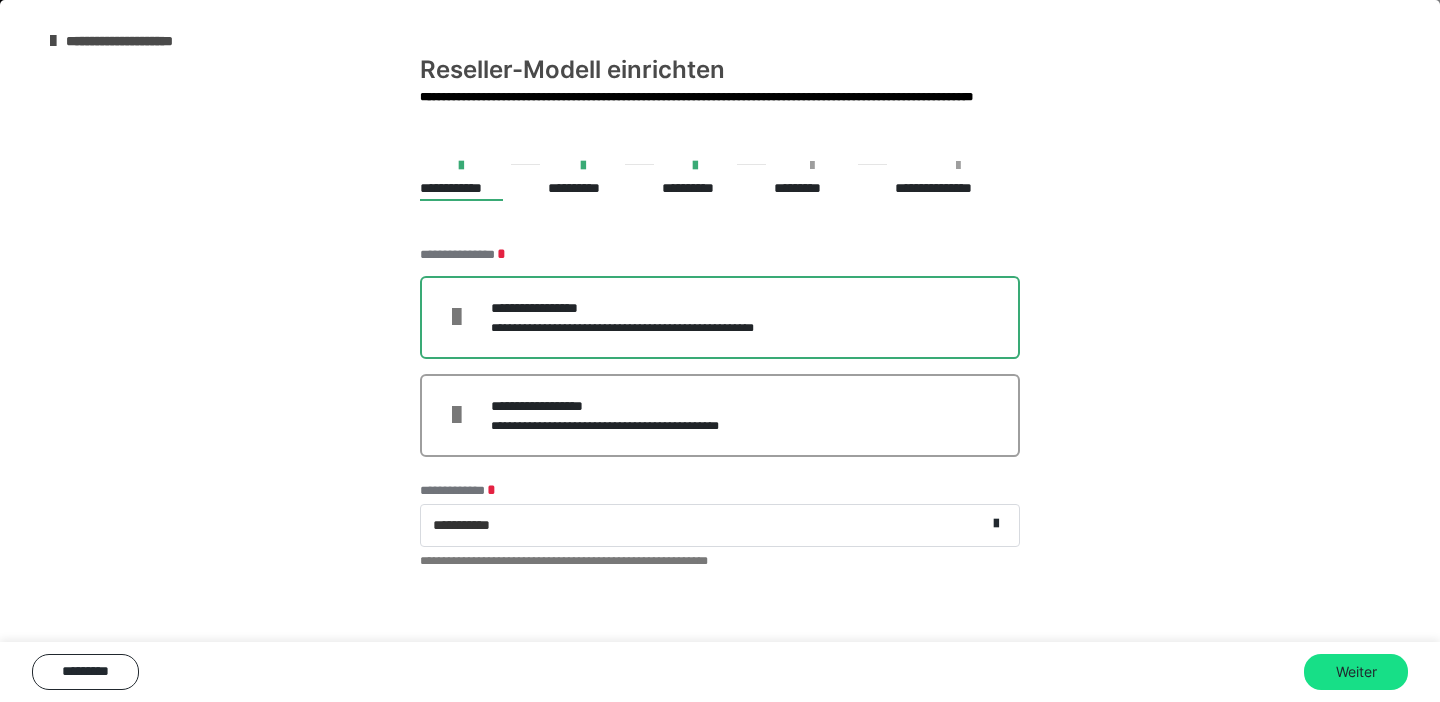 click on "**********" at bounding box center [720, 317] 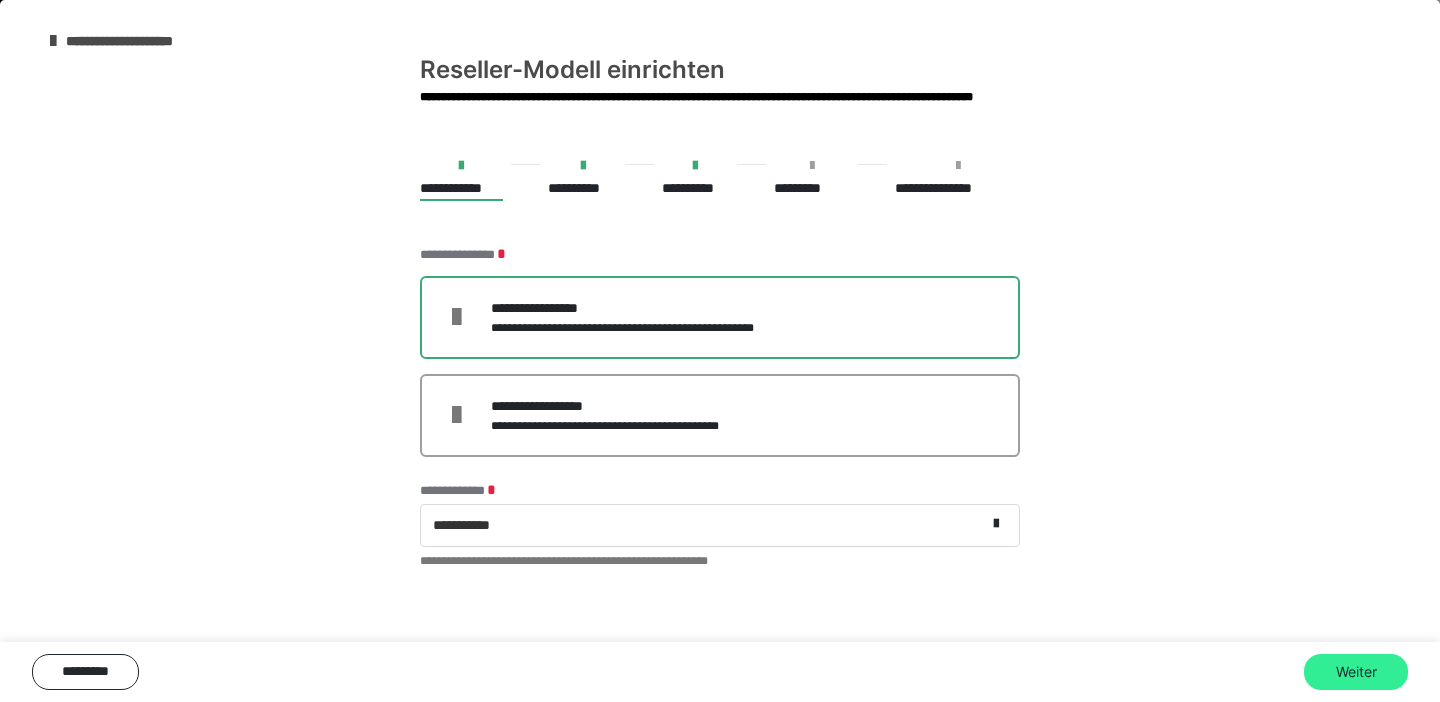 click on "Weiter" at bounding box center (1356, 672) 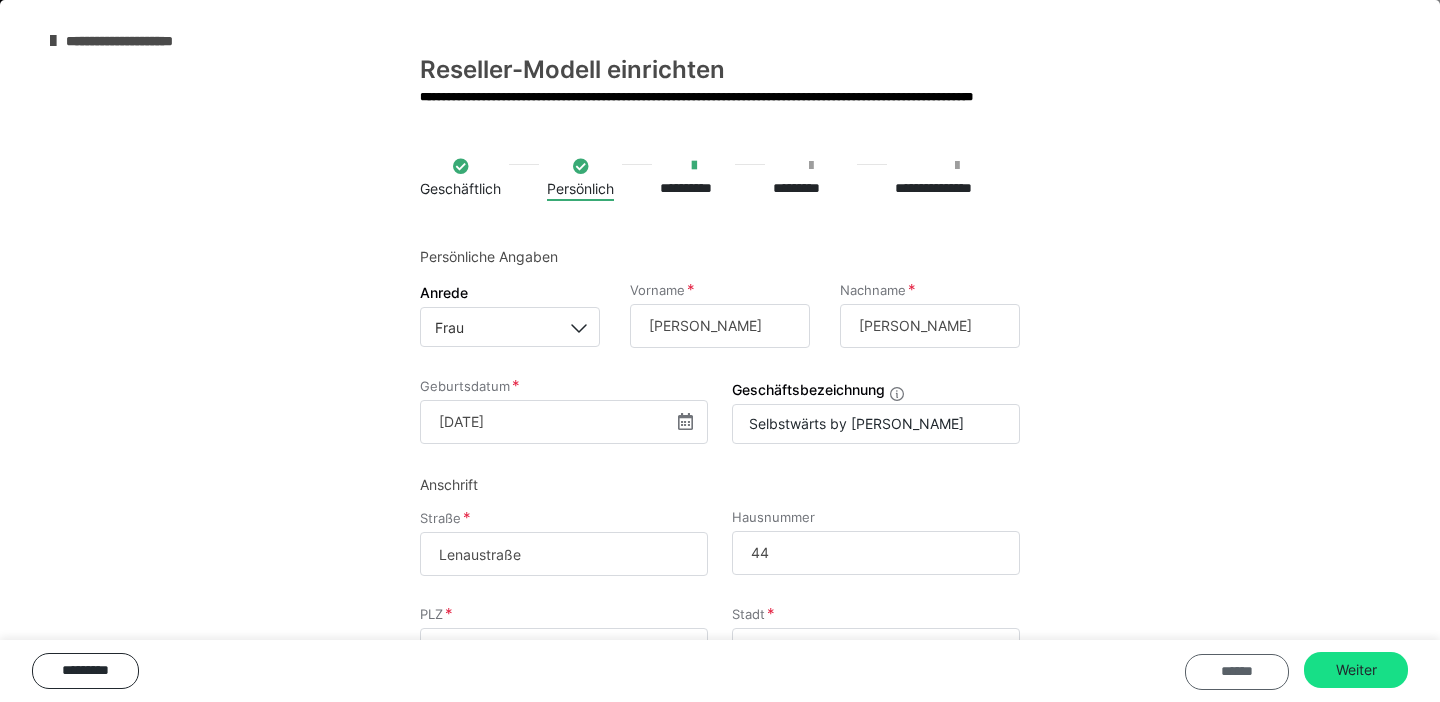 click on "******" at bounding box center [1237, 672] 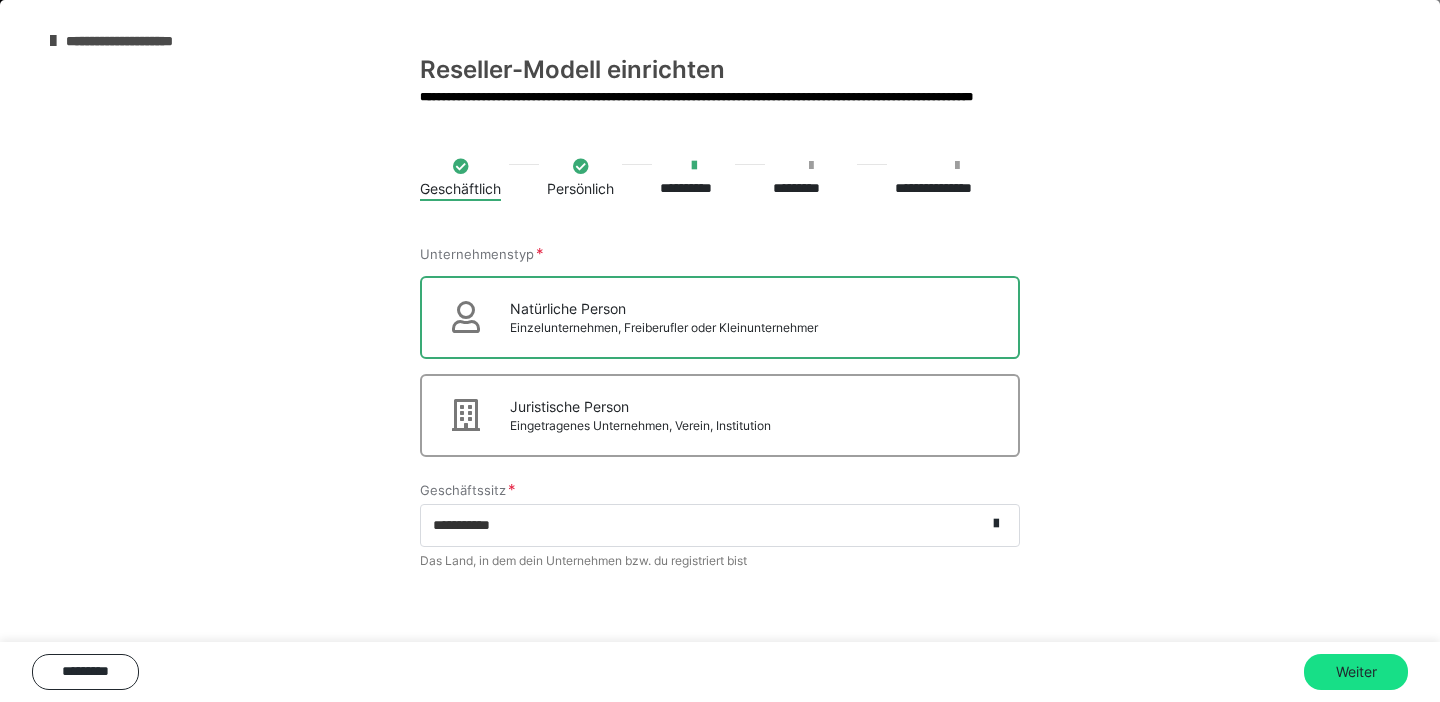 click on "**********" at bounding box center (133, 41) 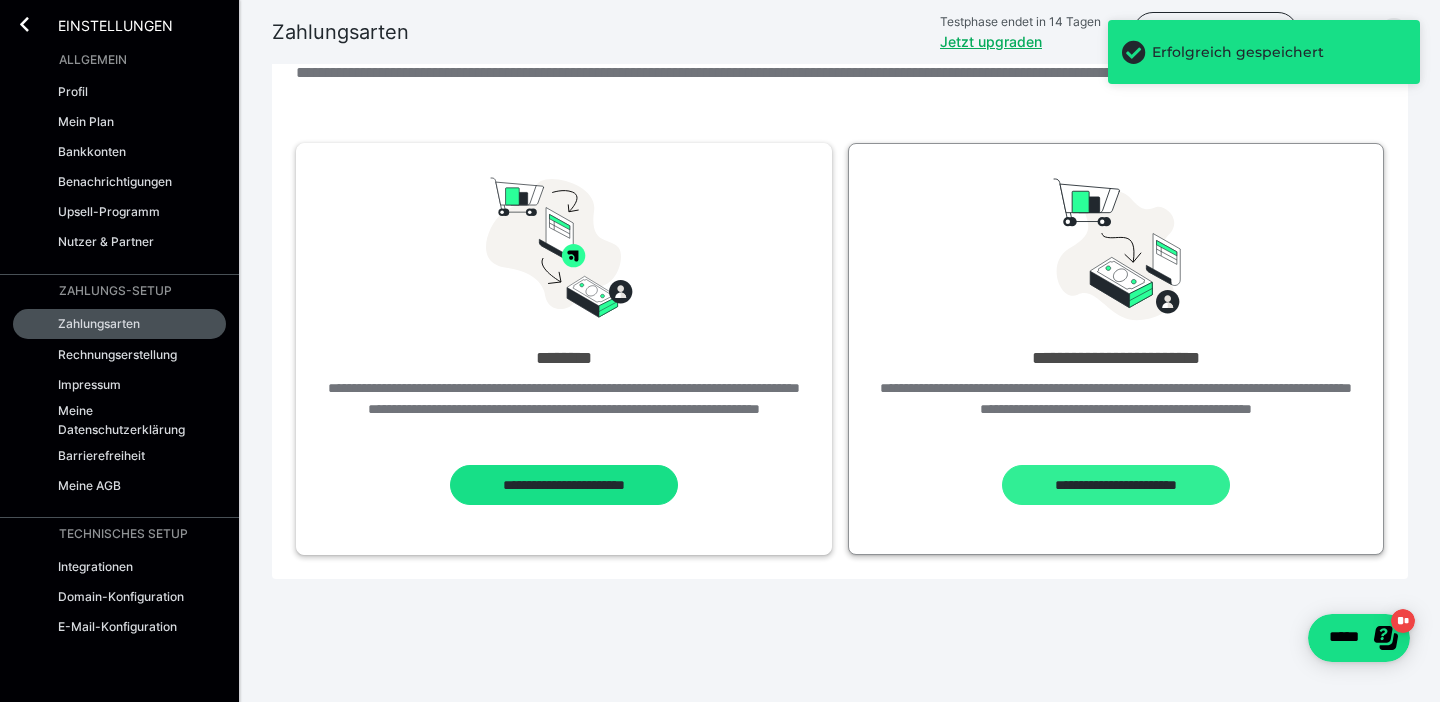 click on "**********" at bounding box center [1115, 485] 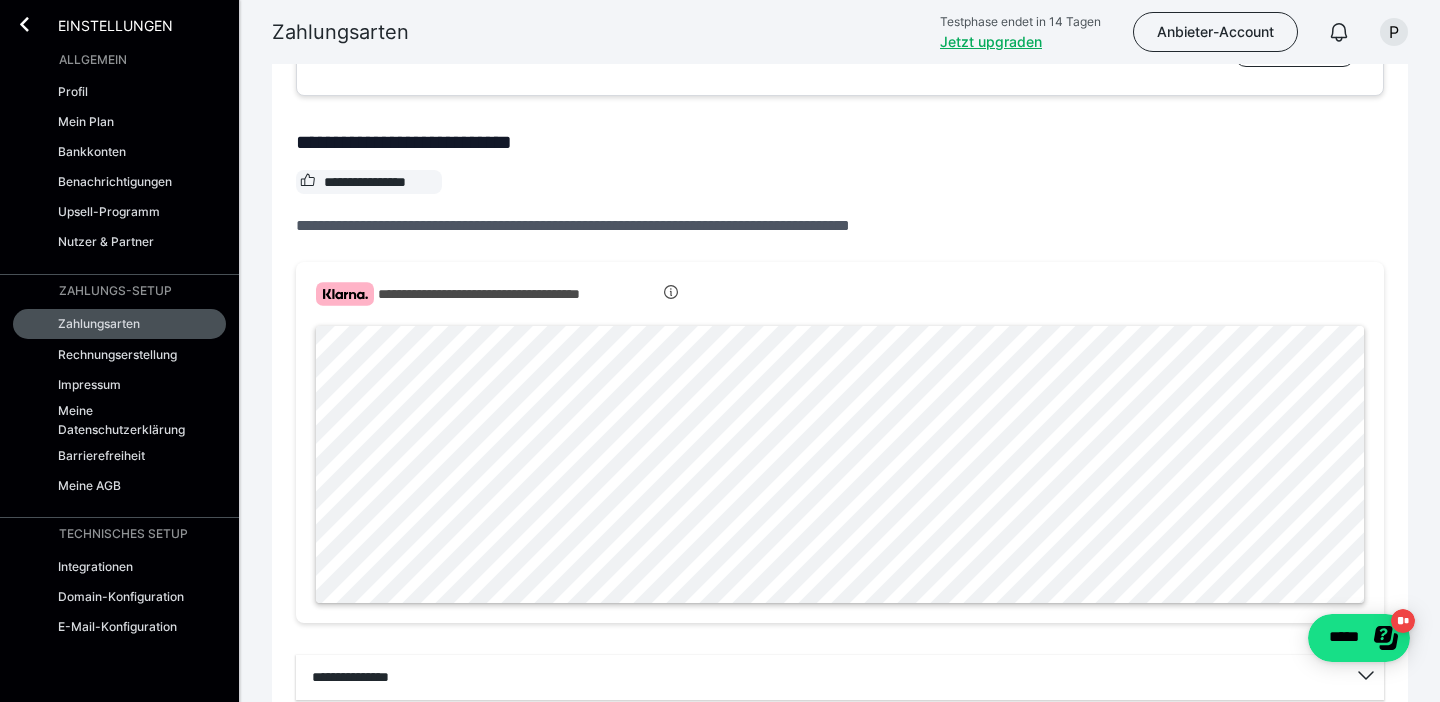 scroll, scrollTop: 481, scrollLeft: 0, axis: vertical 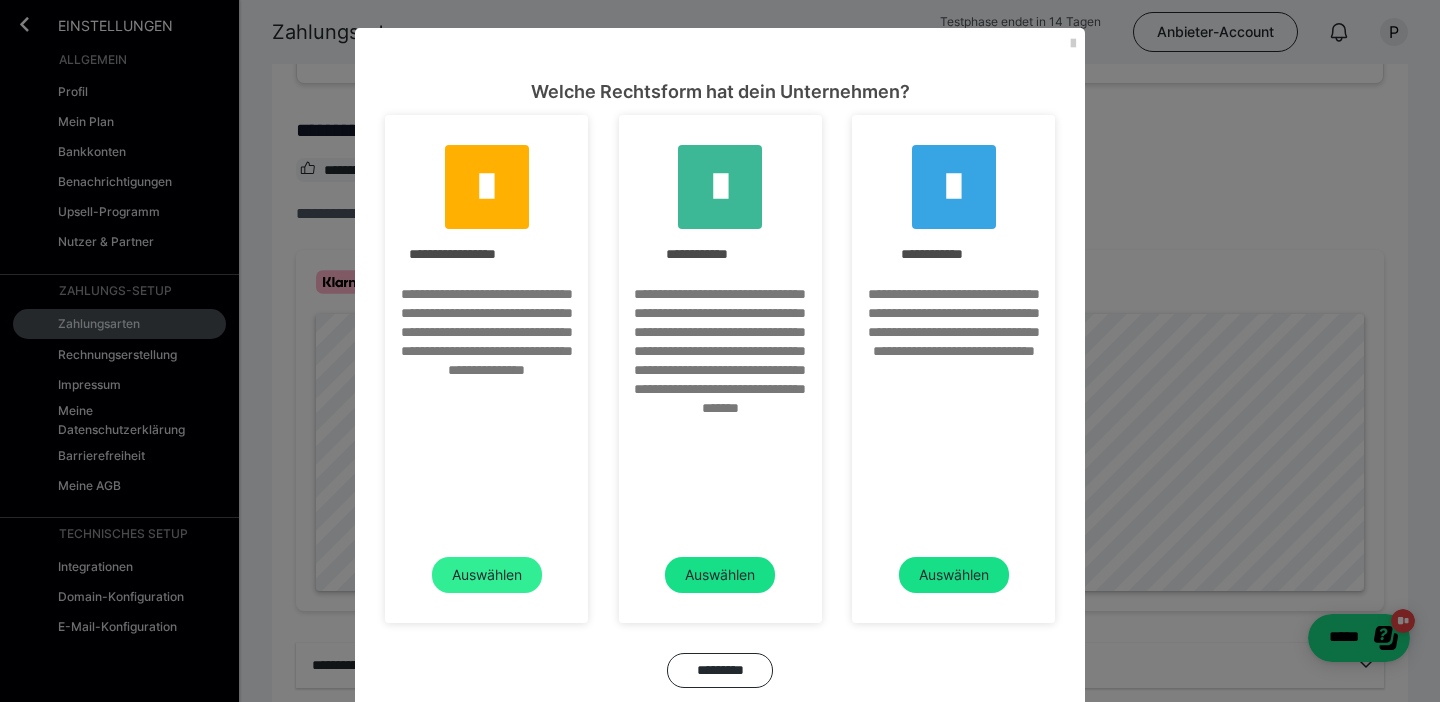 click on "Auswählen" at bounding box center (487, 575) 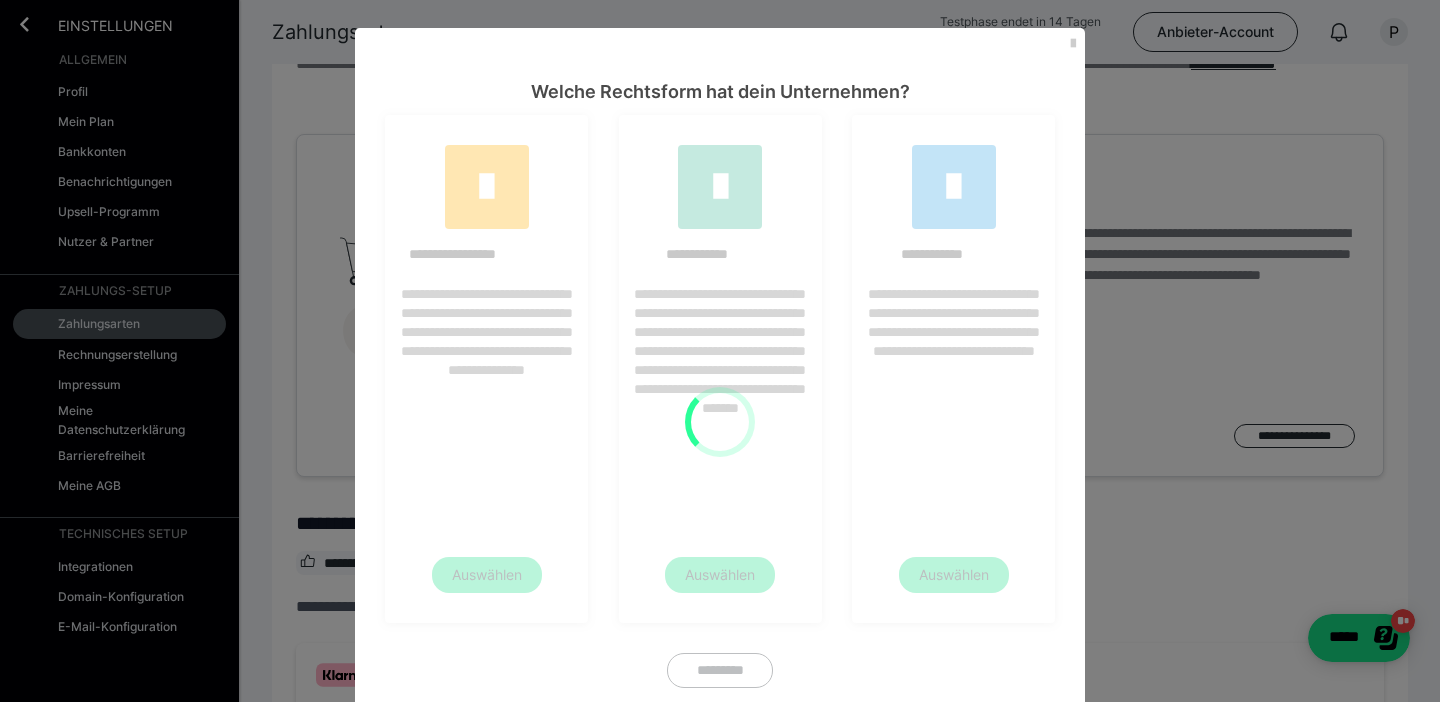 scroll, scrollTop: 0, scrollLeft: 0, axis: both 